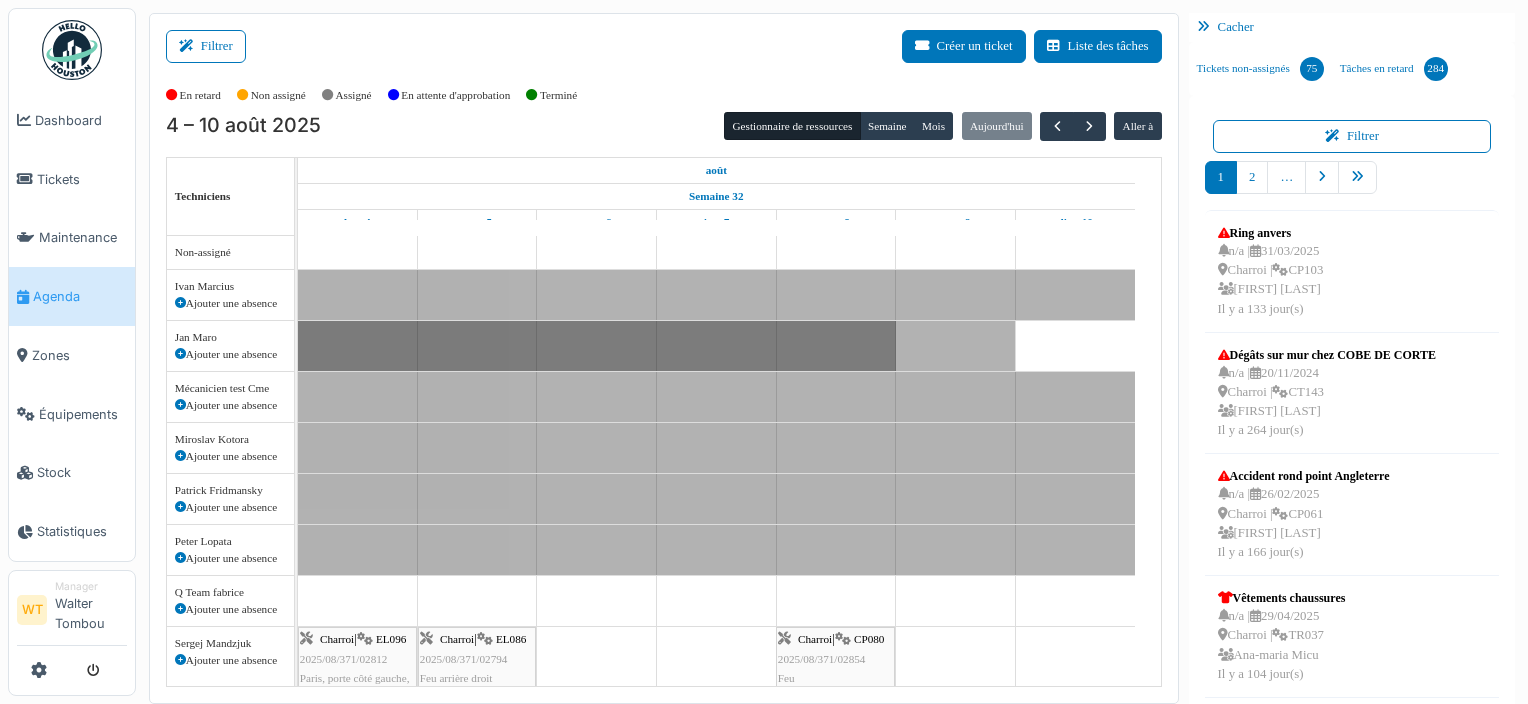 scroll, scrollTop: 0, scrollLeft: 0, axis: both 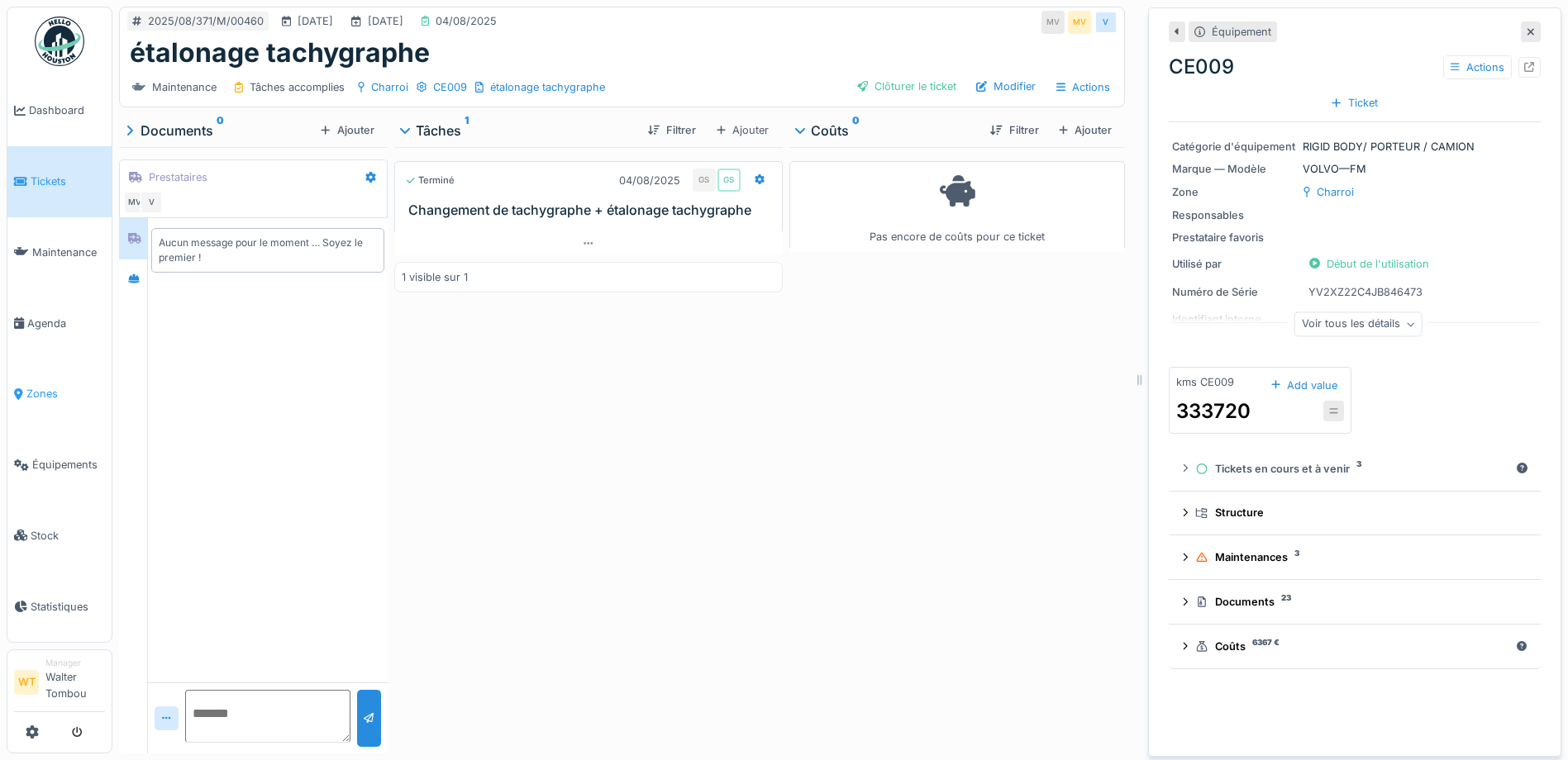 click on "Zones" at bounding box center (60, 394) 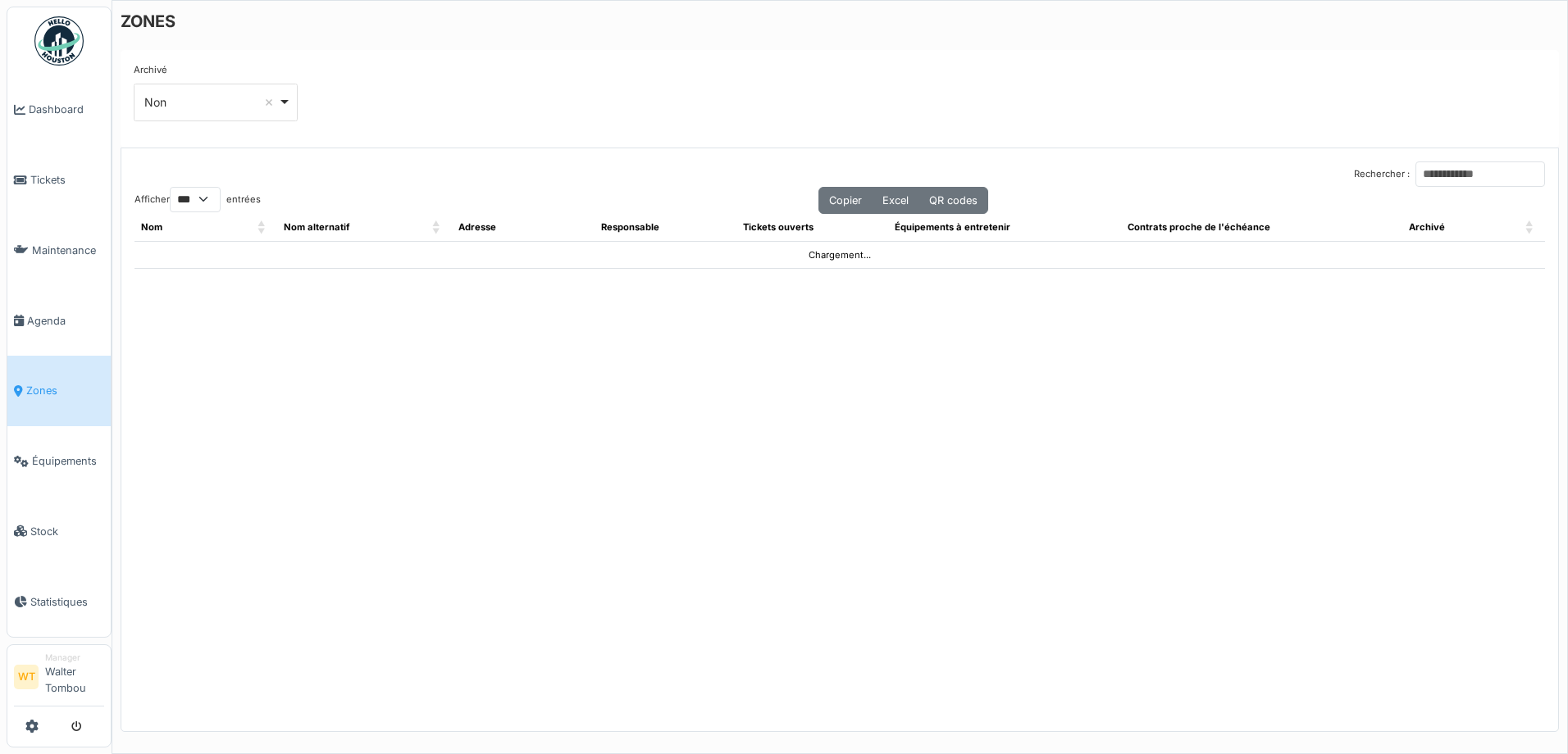 select on "***" 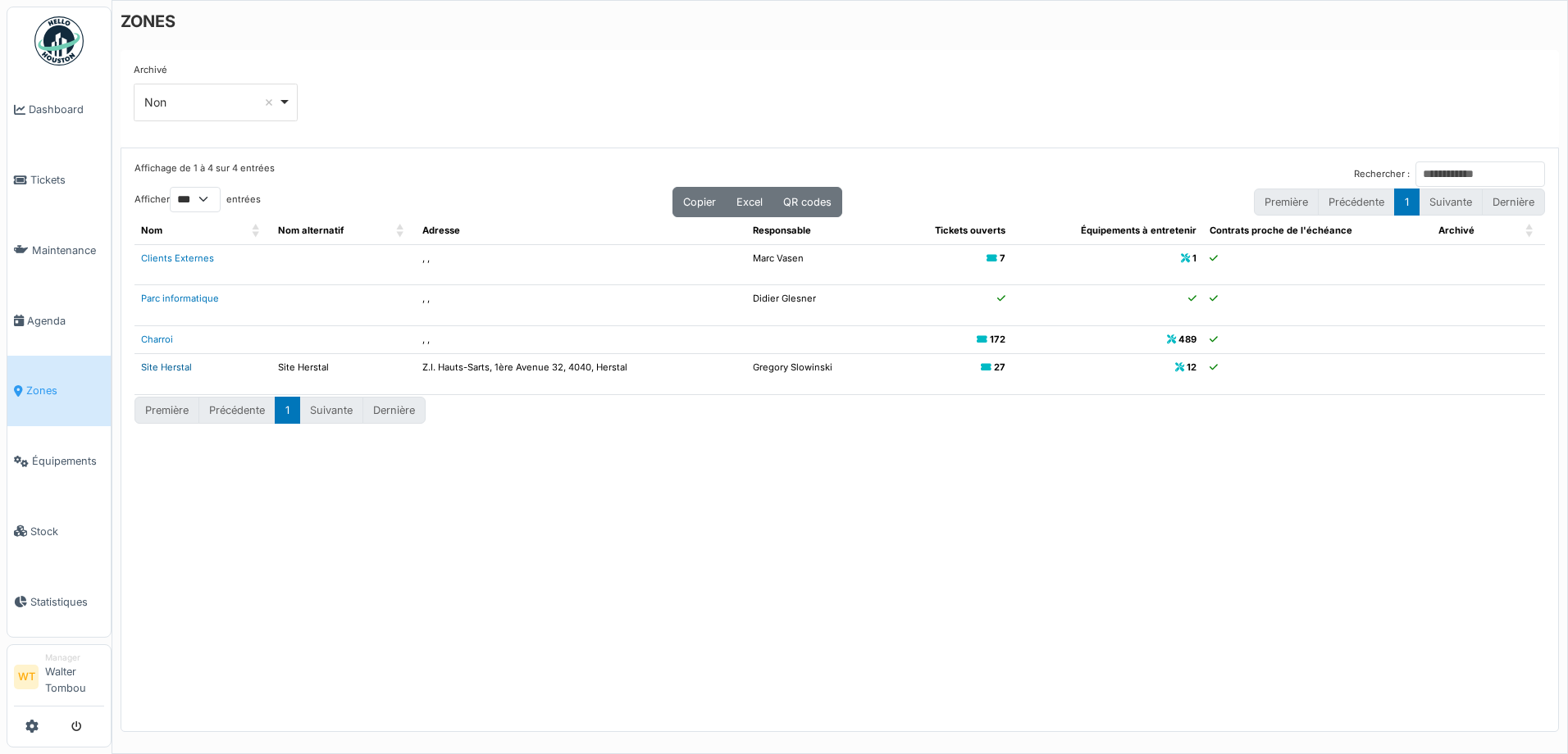 click on "Site Herstal" at bounding box center [166, 367] 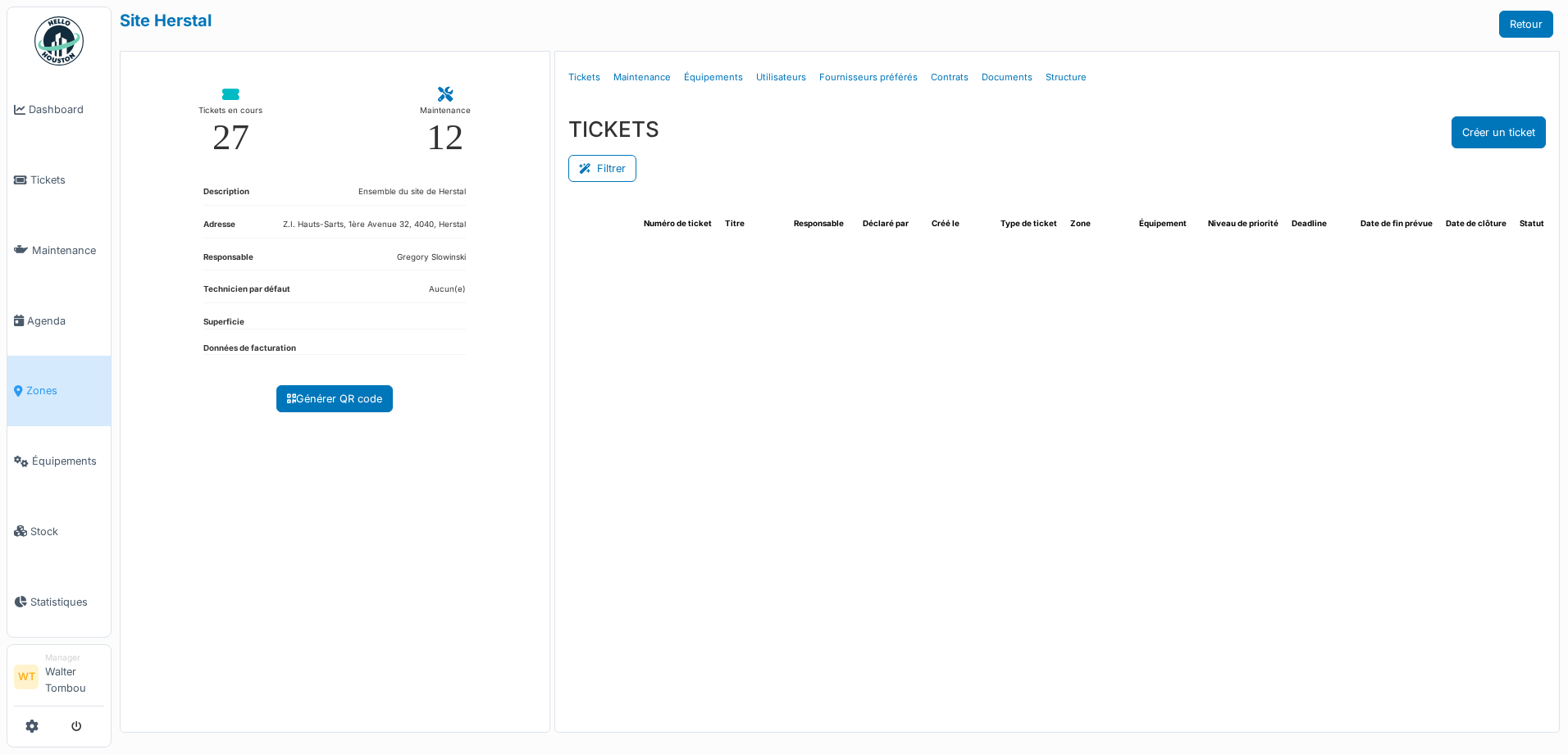 scroll, scrollTop: 0, scrollLeft: 0, axis: both 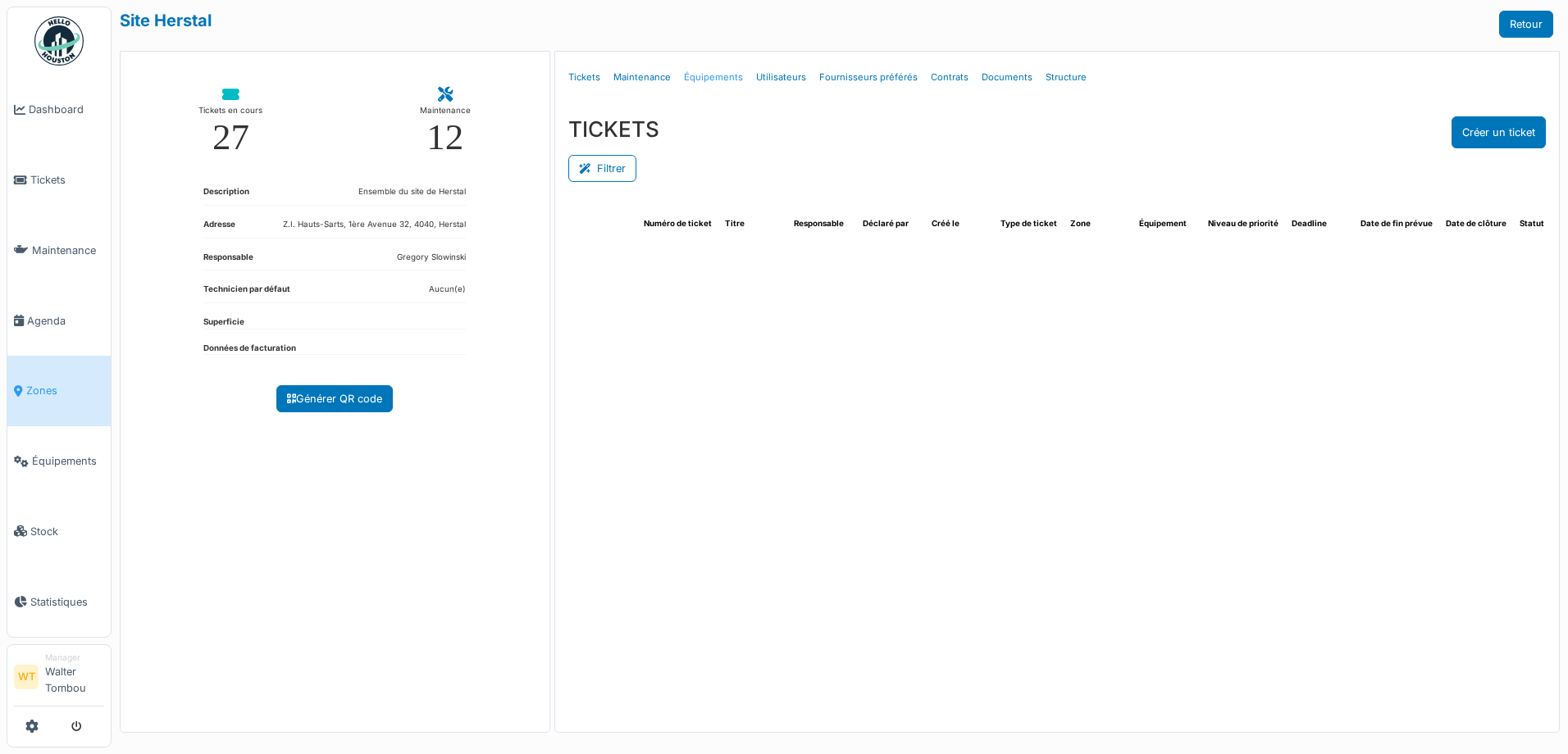 select on "***" 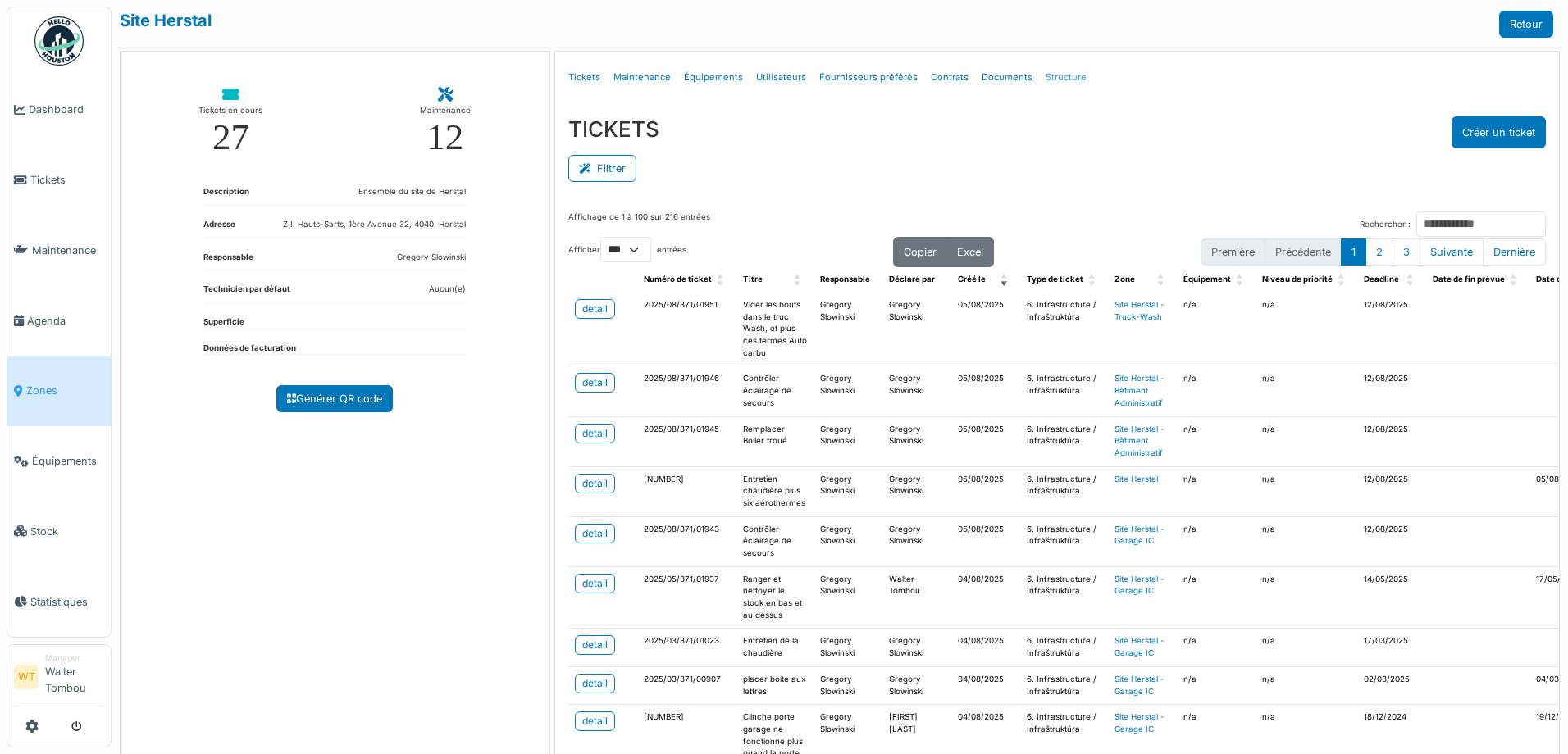 click on "Structure" at bounding box center (1066, 77) 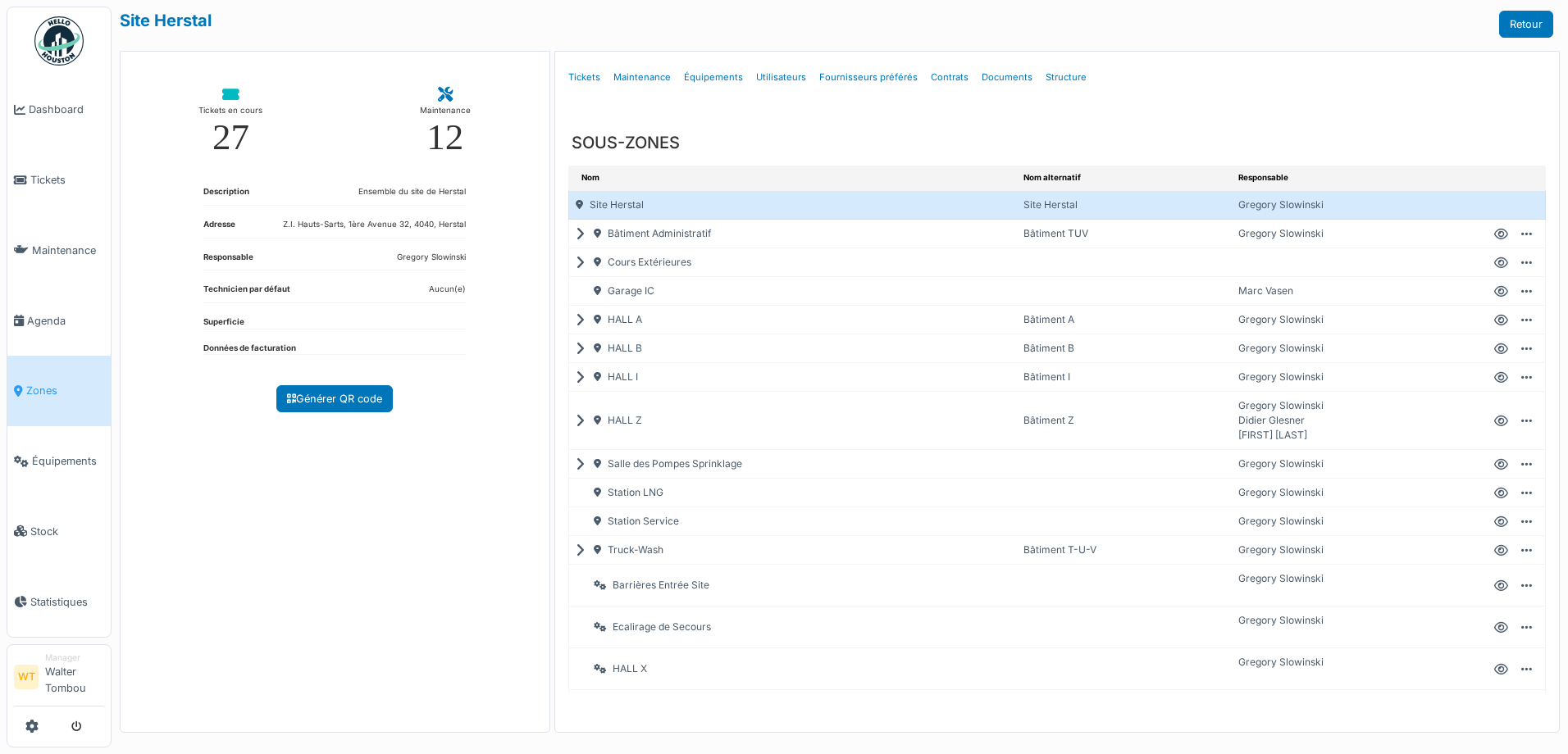 click on "Garage IC" at bounding box center (793, 291) 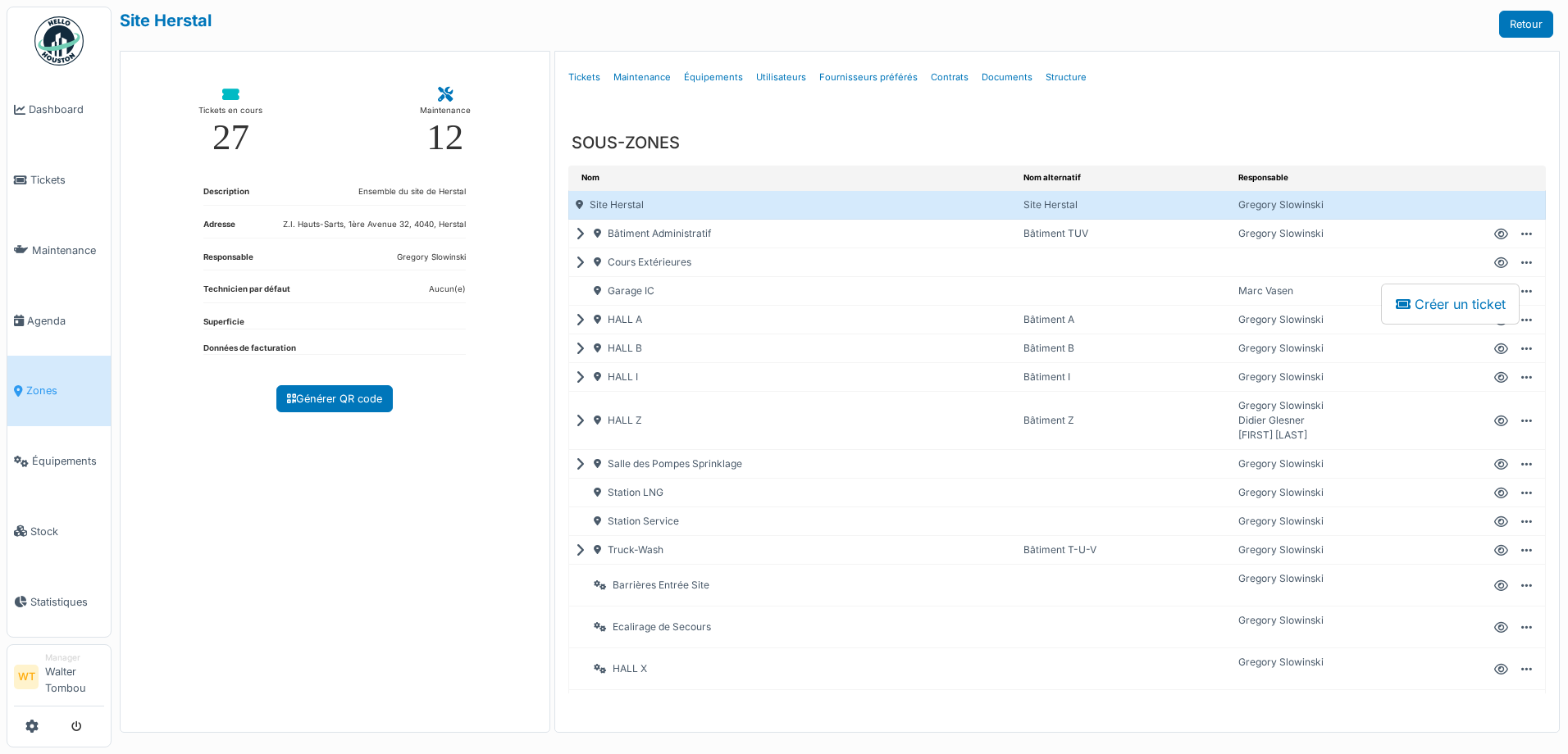click on "Marc Vasen" at bounding box center [1354, 291] 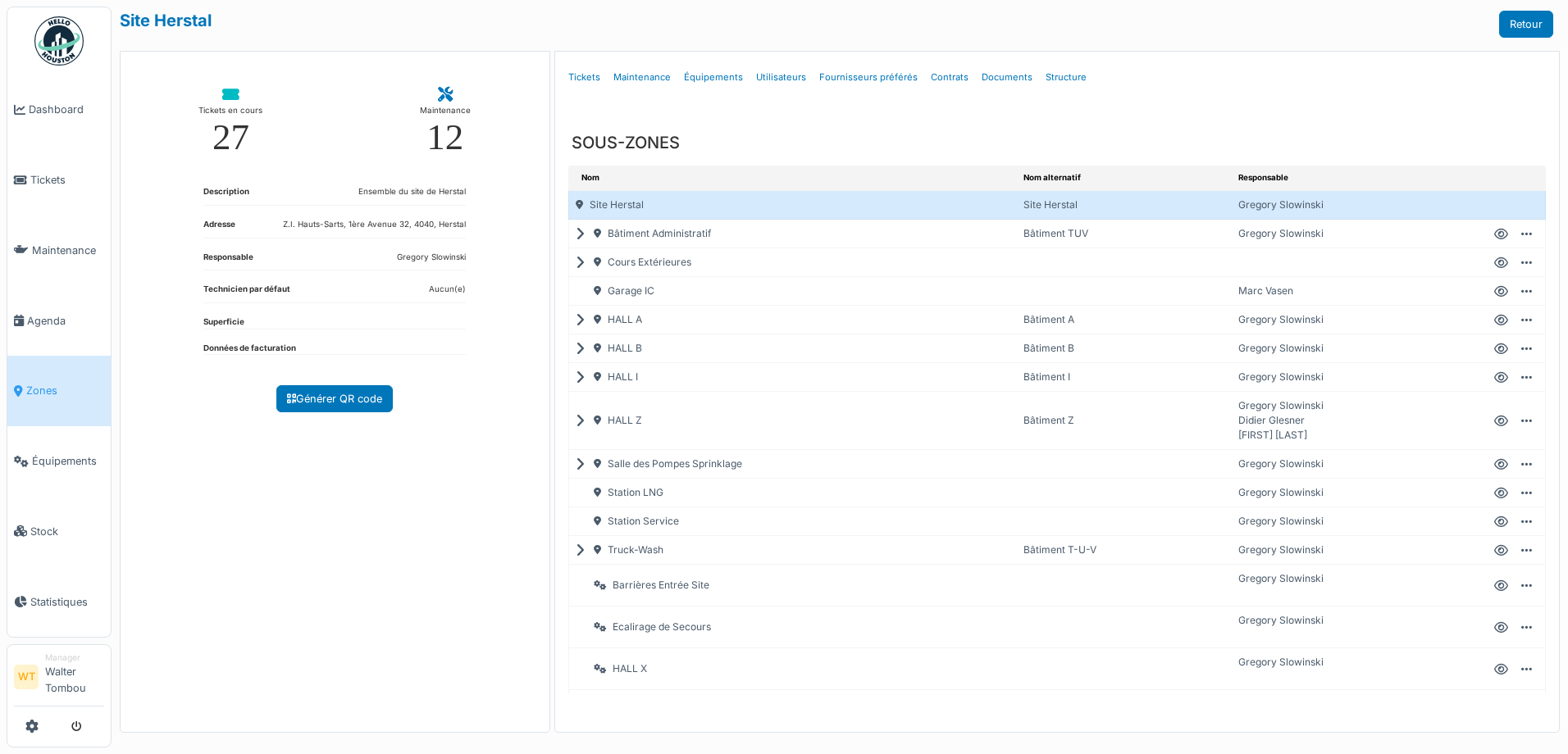 click at bounding box center [1501, 292] 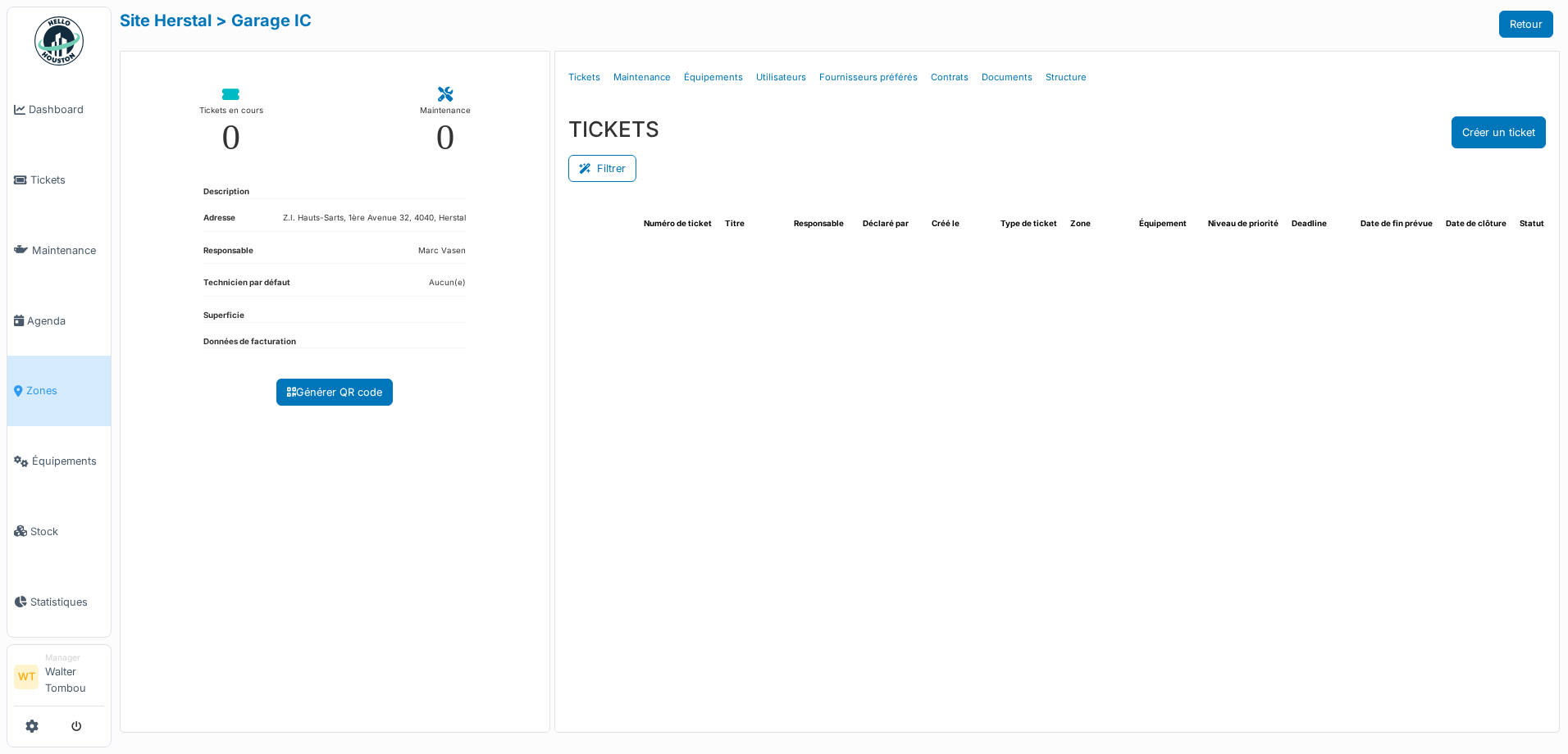 select on "***" 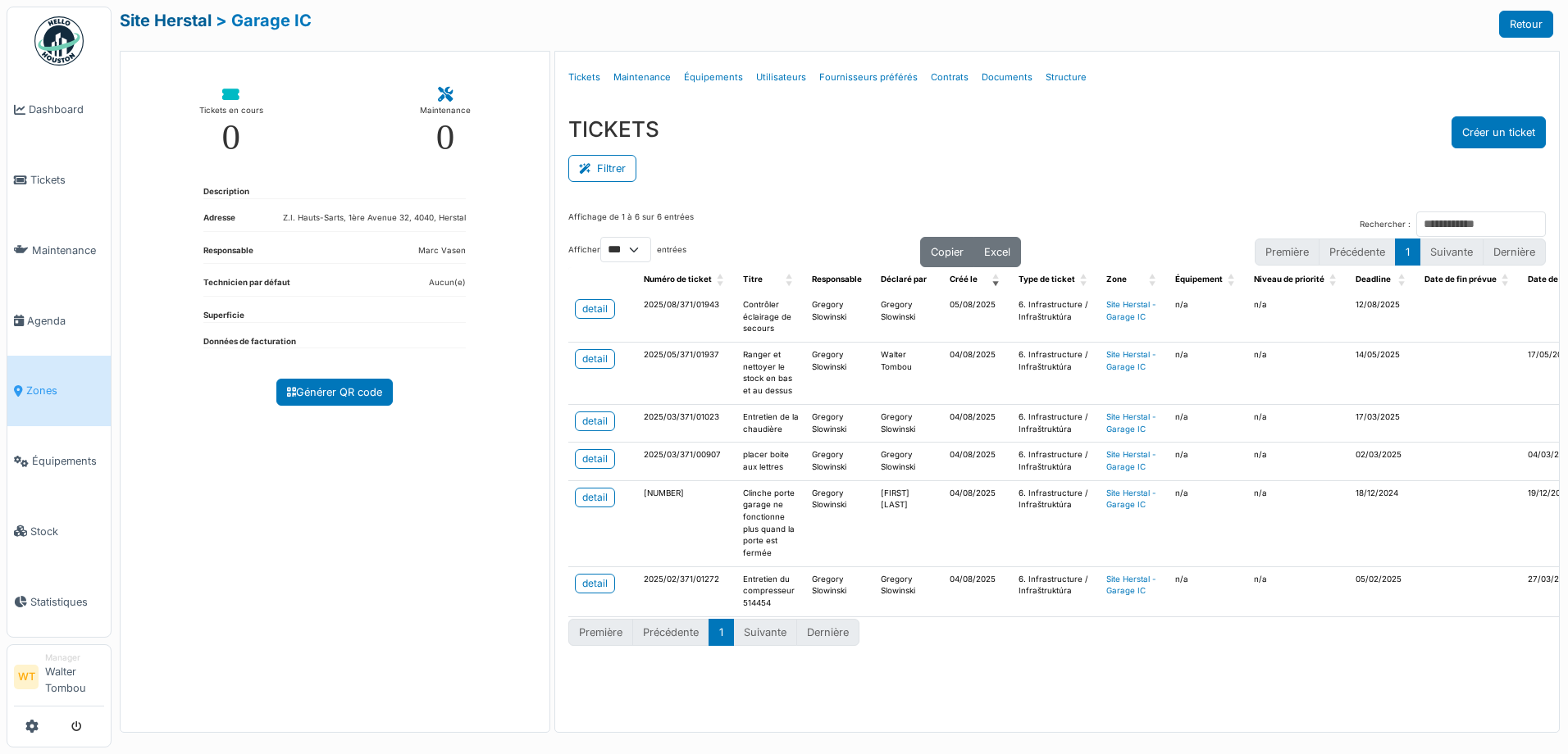 click on "Site Herstal" at bounding box center [166, 20] 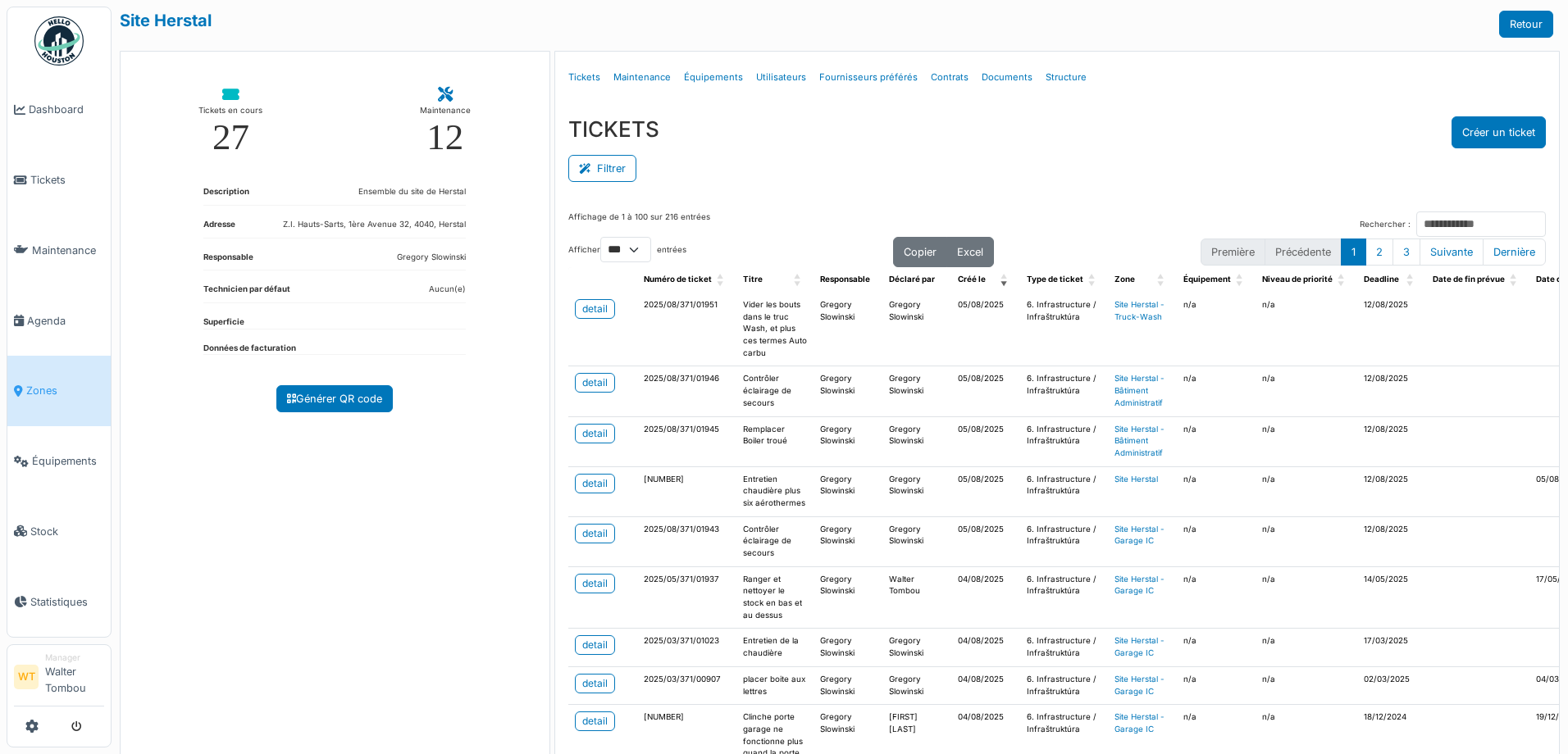 select on "***" 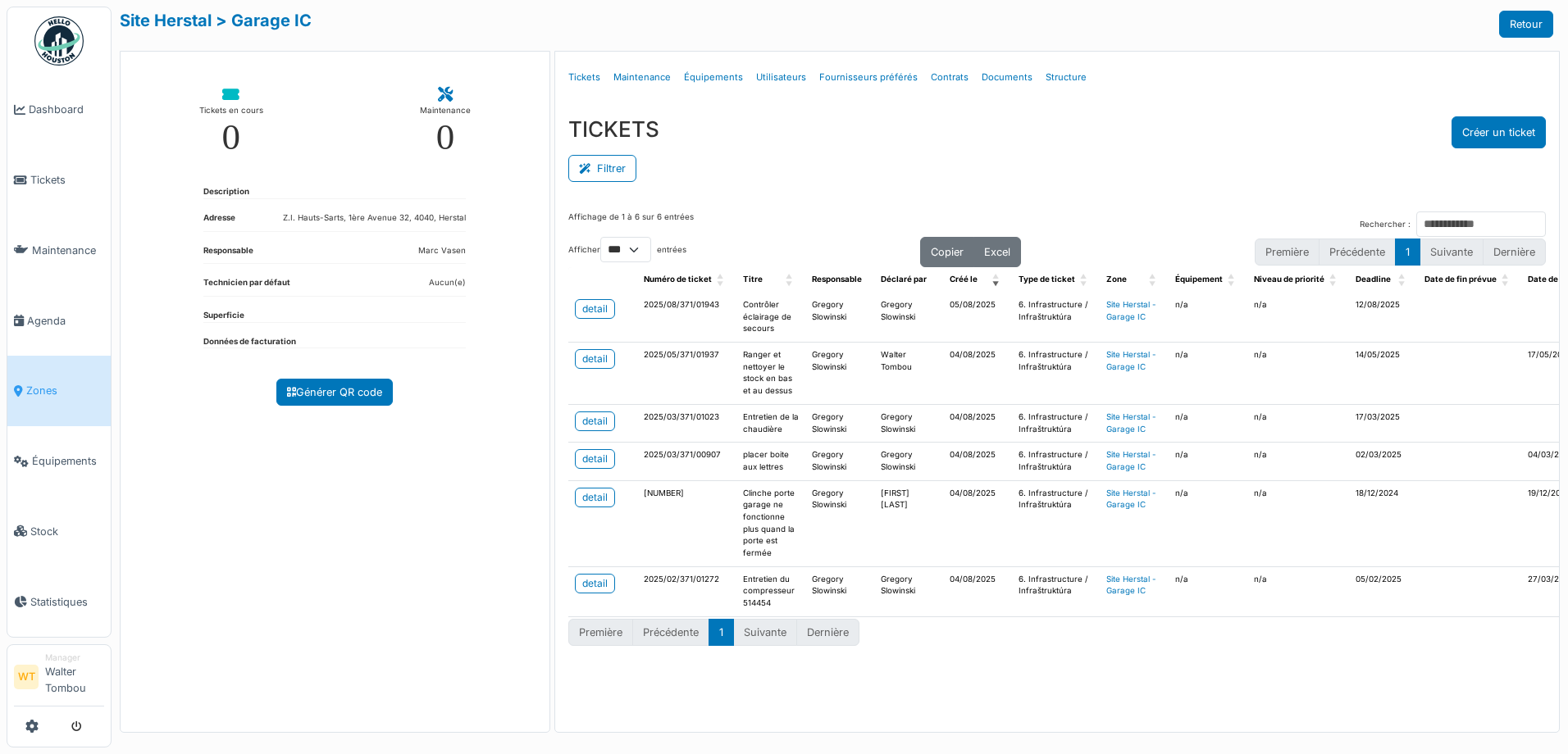 select on "***" 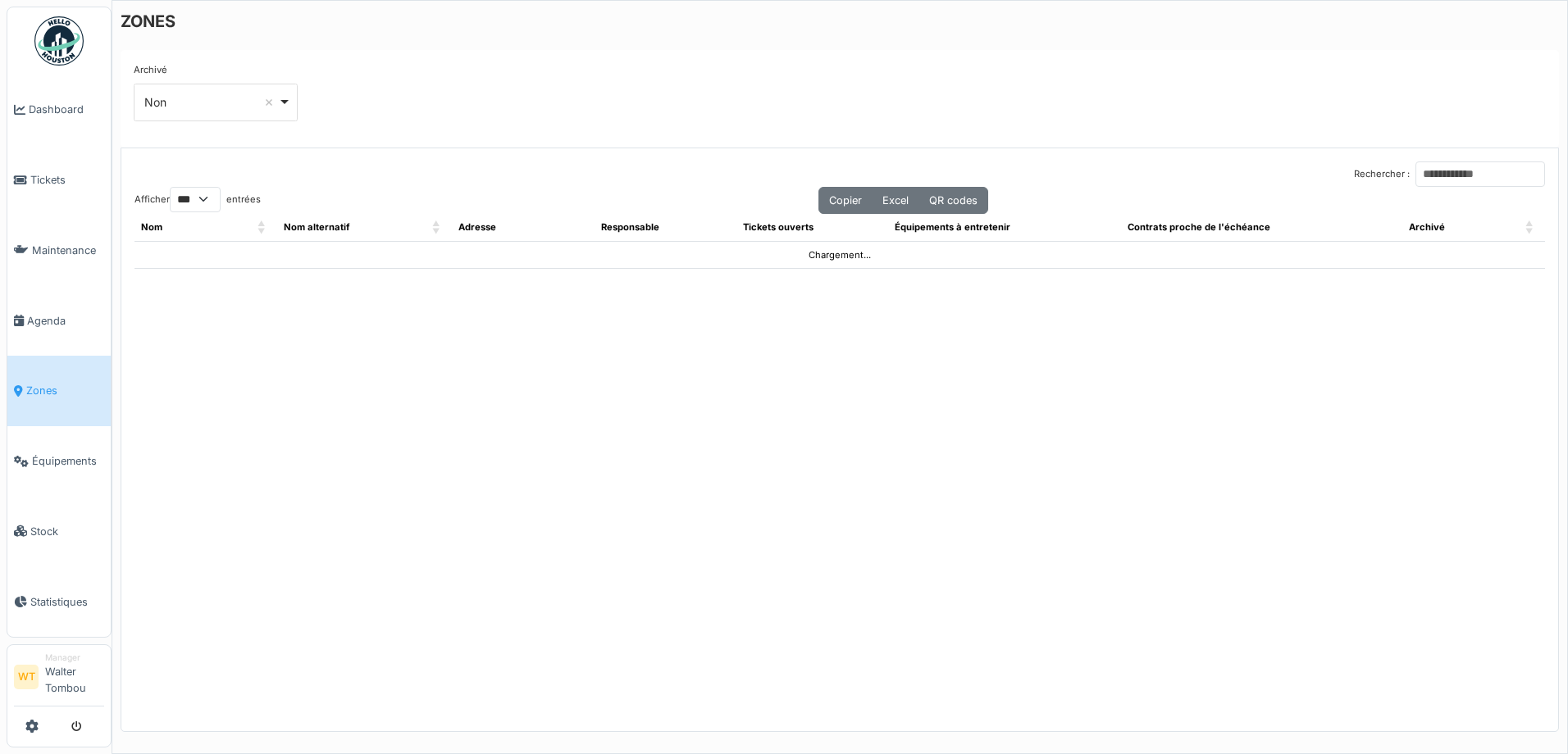 select on "***" 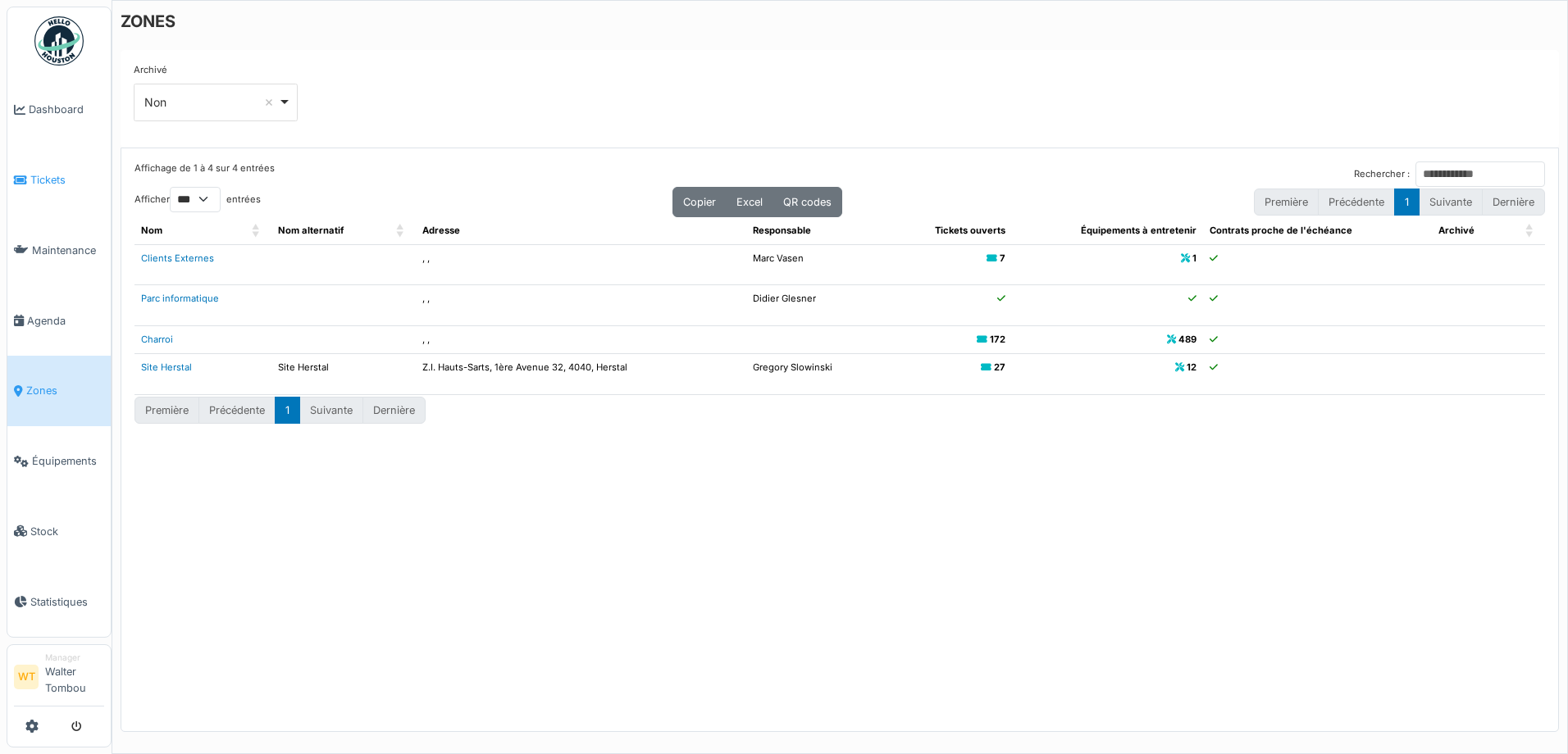 click on "Tickets" at bounding box center (67, 179) 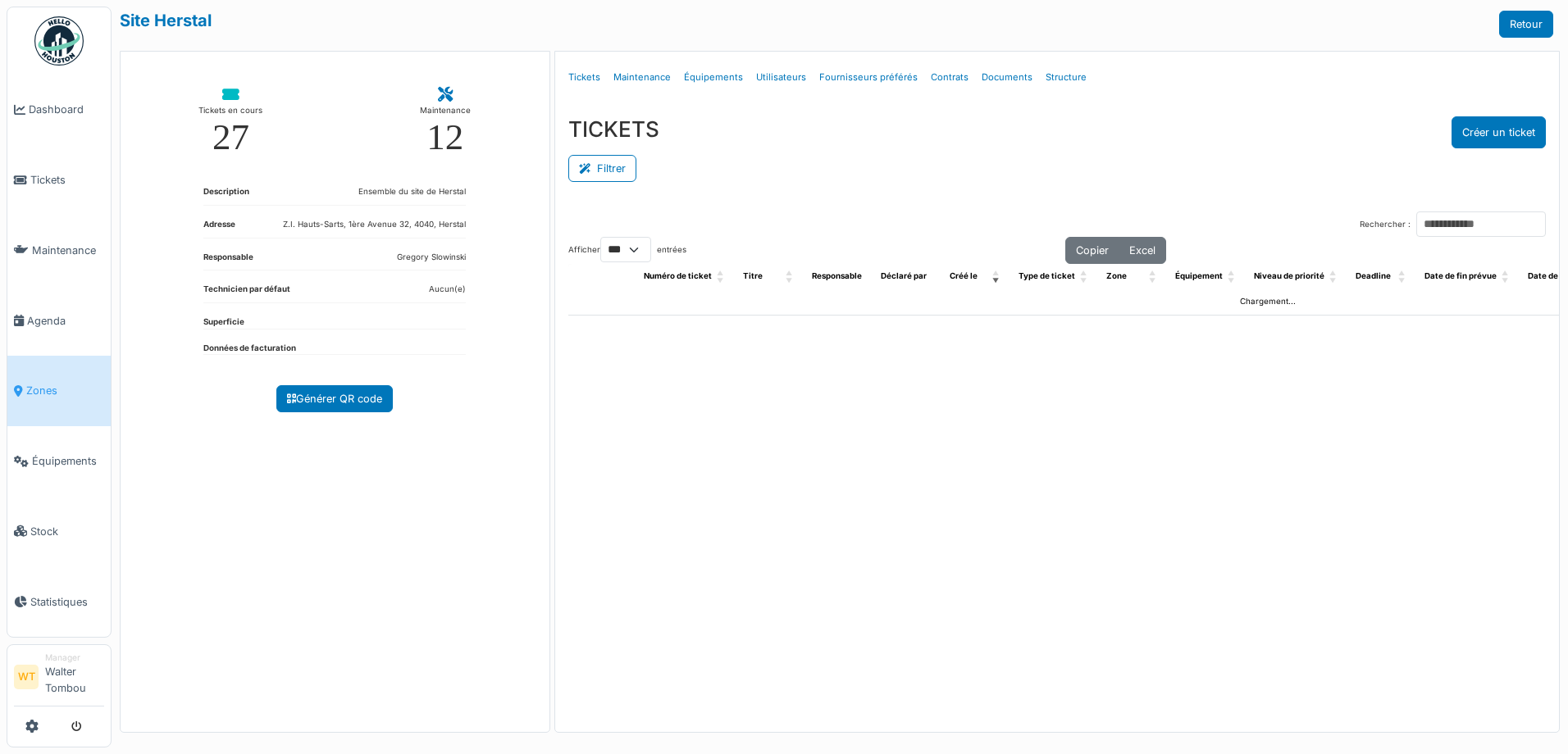 select on "***" 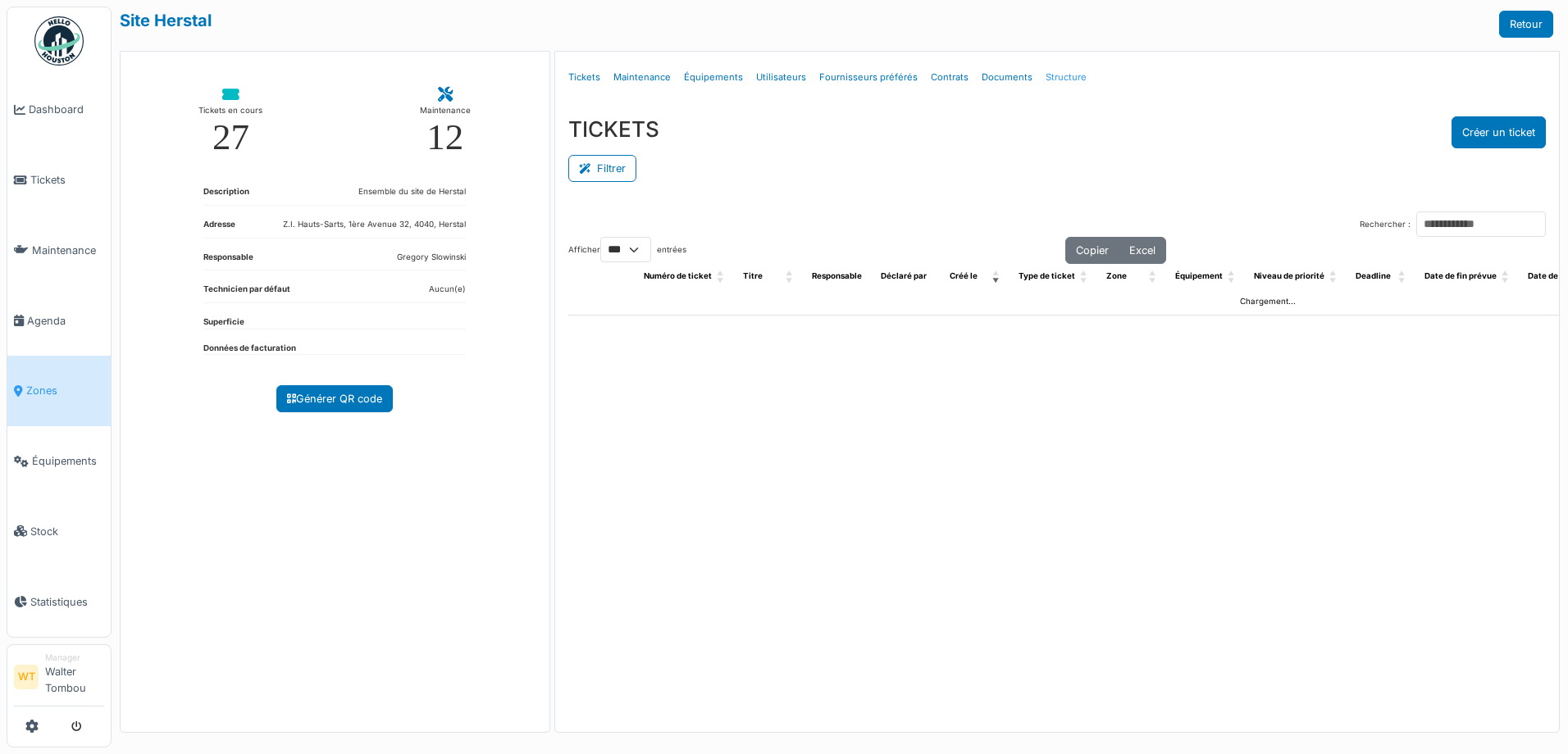 click on "Structure" at bounding box center (1066, 77) 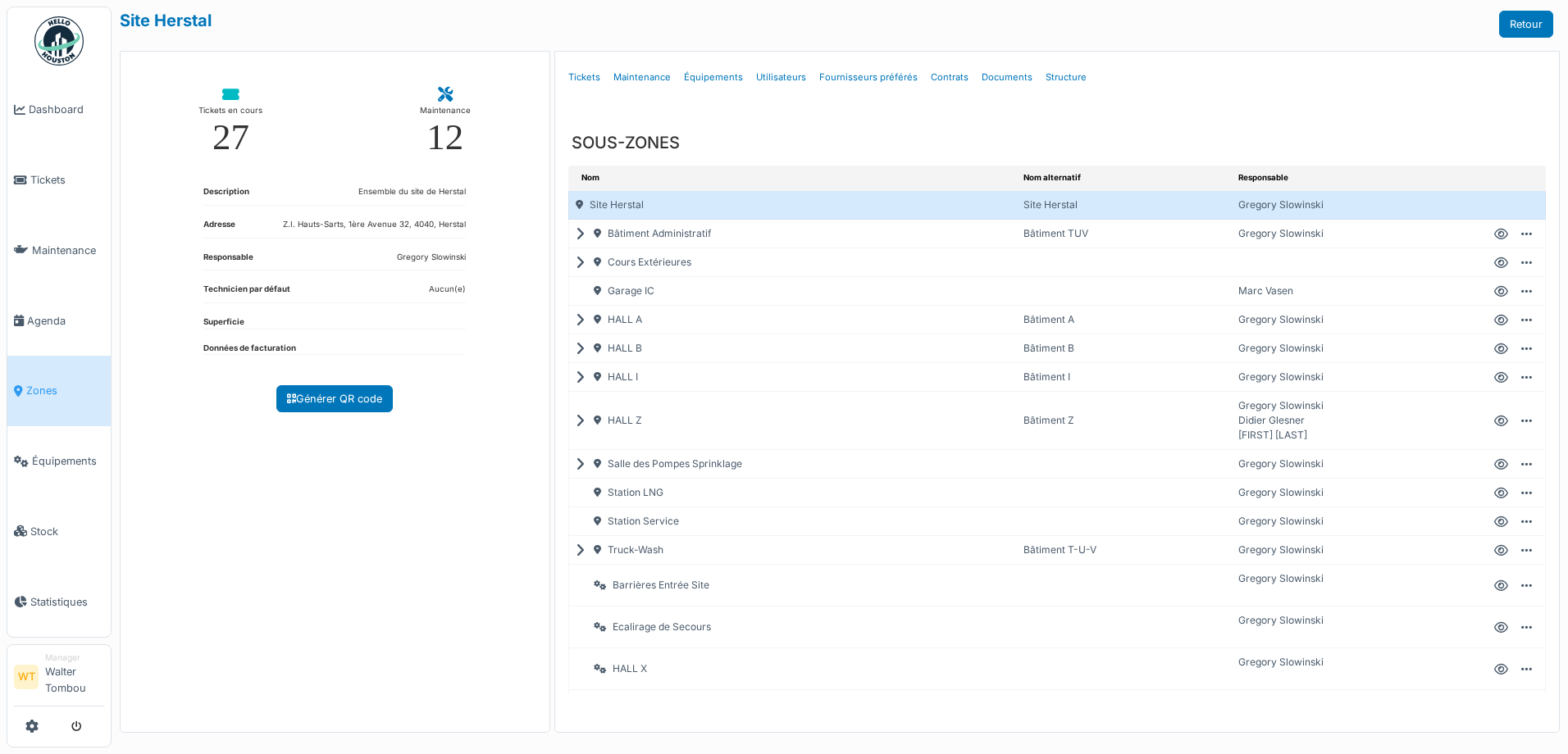 click on "HALL A" at bounding box center [793, 320] 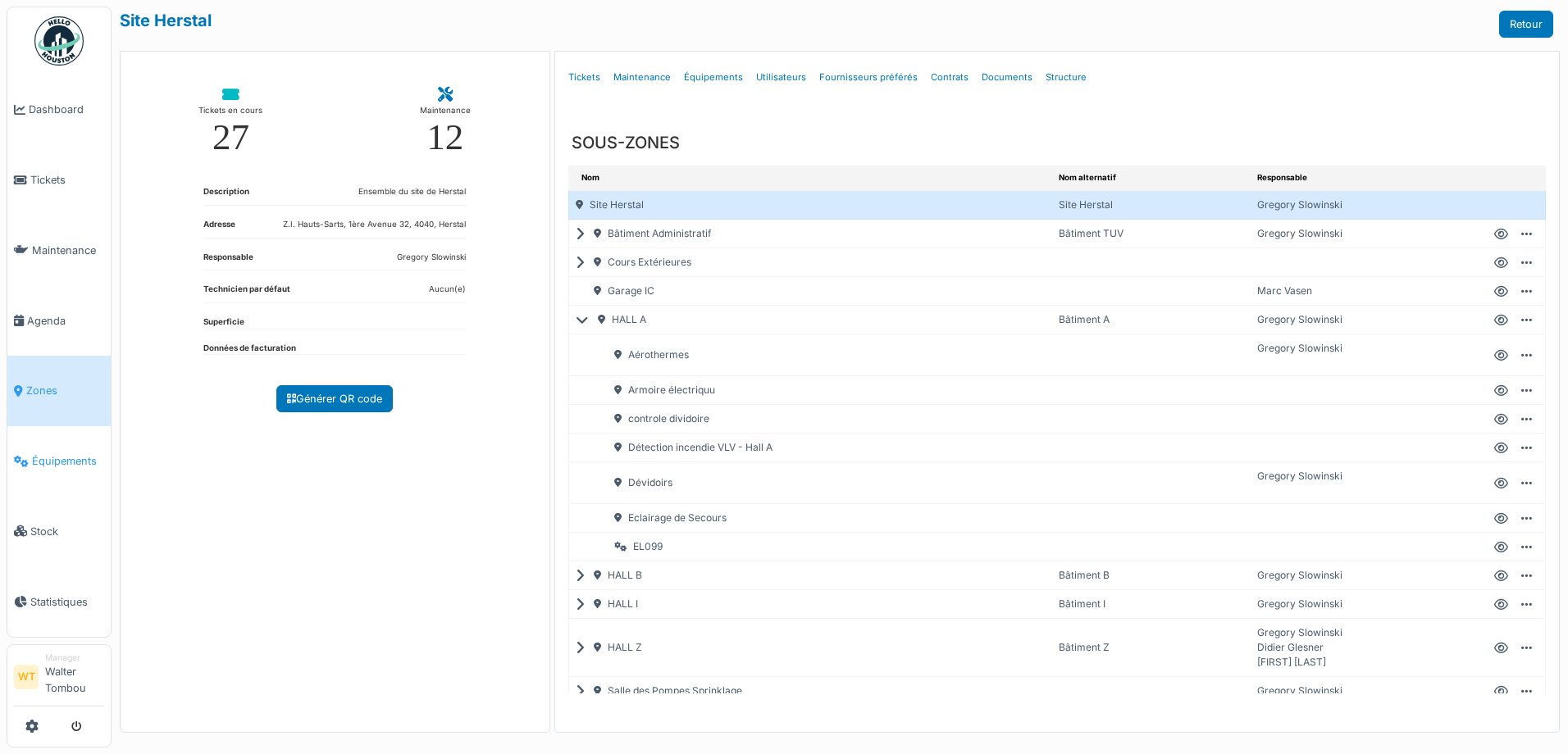 click on "Équipements" at bounding box center (59, 461) 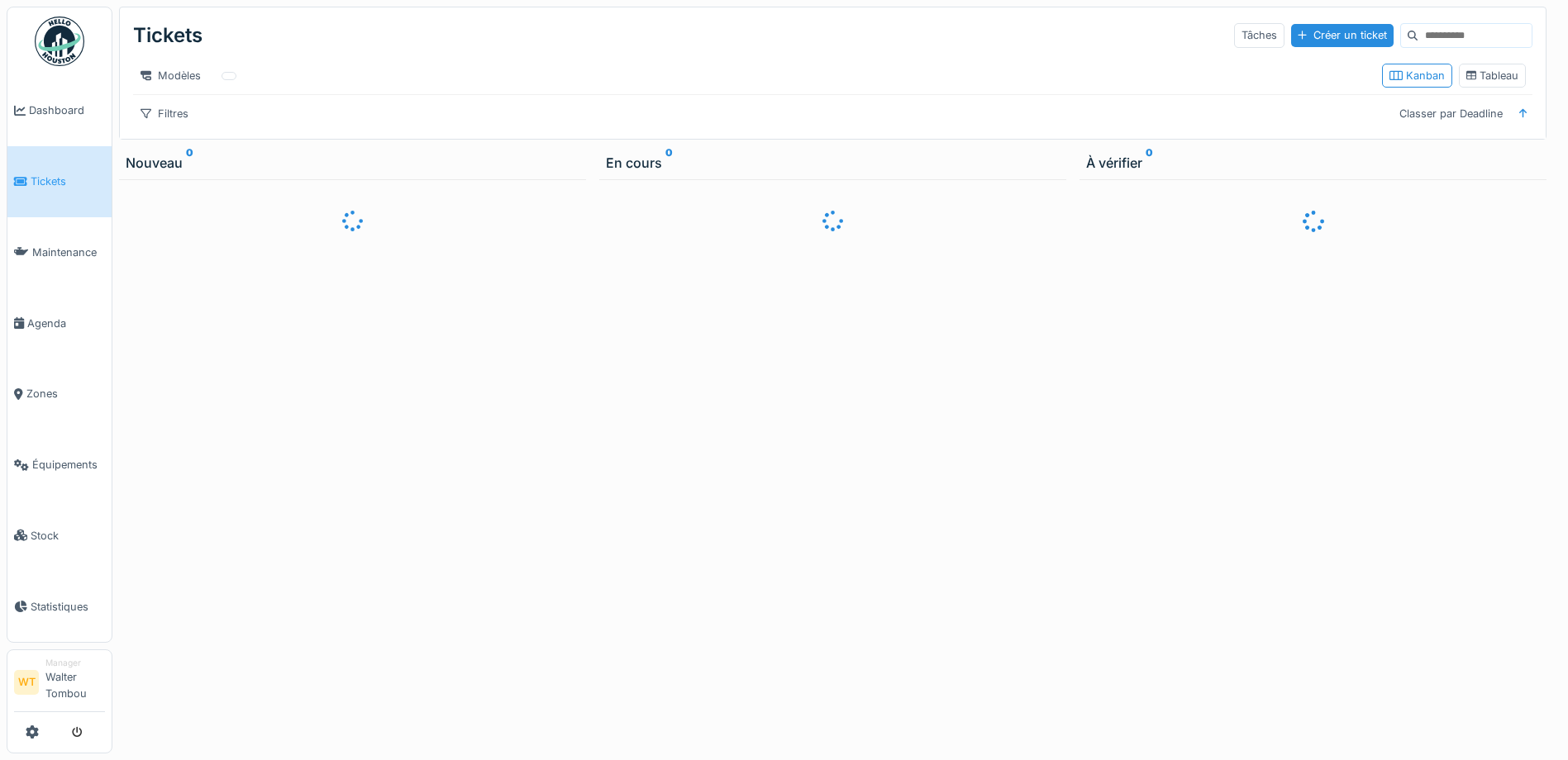 scroll, scrollTop: 0, scrollLeft: 0, axis: both 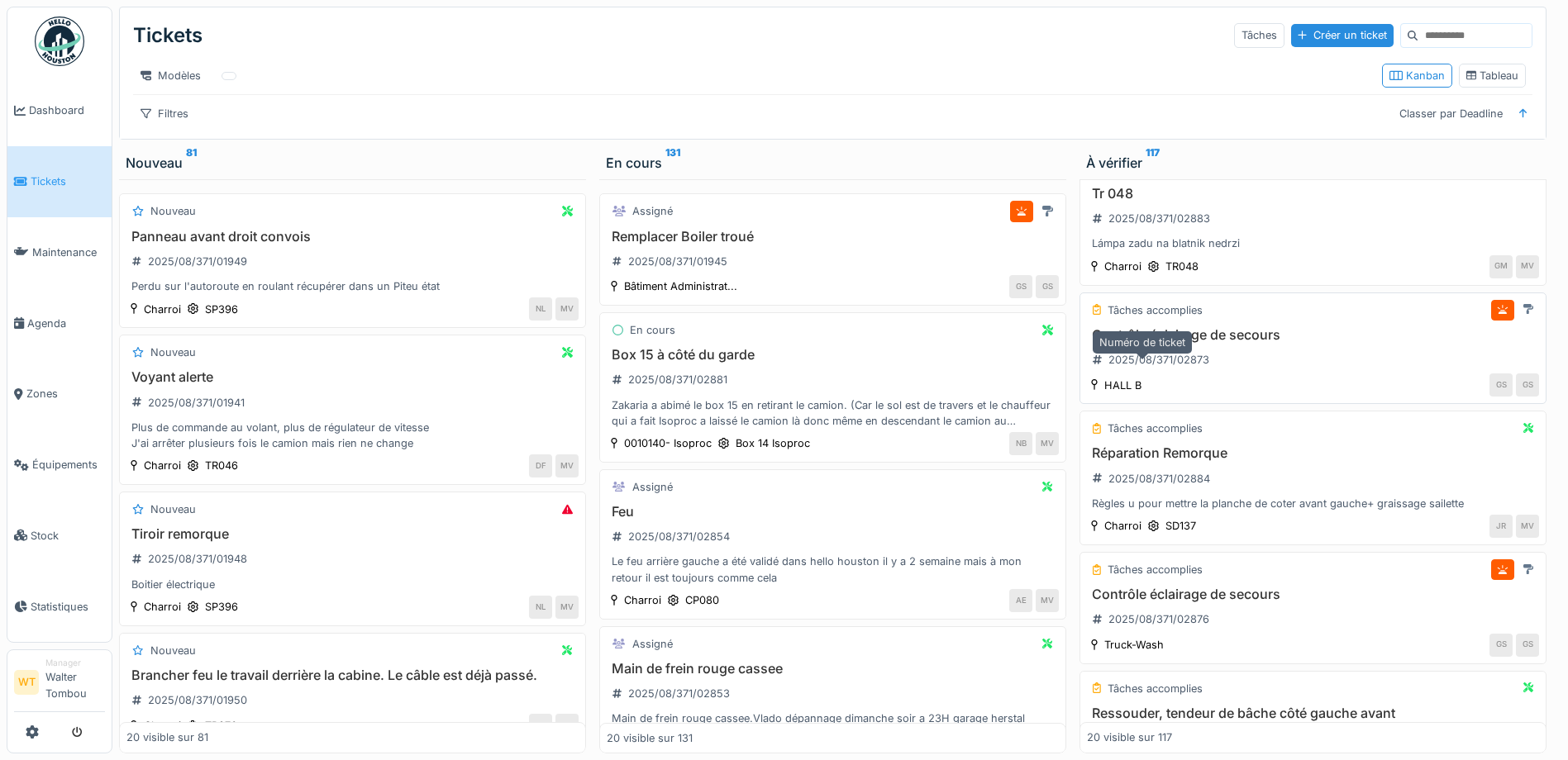 click on "2025/08/371/02873" at bounding box center [1159, 359] 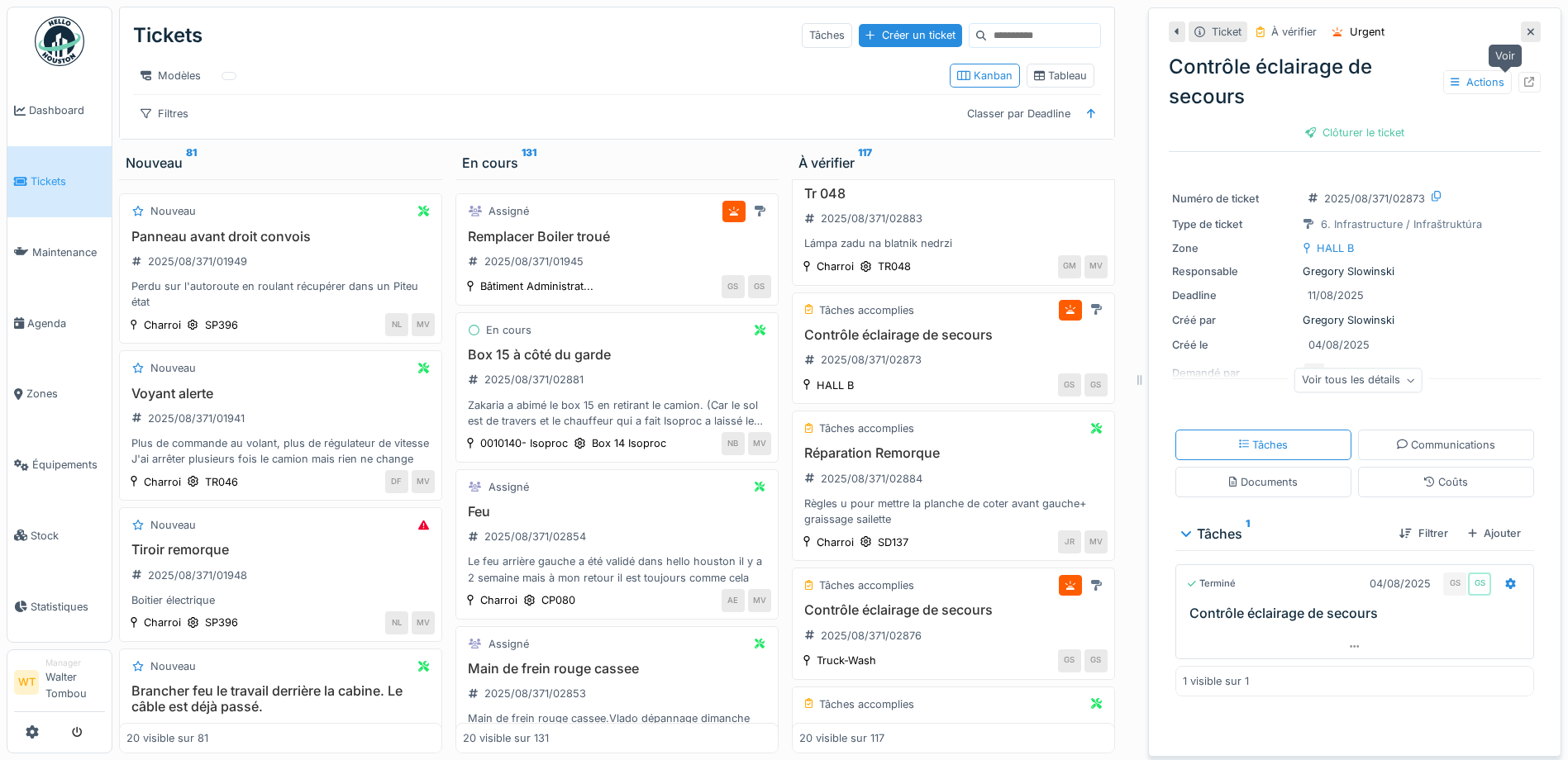 click 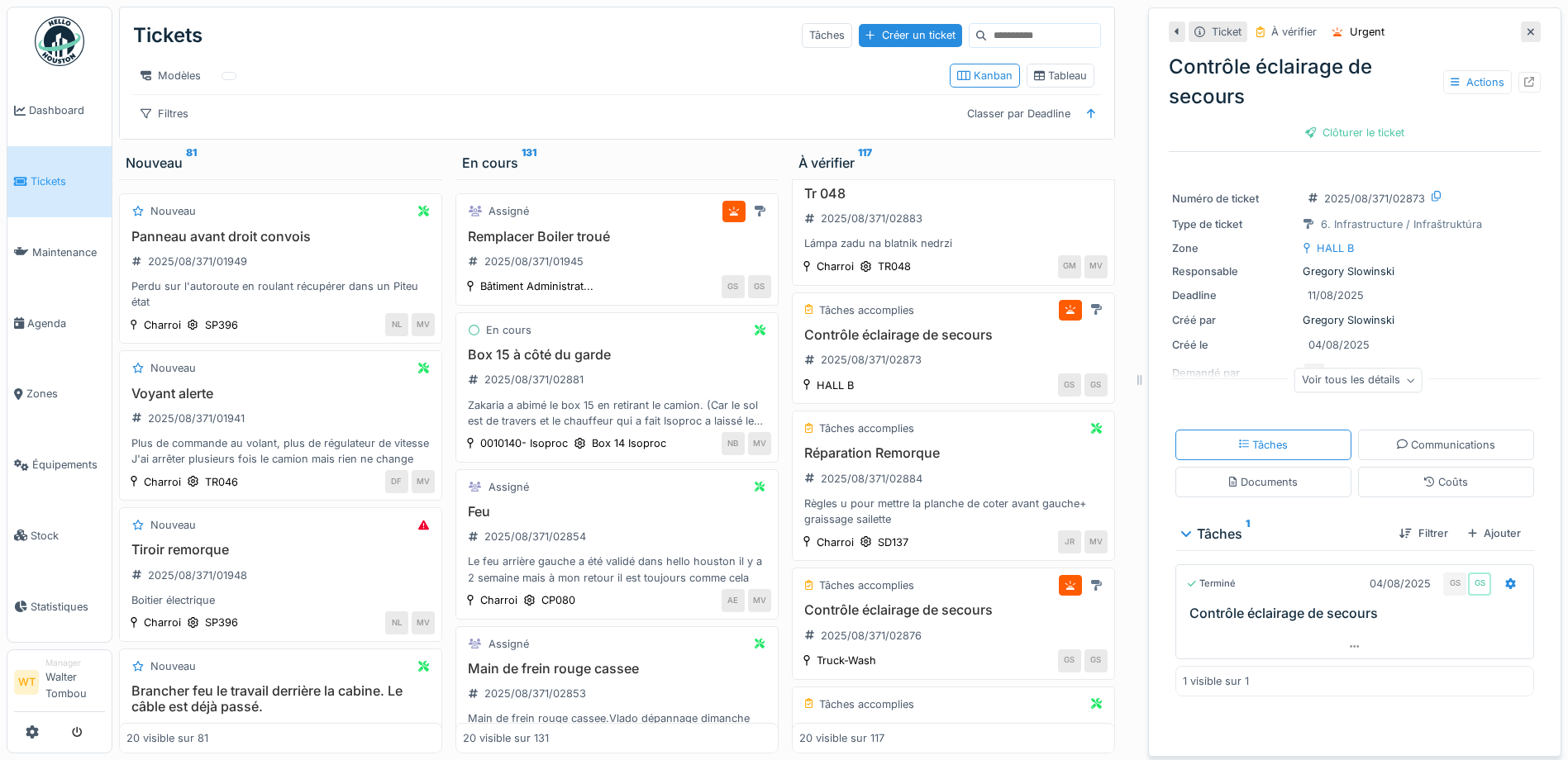 click 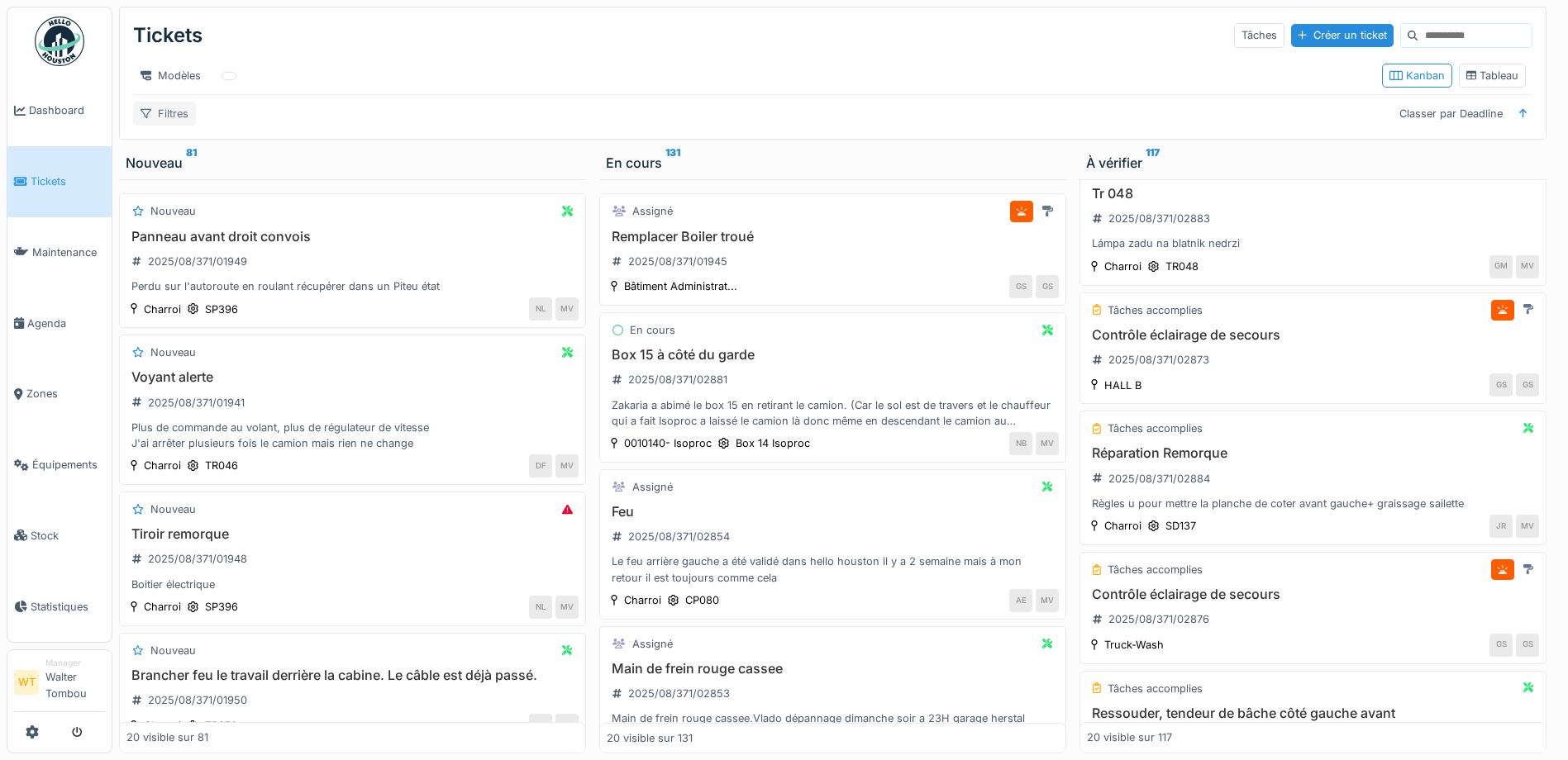 click on "Filtres" at bounding box center (164, 113) 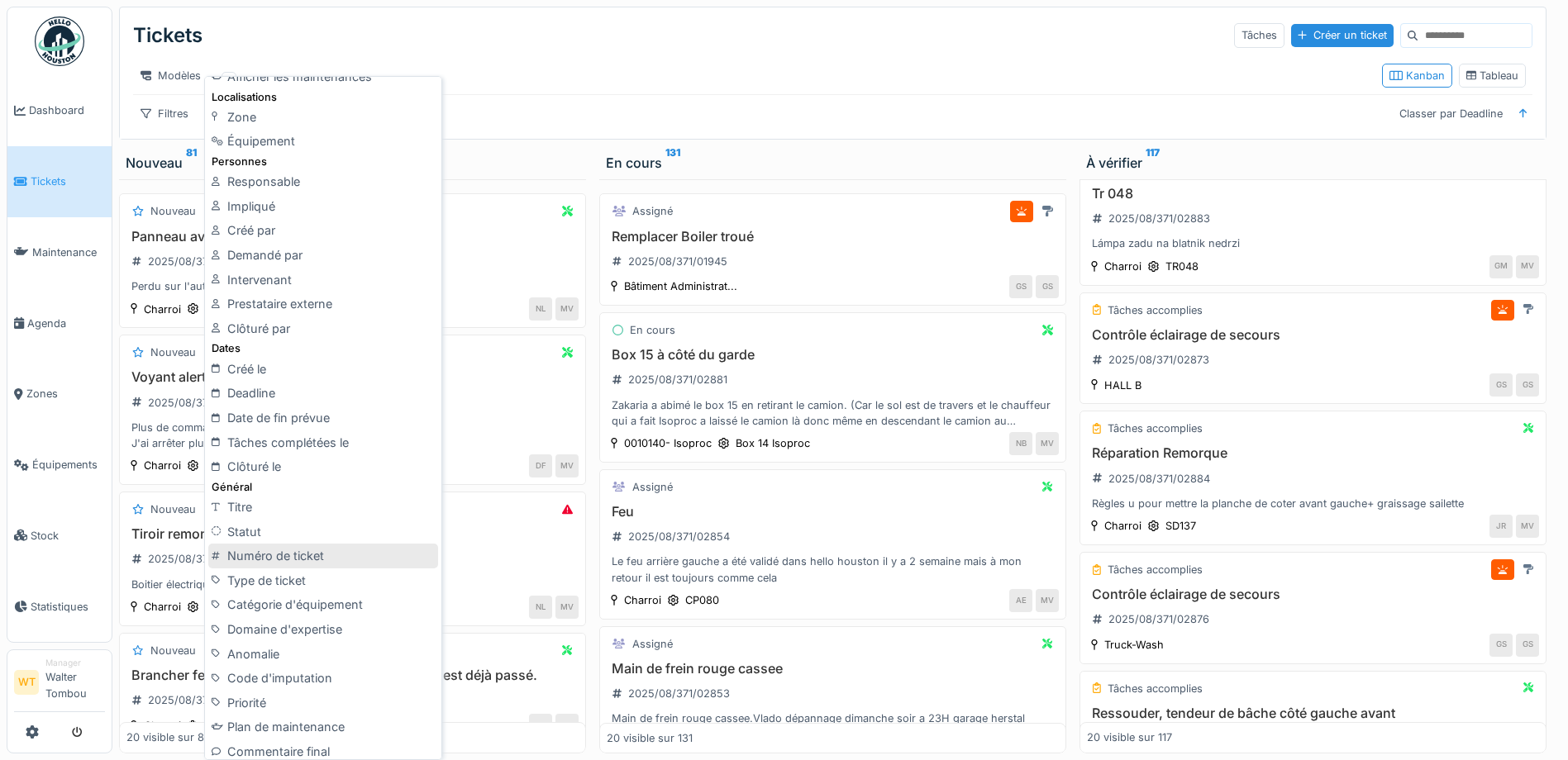 scroll, scrollTop: 165, scrollLeft: 0, axis: vertical 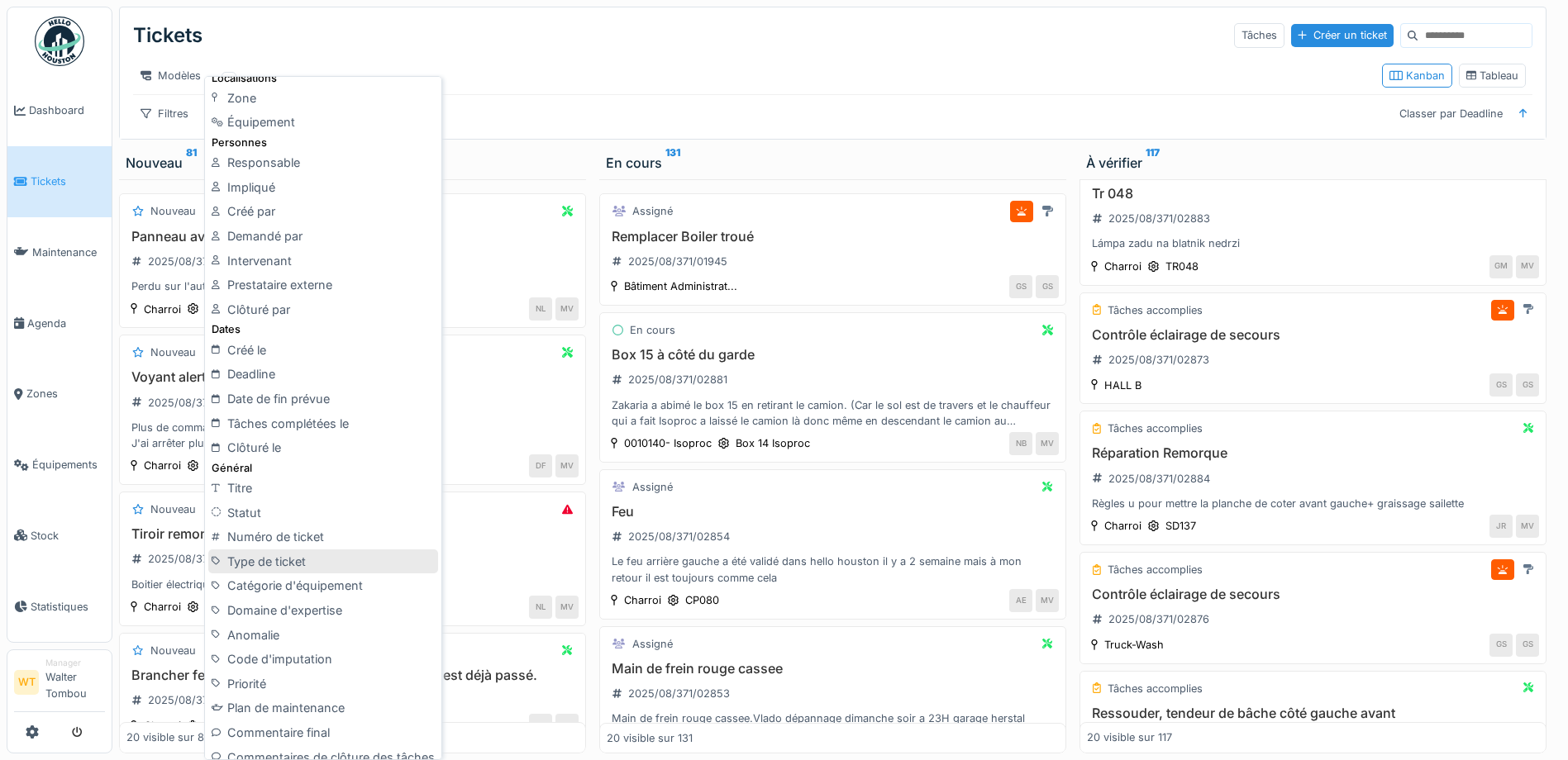 click on "Type de ticket" at bounding box center [323, 562] 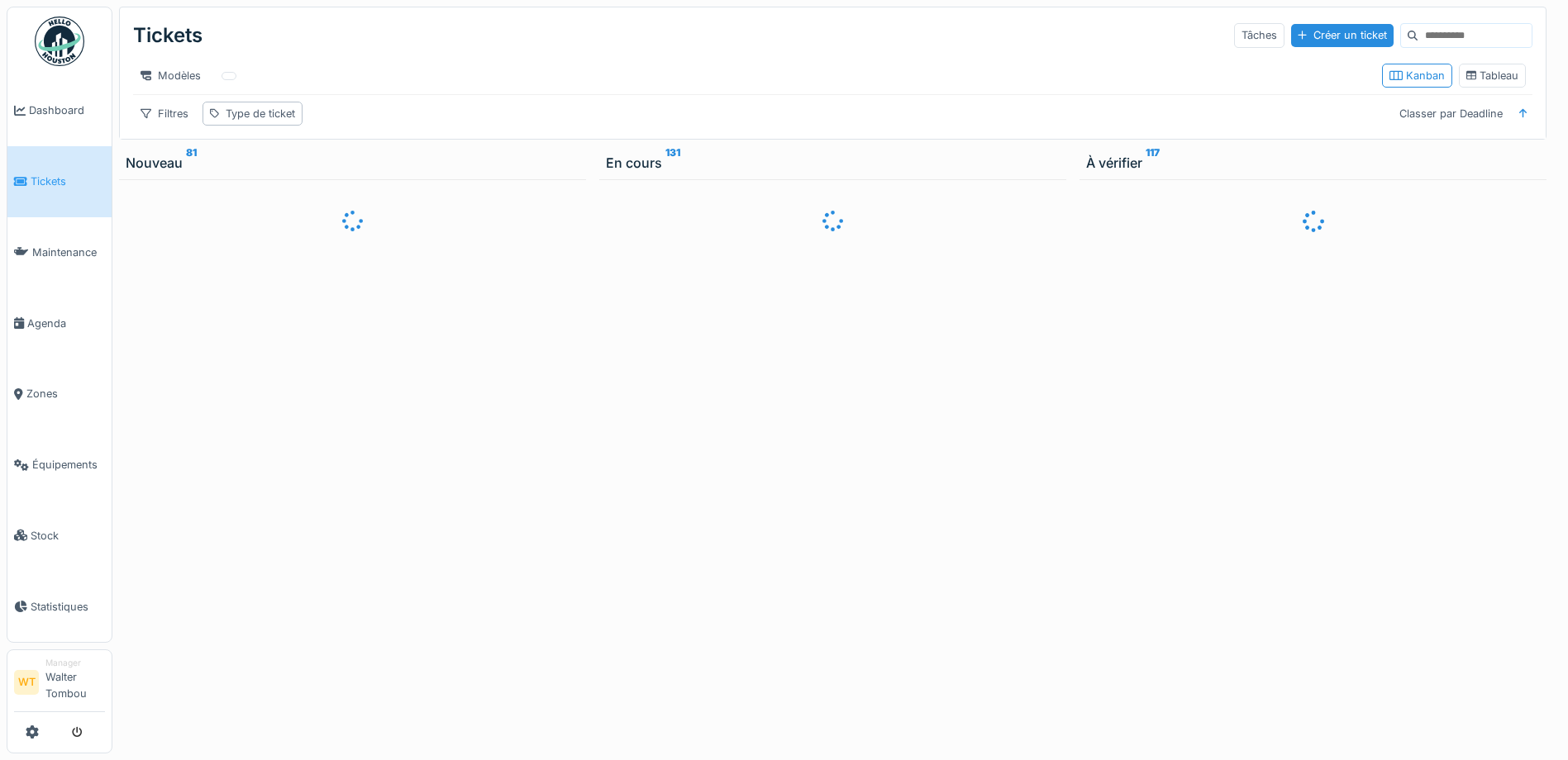 scroll, scrollTop: 0, scrollLeft: 0, axis: both 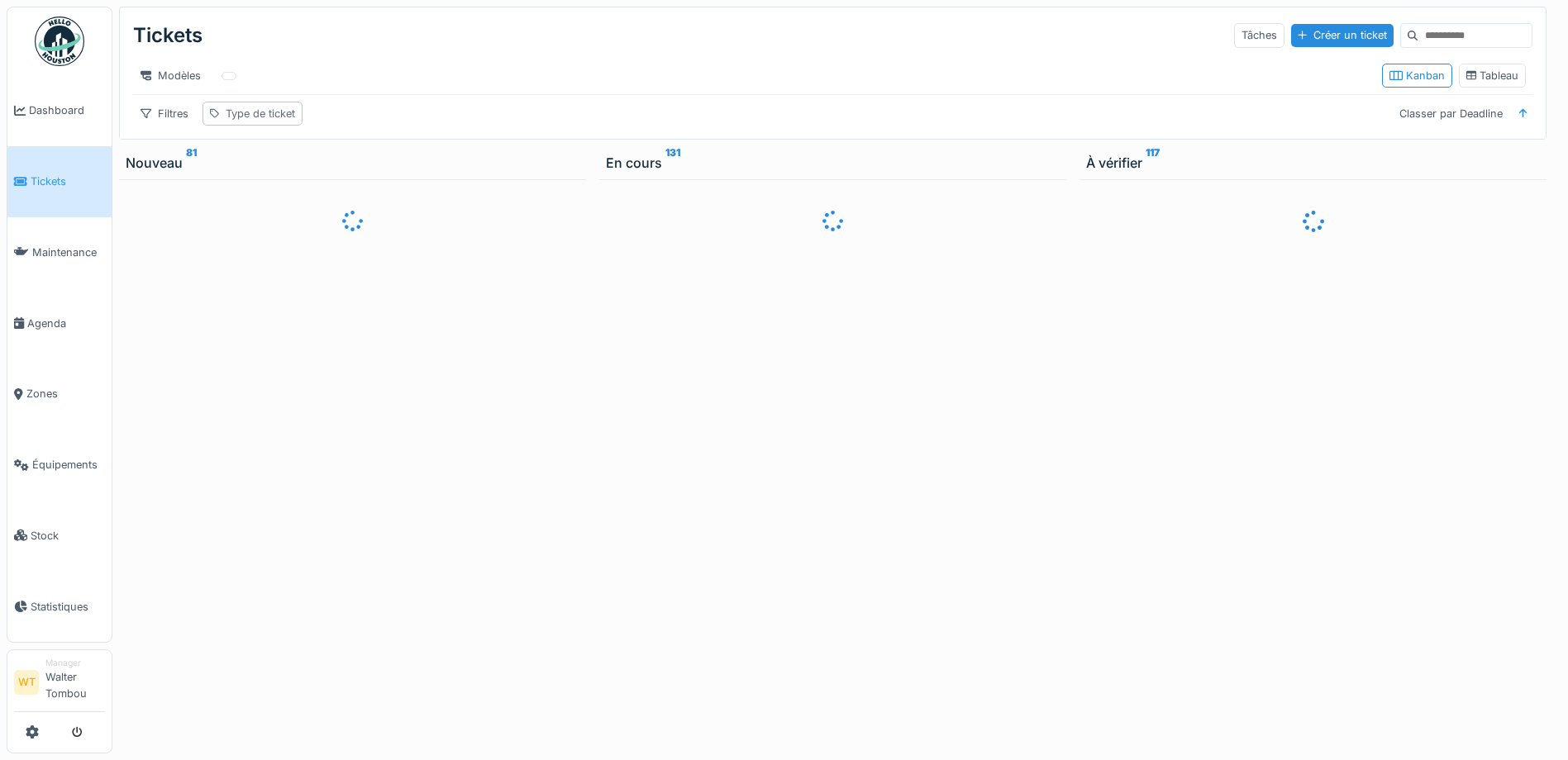 click on "Type de ticket" at bounding box center [260, 113] 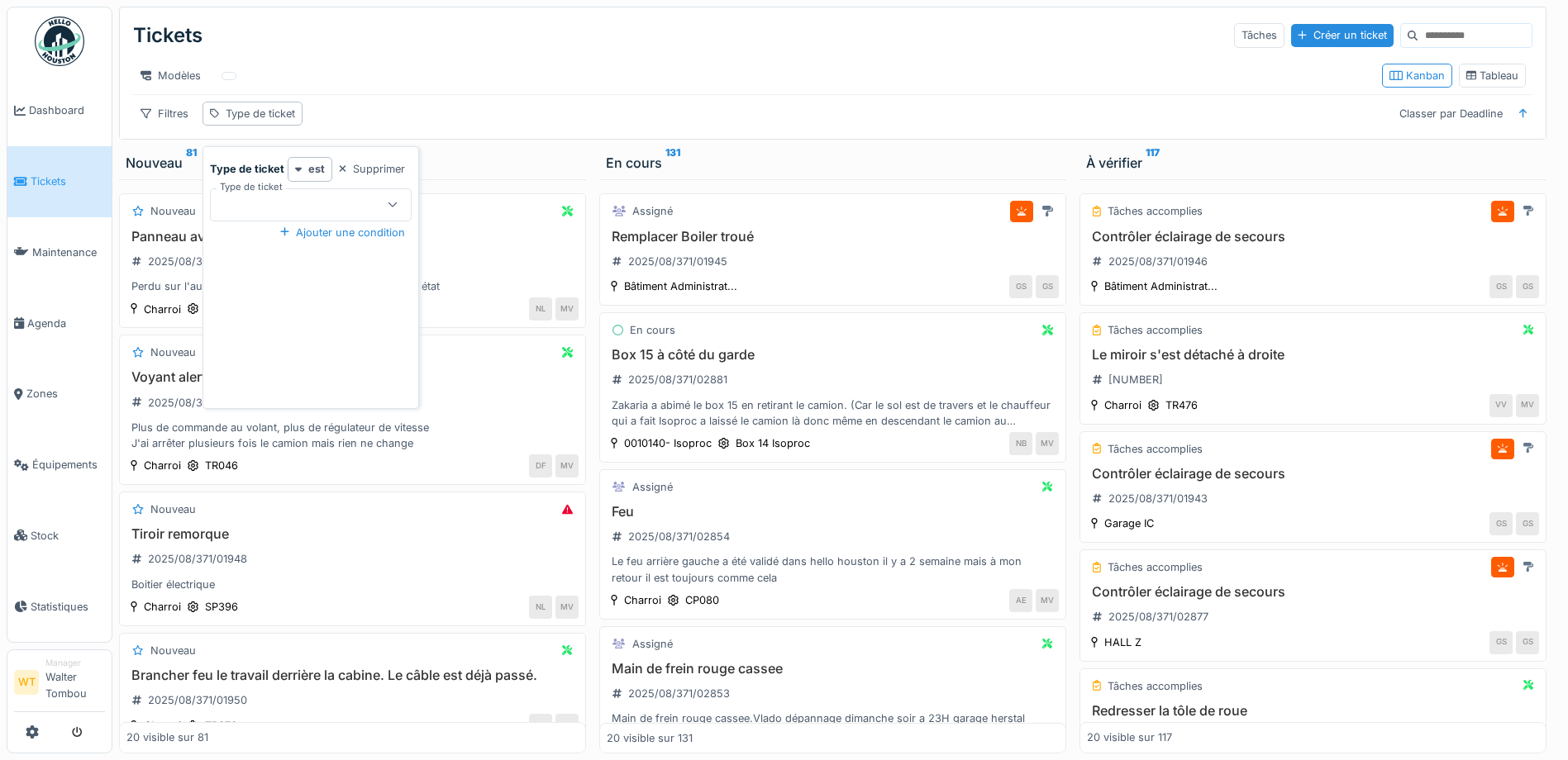 click at bounding box center (301, 205) 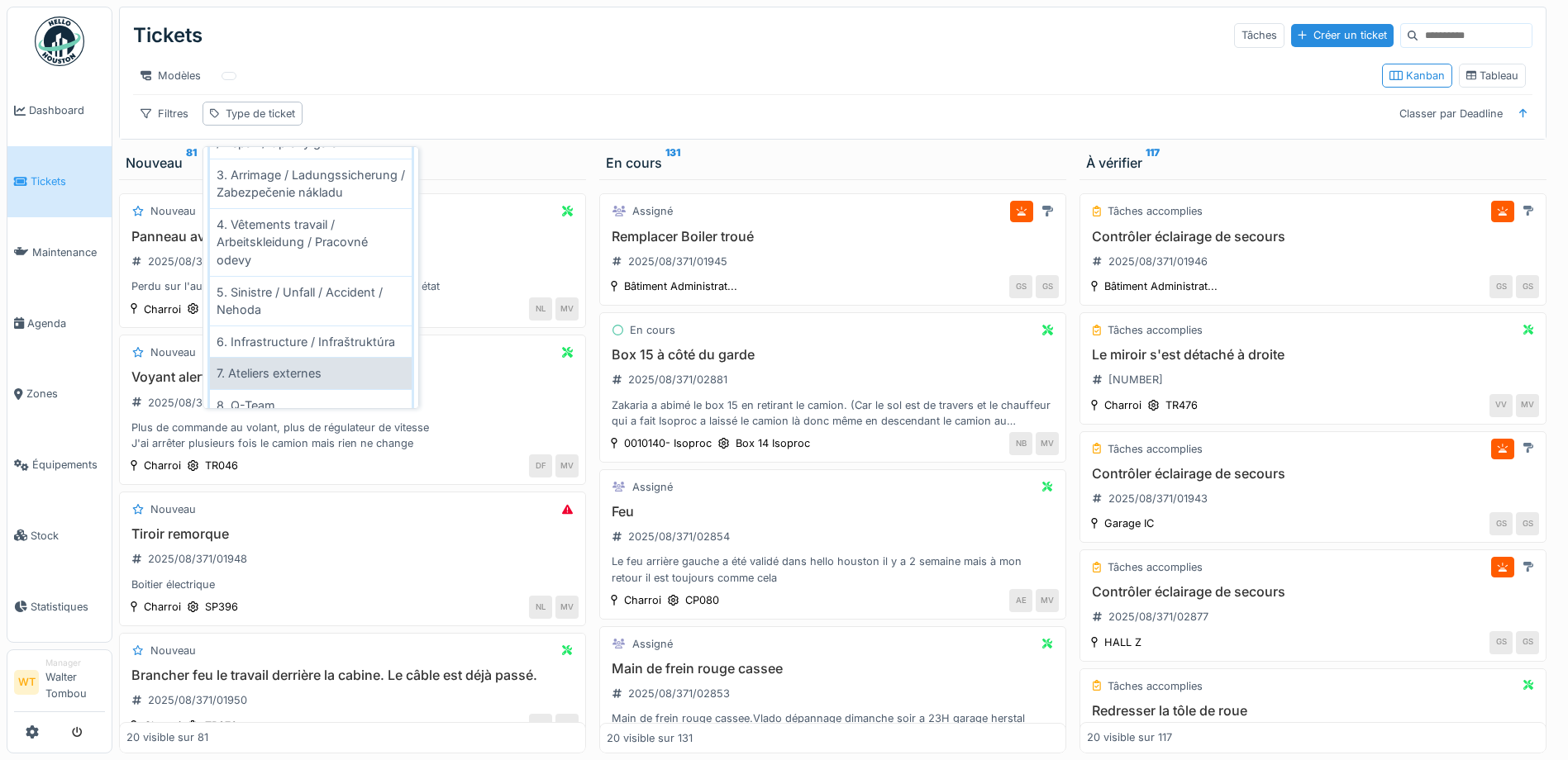 scroll, scrollTop: 248, scrollLeft: 0, axis: vertical 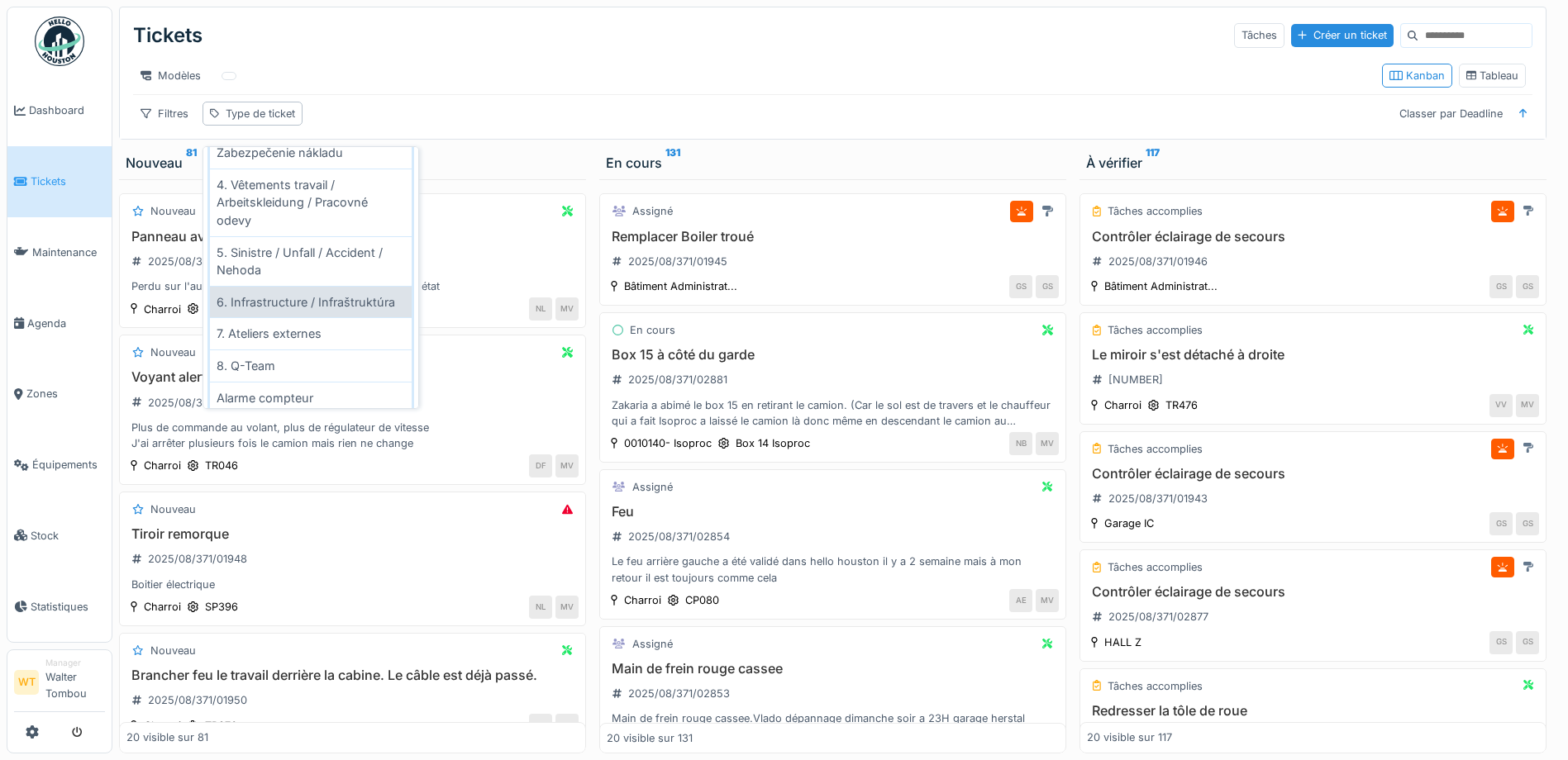 click on "6. Infrastructure / Infraštruktúra" at bounding box center (311, 302) 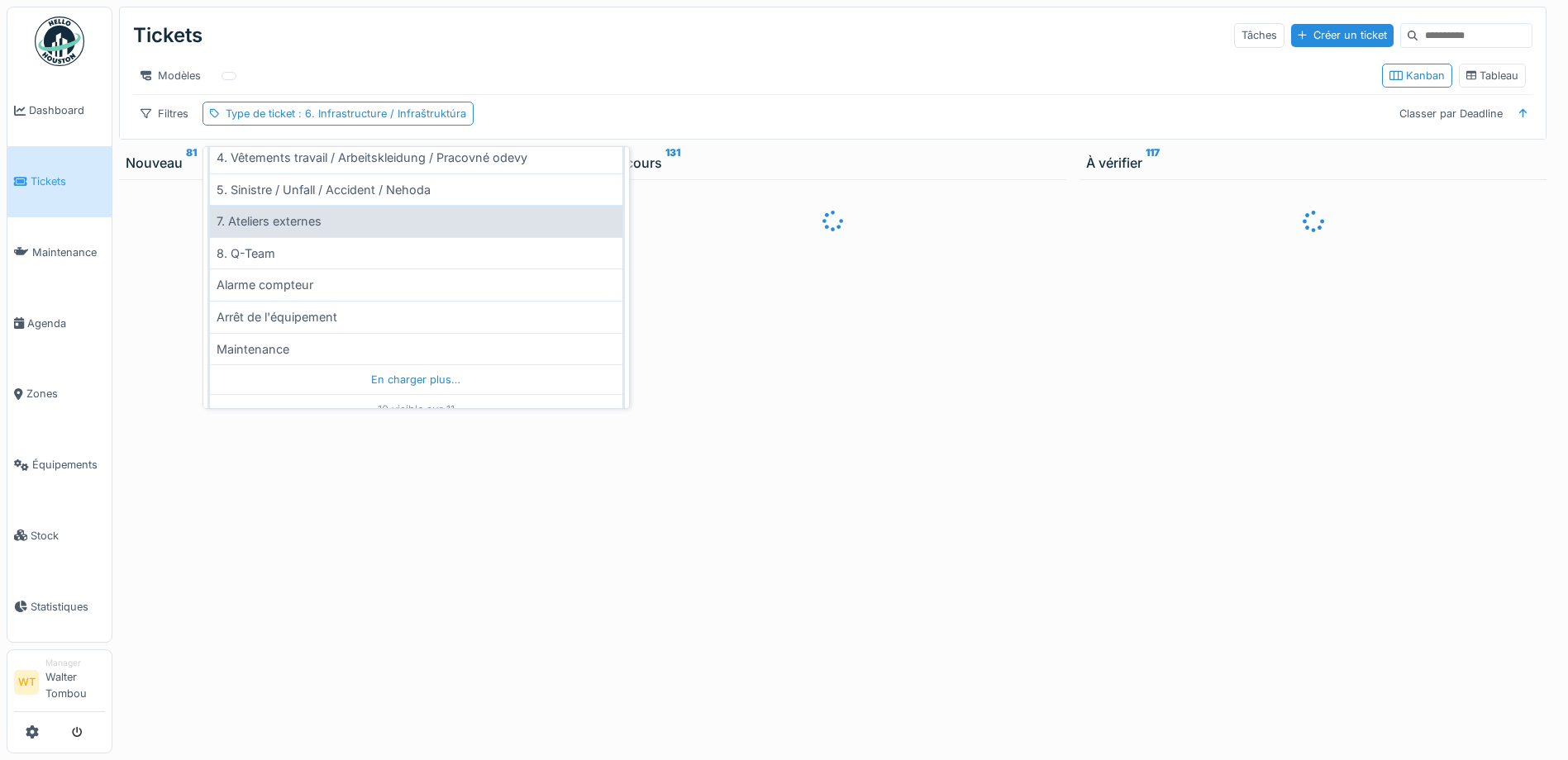scroll, scrollTop: 239, scrollLeft: 0, axis: vertical 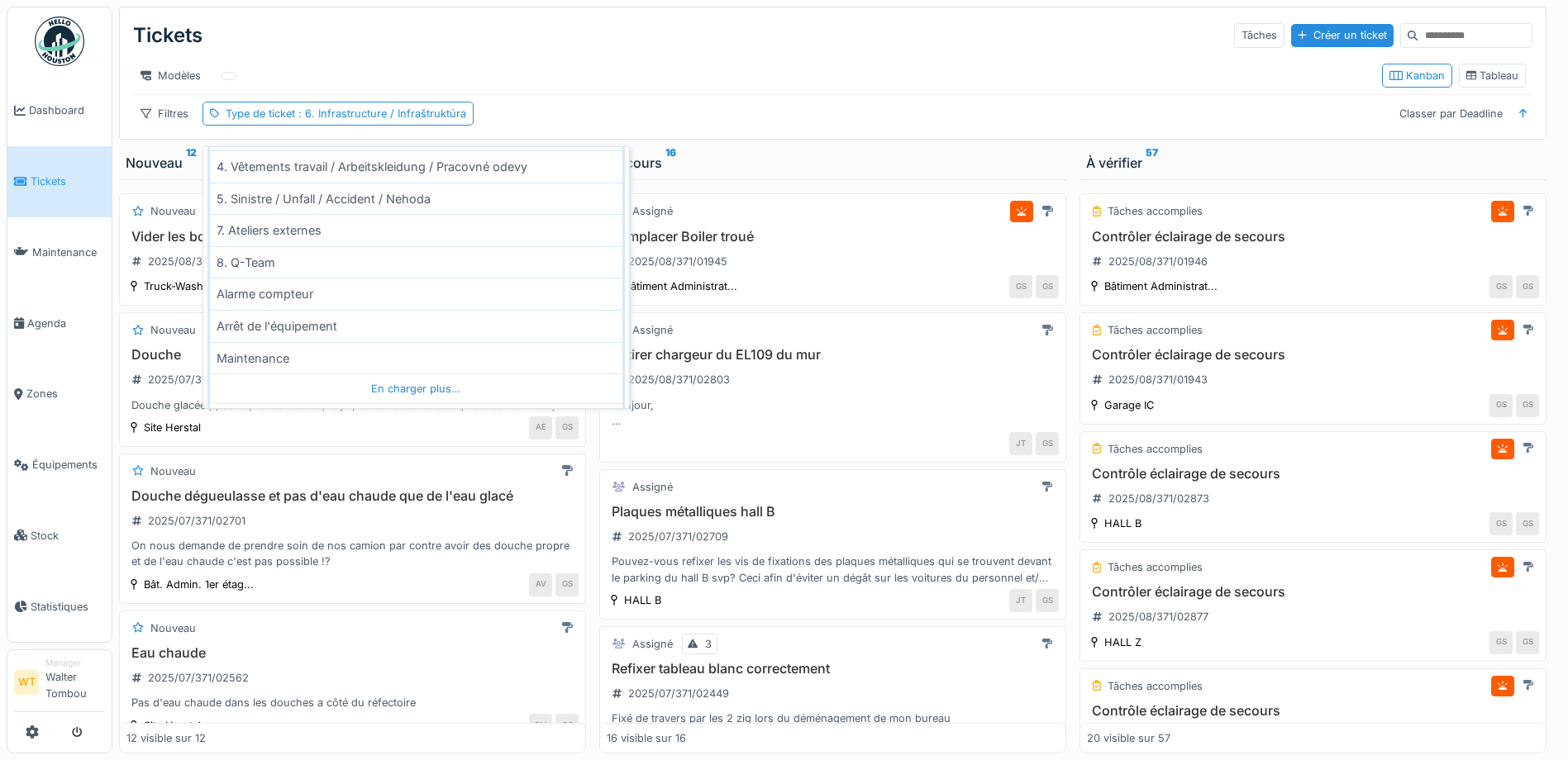 click on "En cours 16" at bounding box center (832, 163) 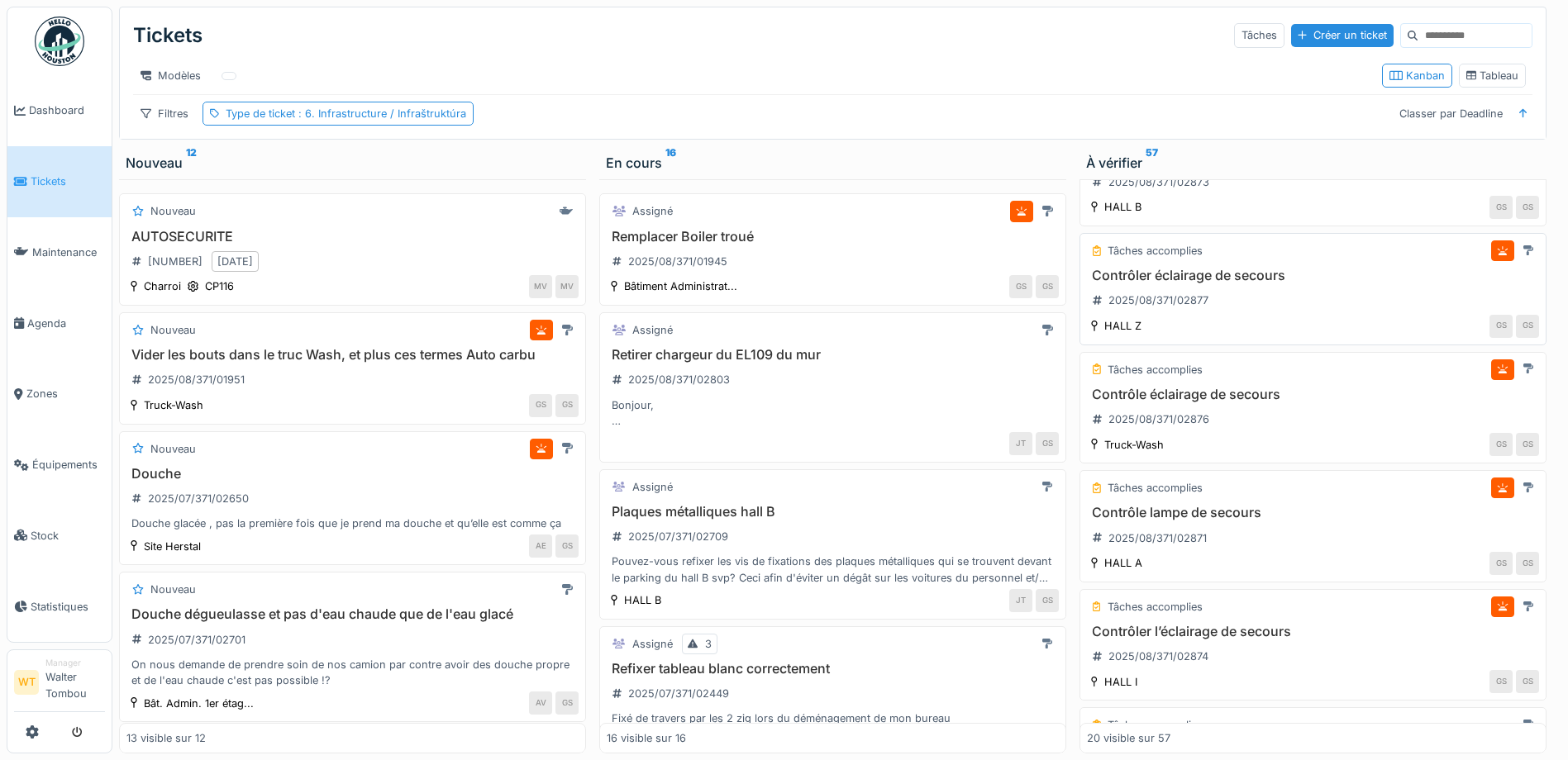 scroll, scrollTop: 330, scrollLeft: 0, axis: vertical 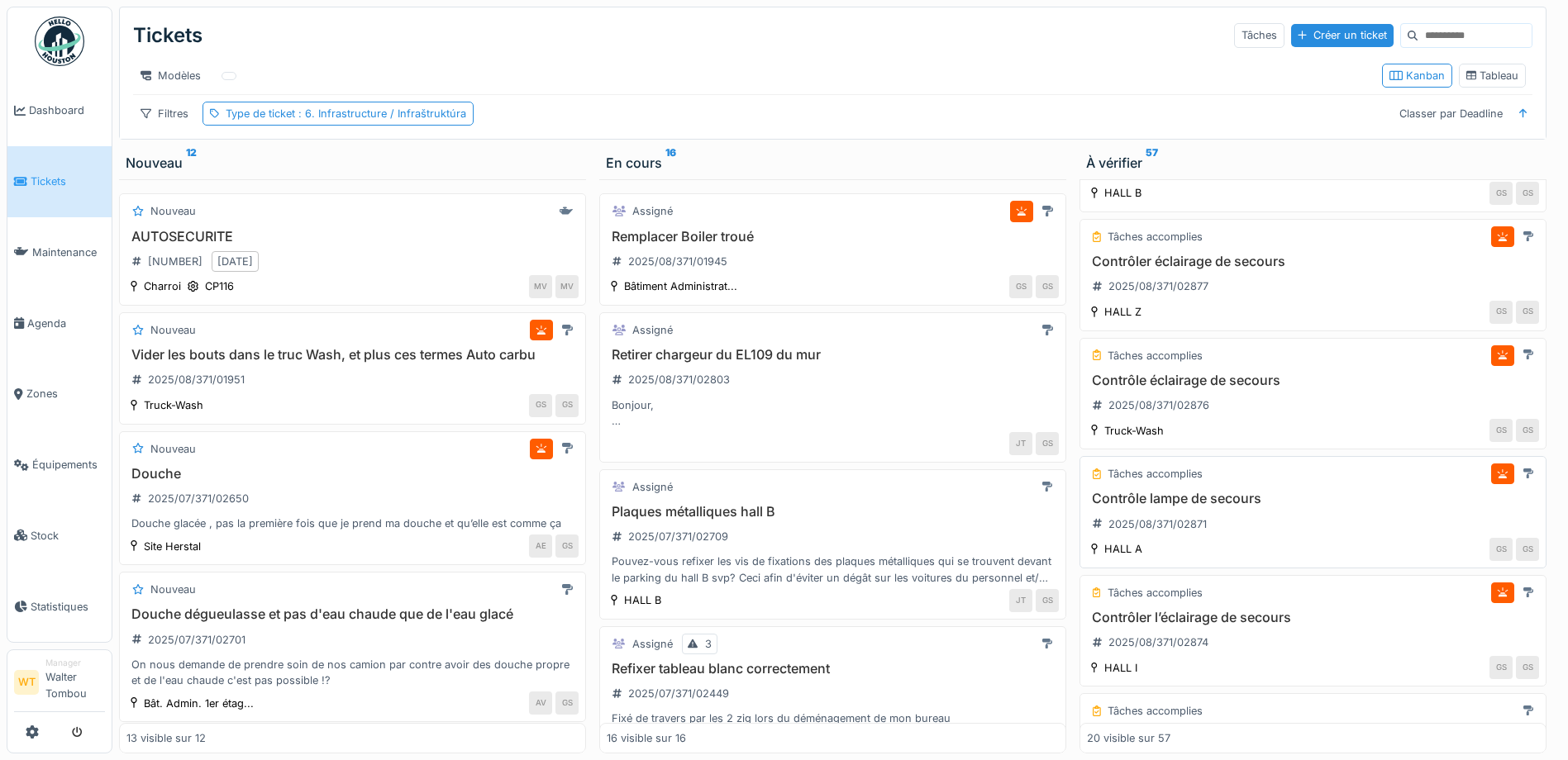 click on "Tâches accomplies" at bounding box center [1313, 473] 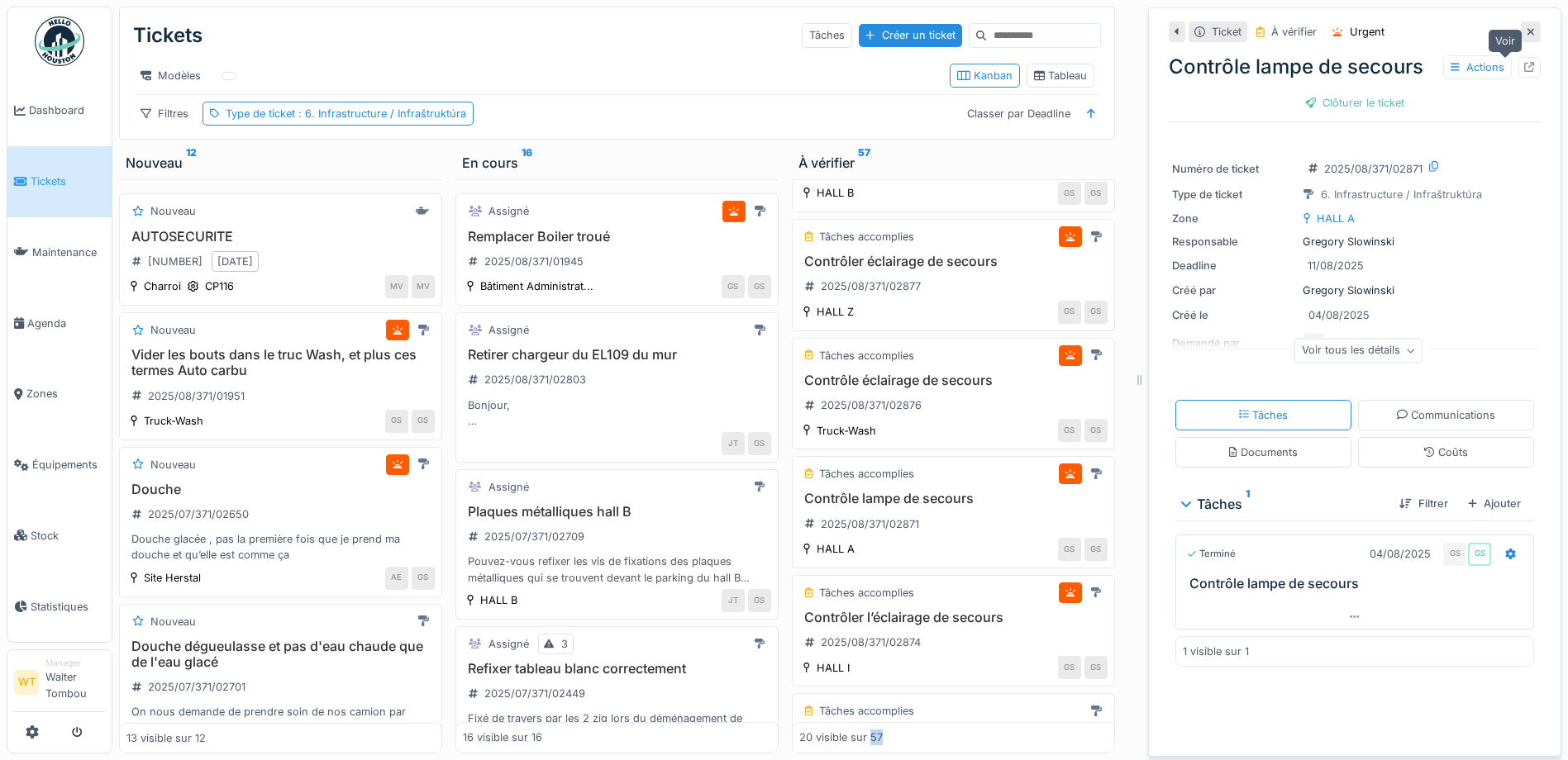 click at bounding box center (1529, 67) 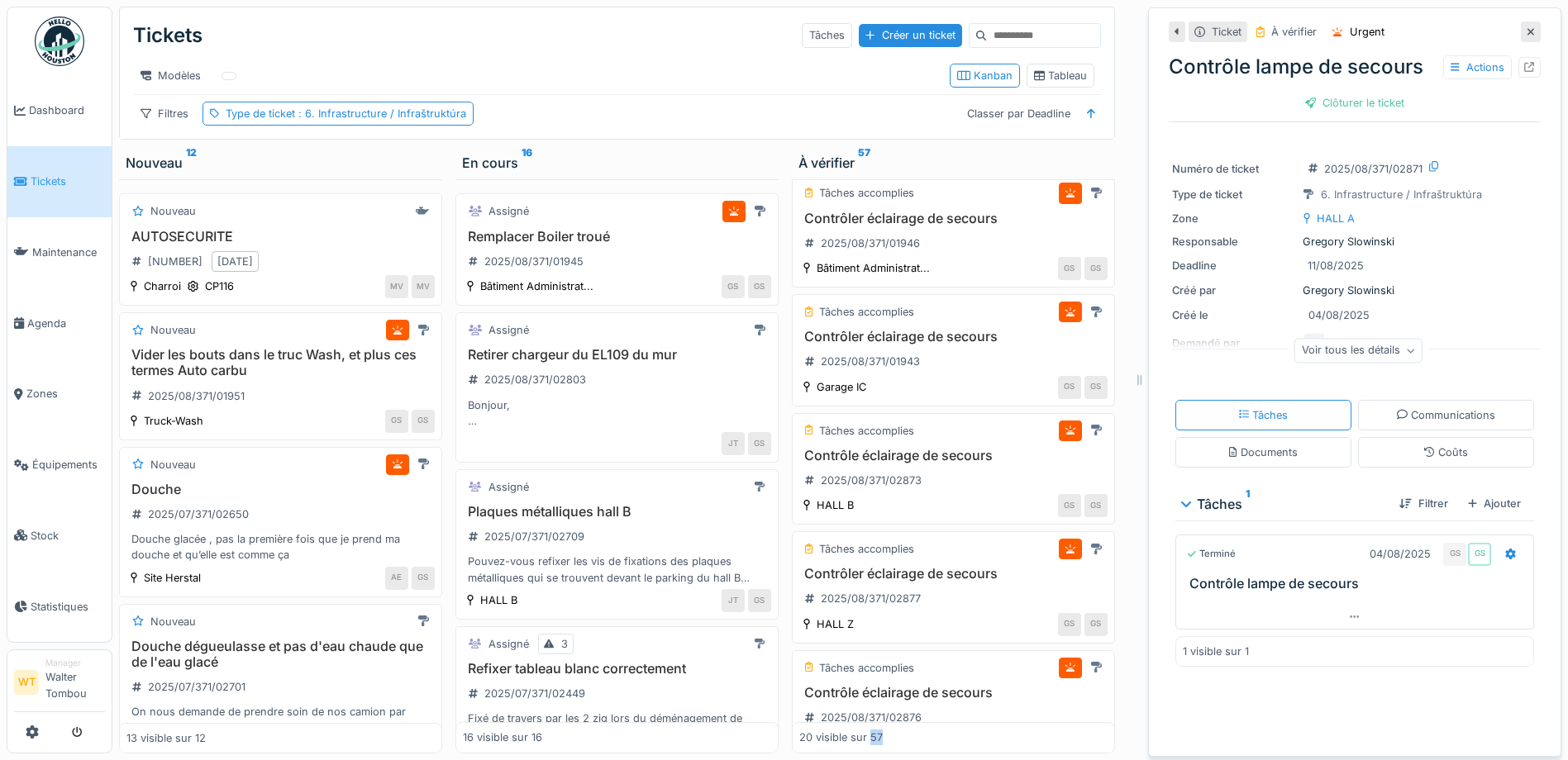 scroll, scrollTop: 0, scrollLeft: 0, axis: both 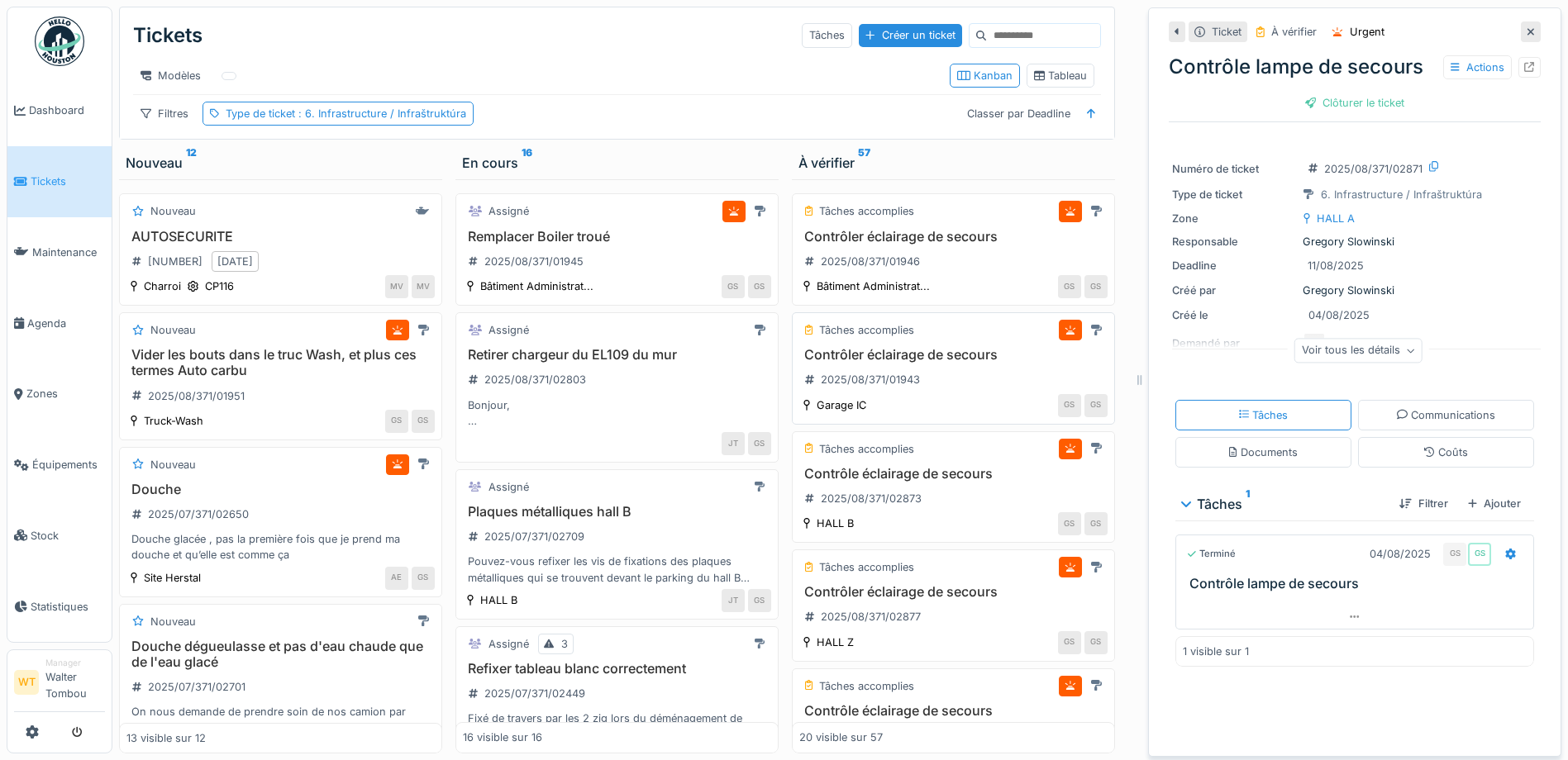 click on "Contrôler éclairage de secours" at bounding box center (953, 354) 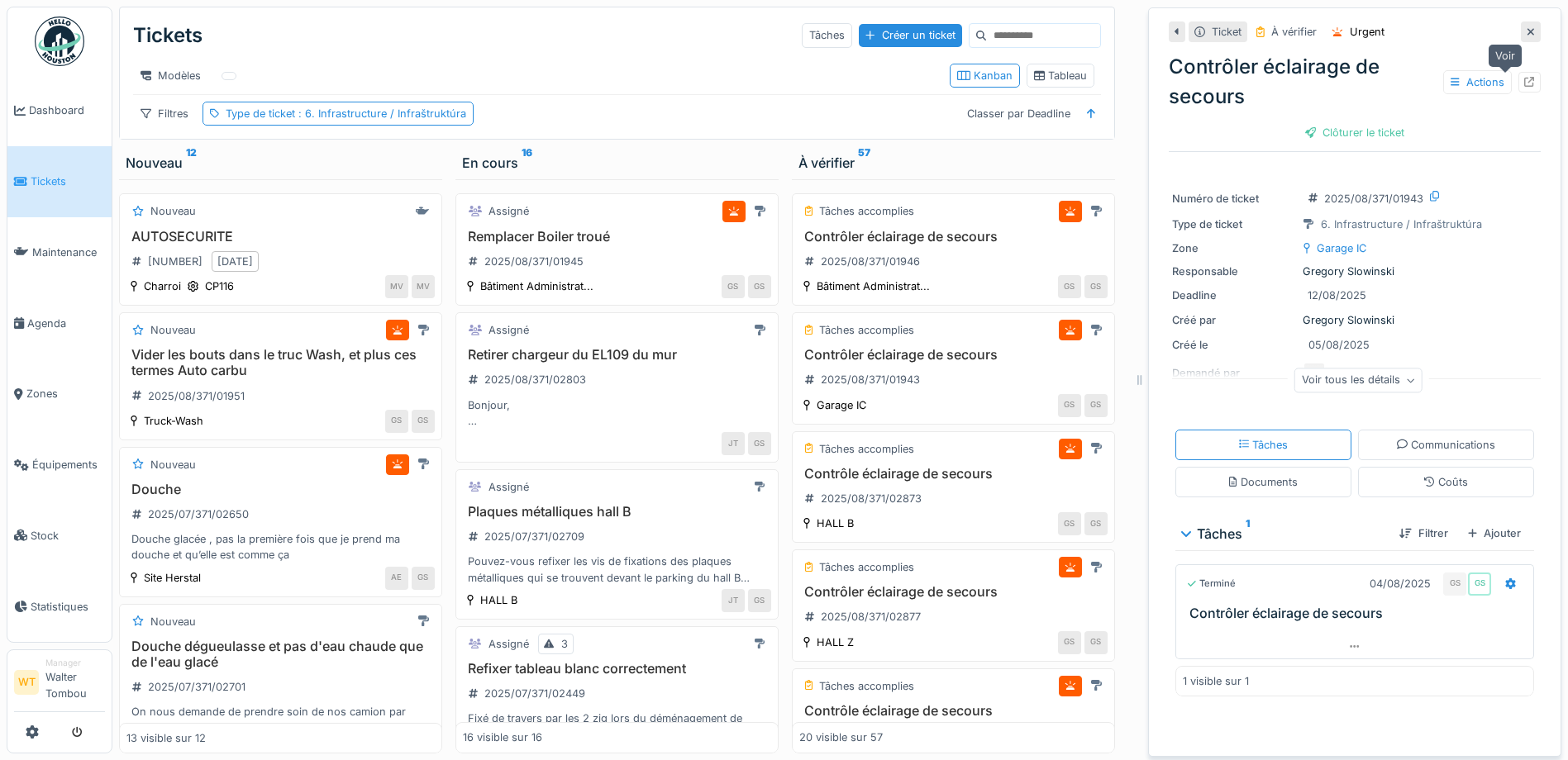 click at bounding box center [1529, 82] 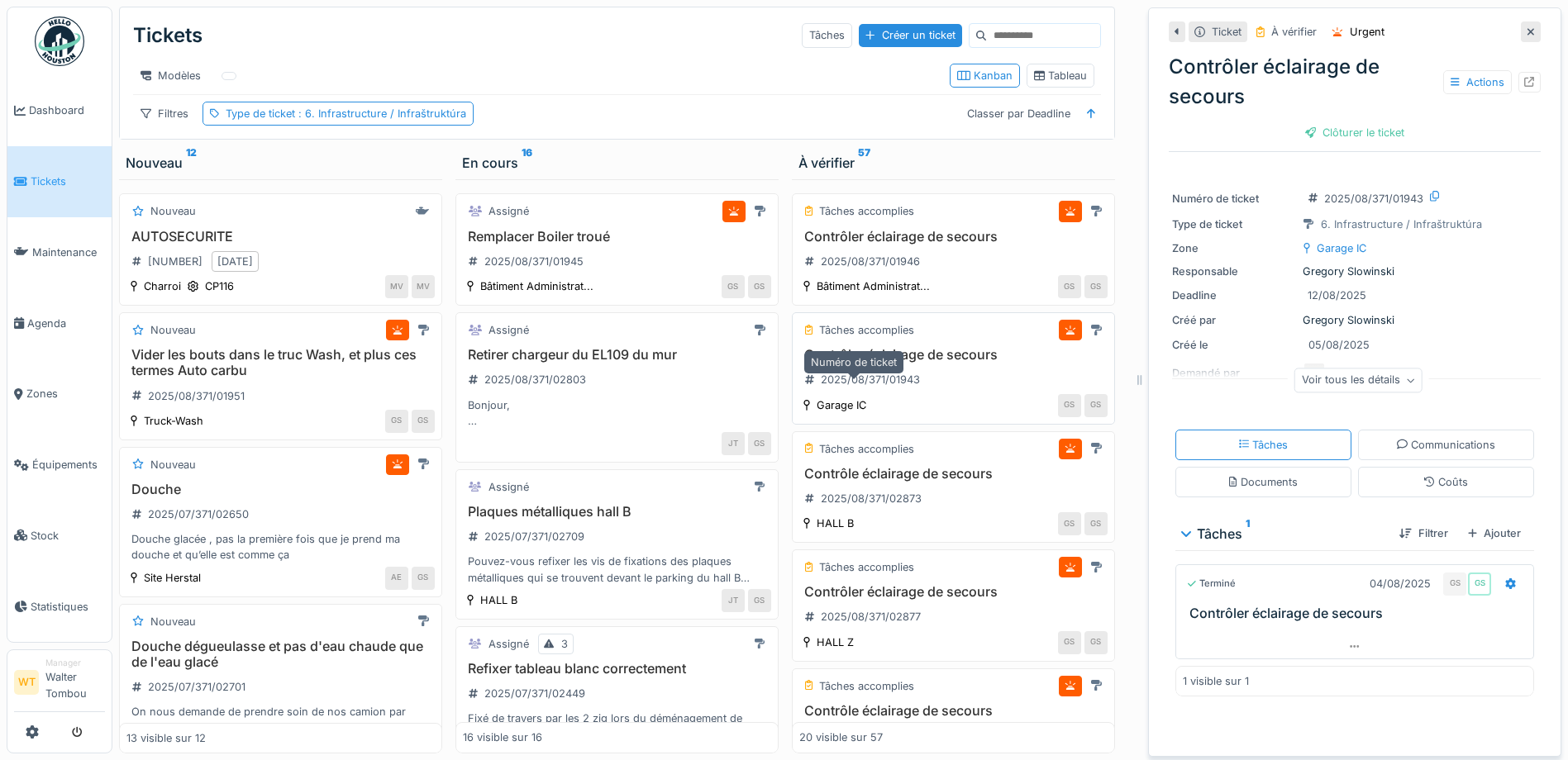 click on "2025/08/371/01943" at bounding box center [870, 379] 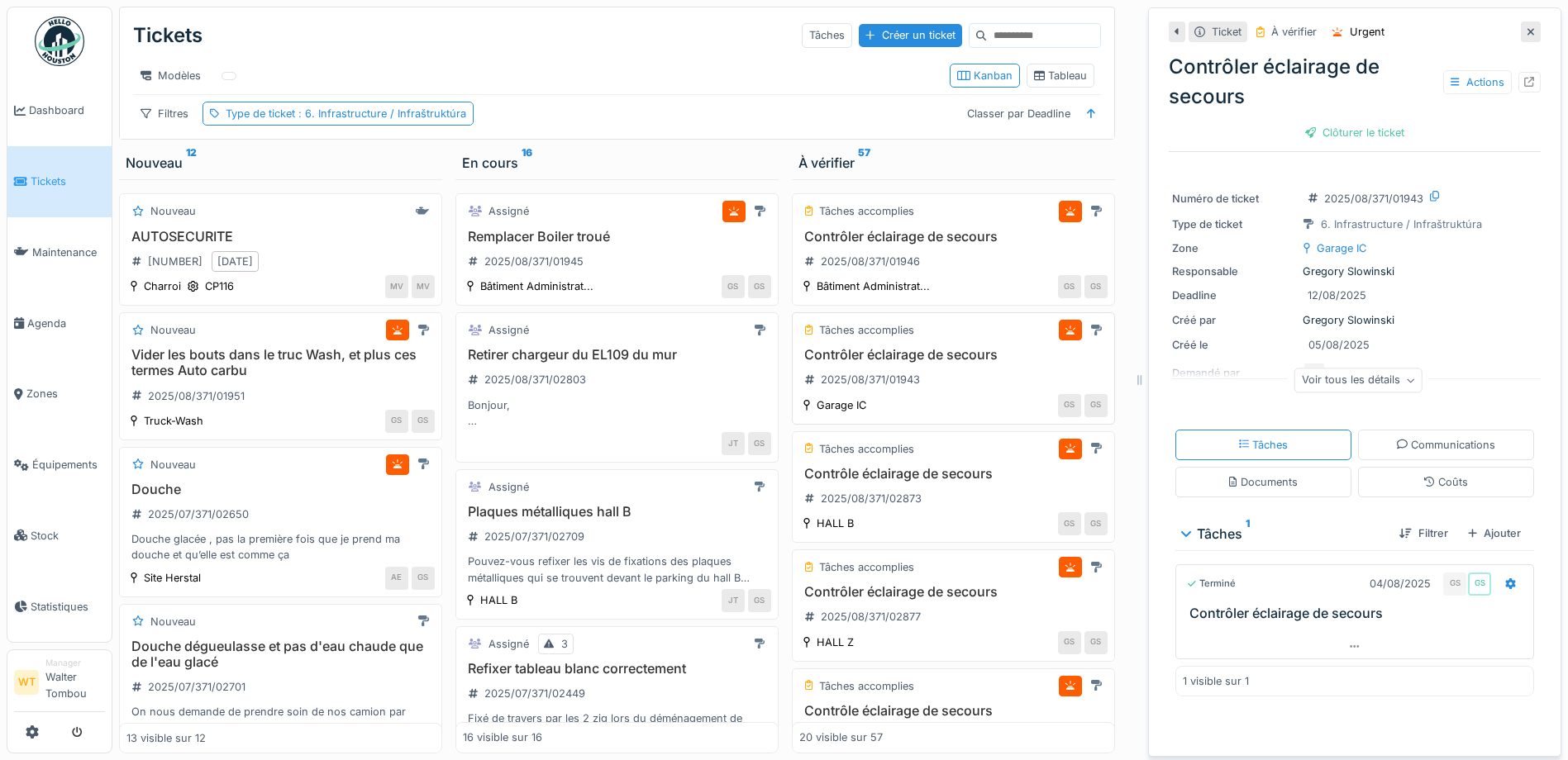 click on "Contrôler éclairage de secours" at bounding box center (953, 354) 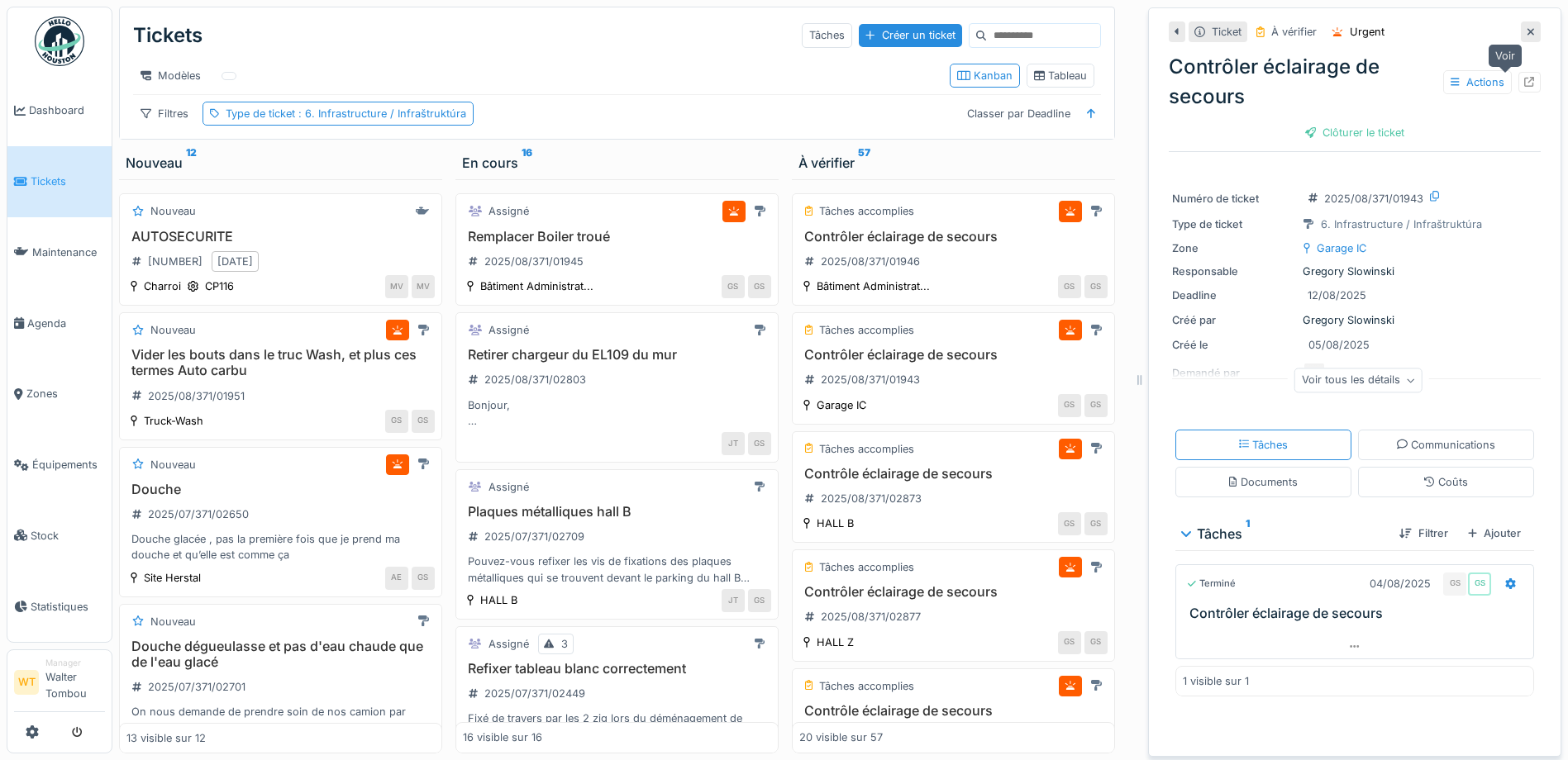click at bounding box center (1529, 82) 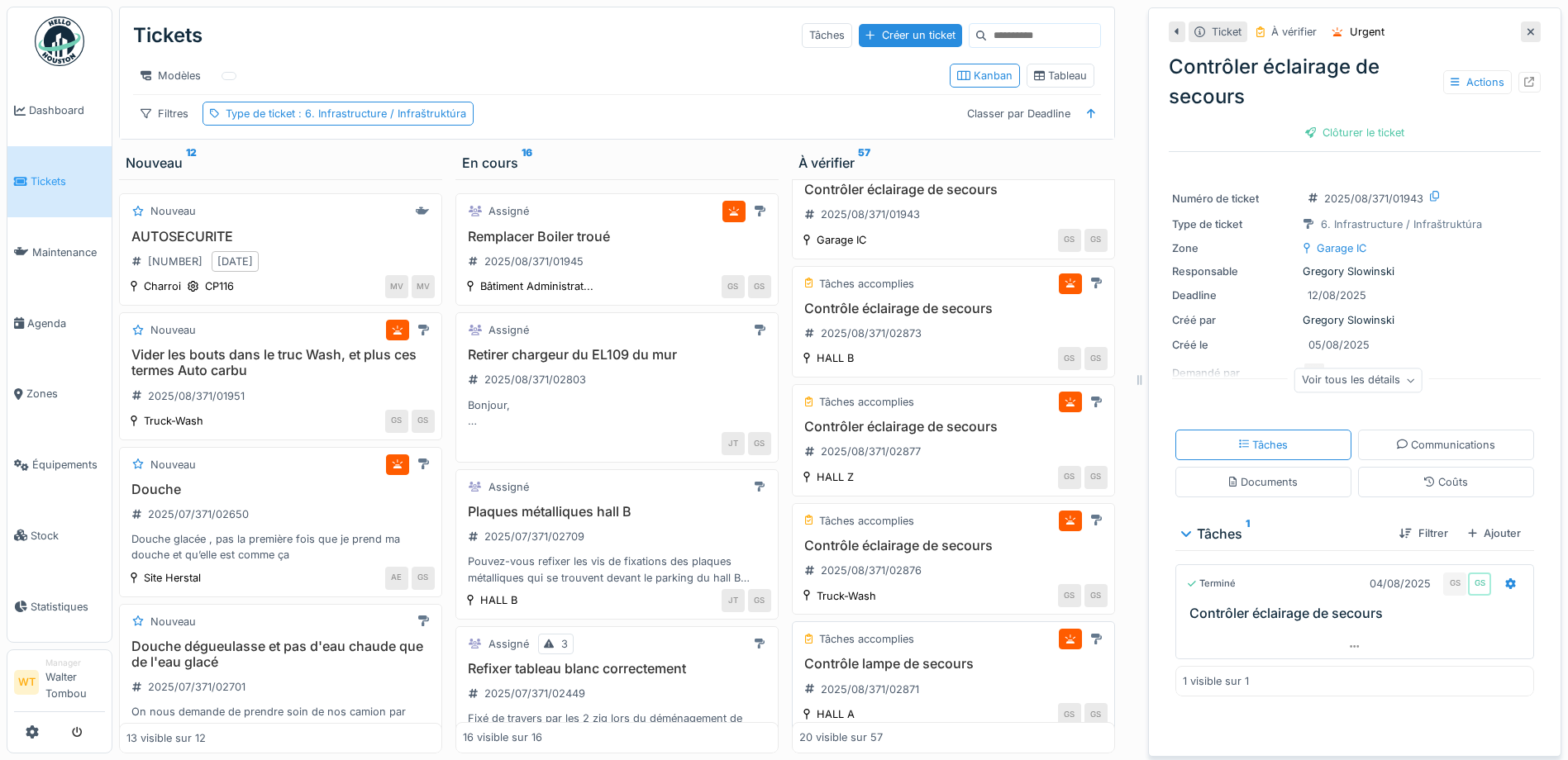 scroll, scrollTop: 0, scrollLeft: 0, axis: both 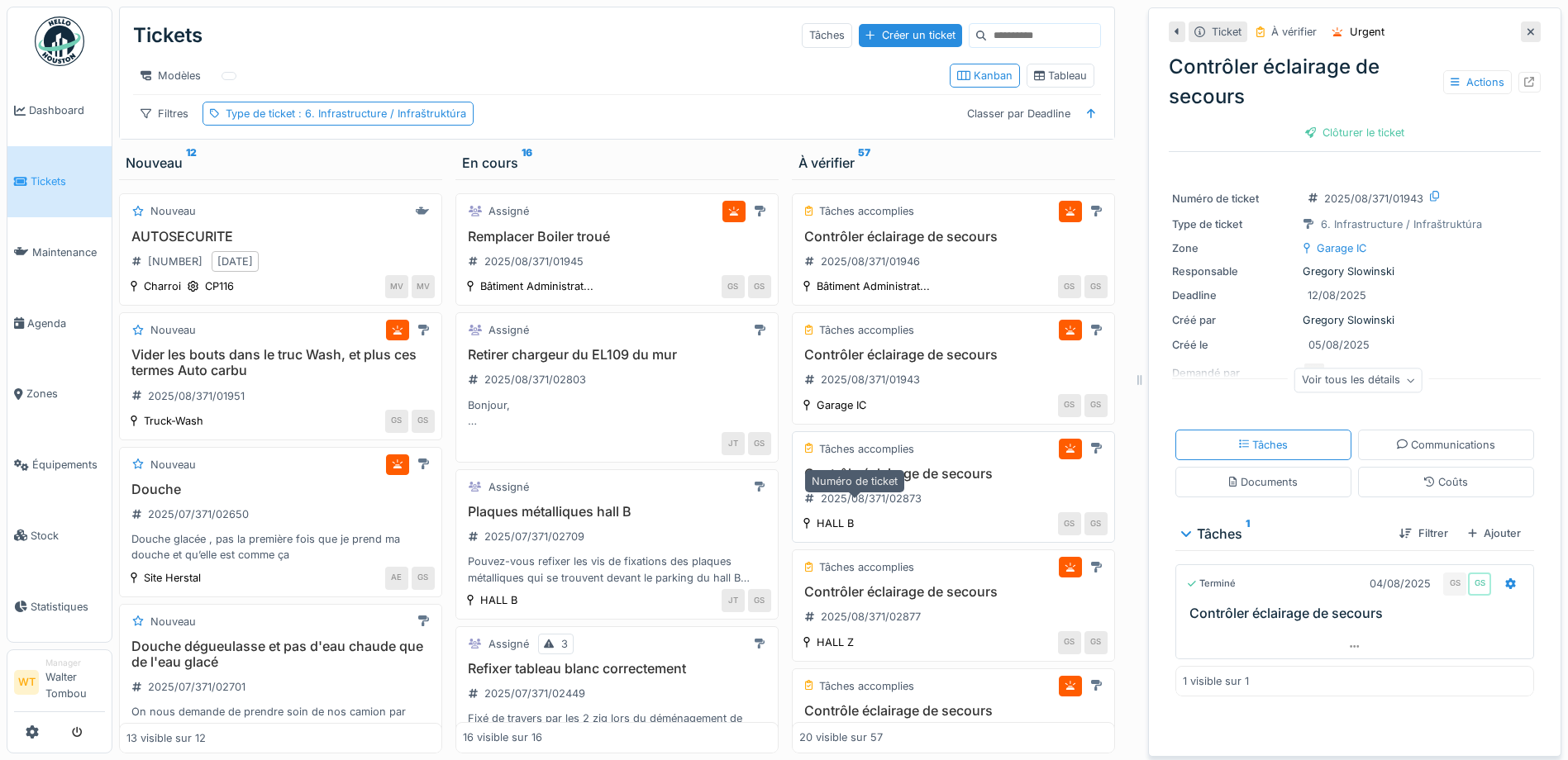 click on "2025/08/371/02873" at bounding box center (863, 498) 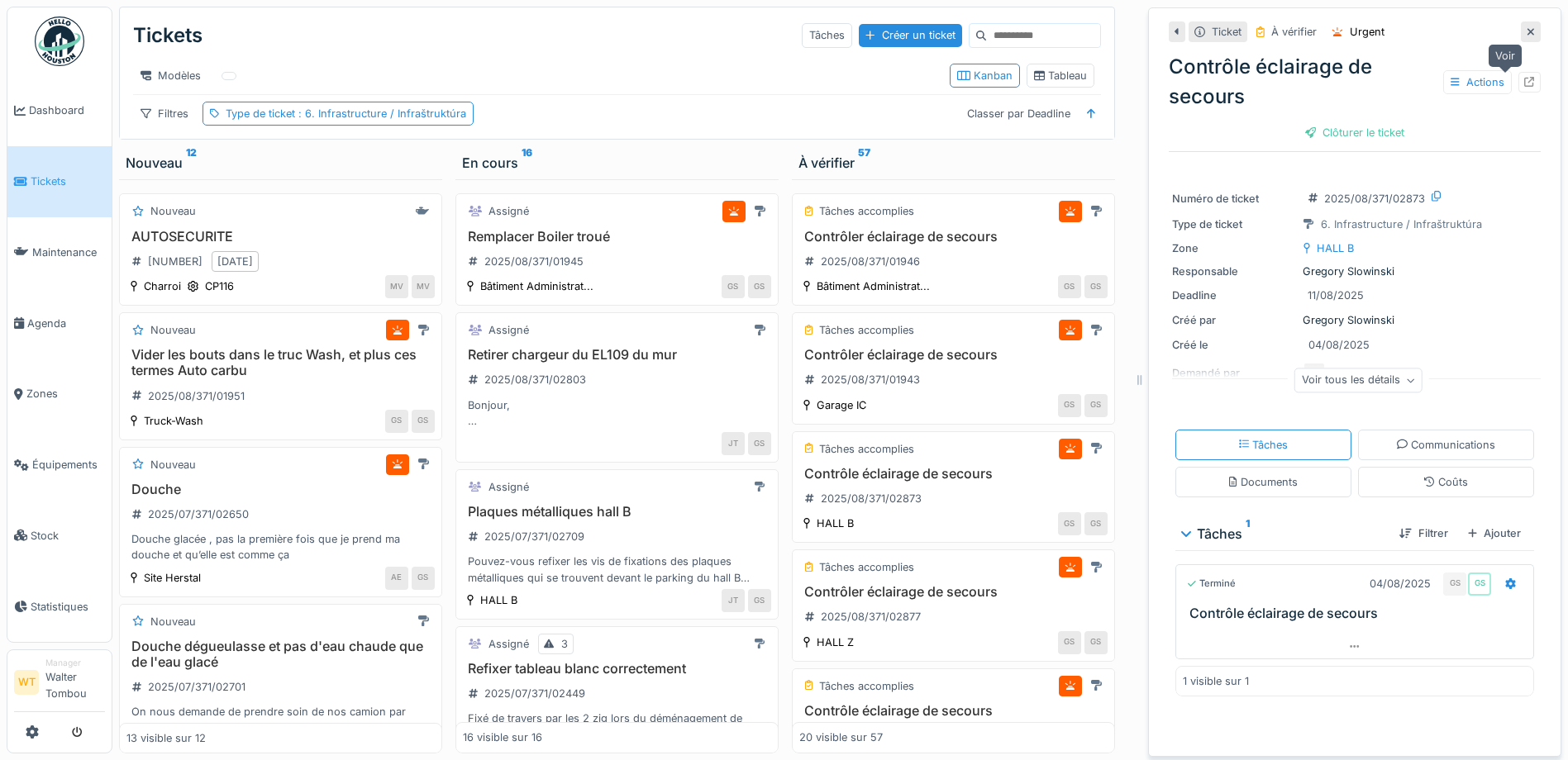 click at bounding box center (1529, 82) 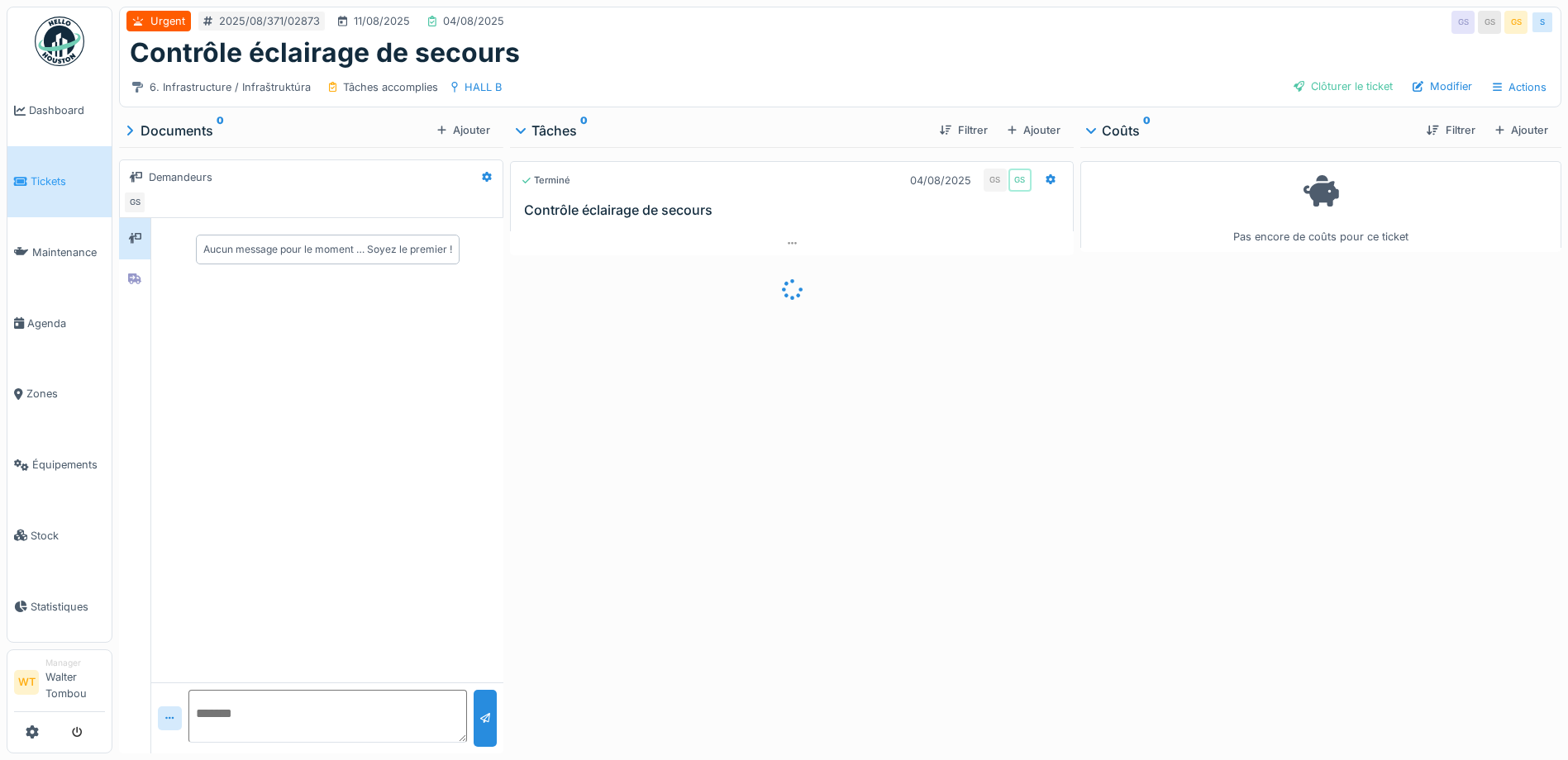 scroll, scrollTop: 0, scrollLeft: 0, axis: both 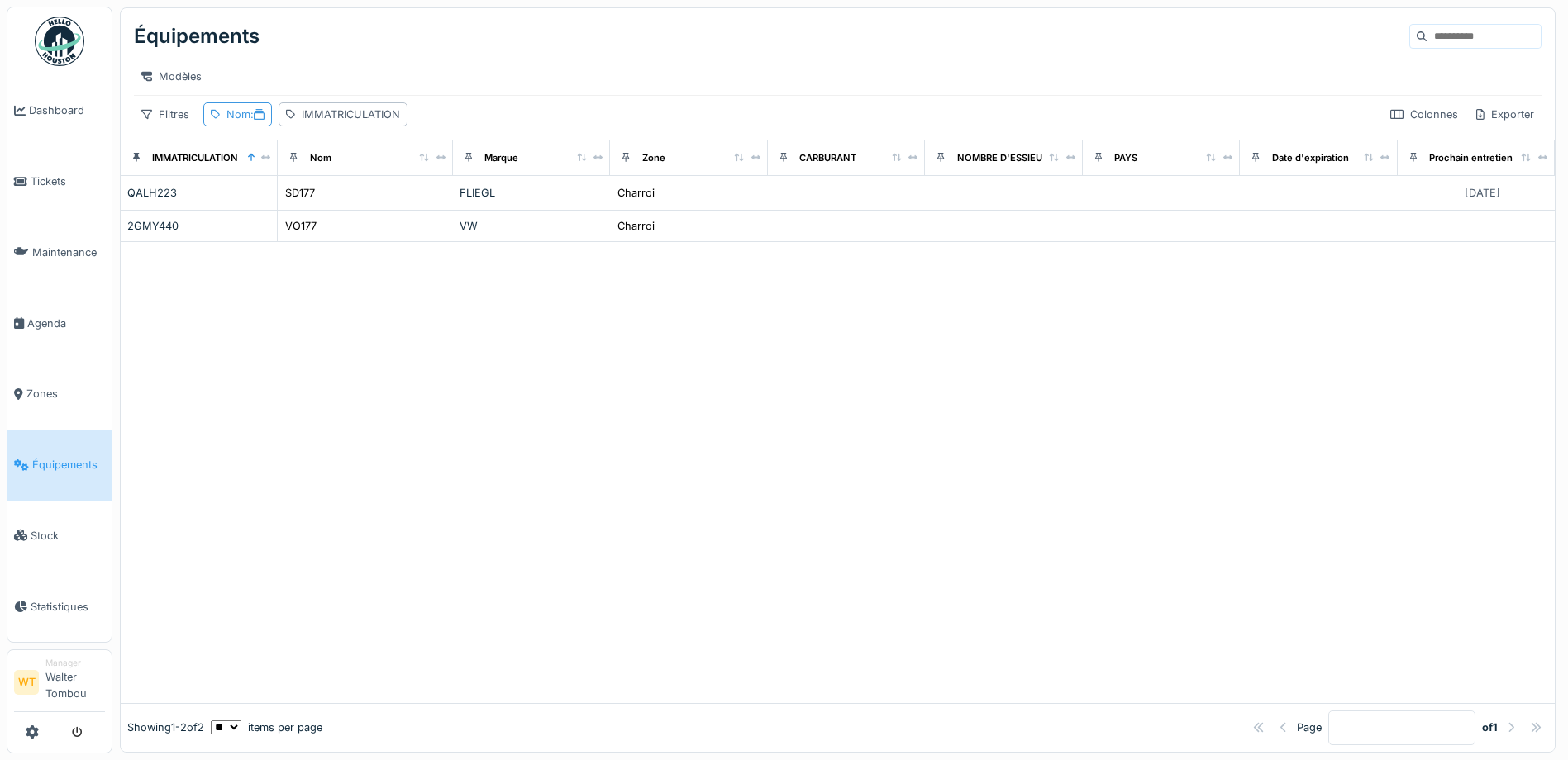 click 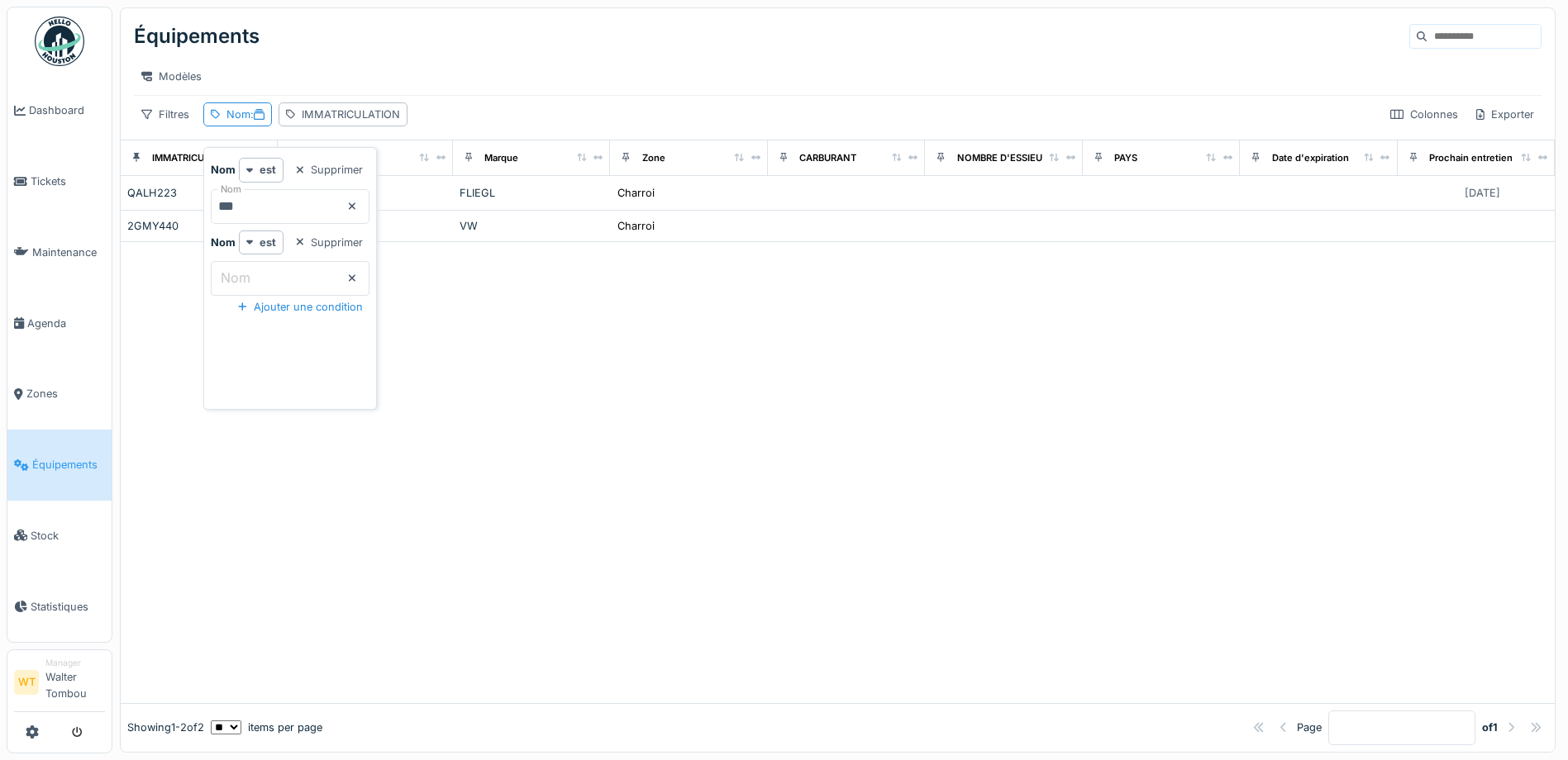 click 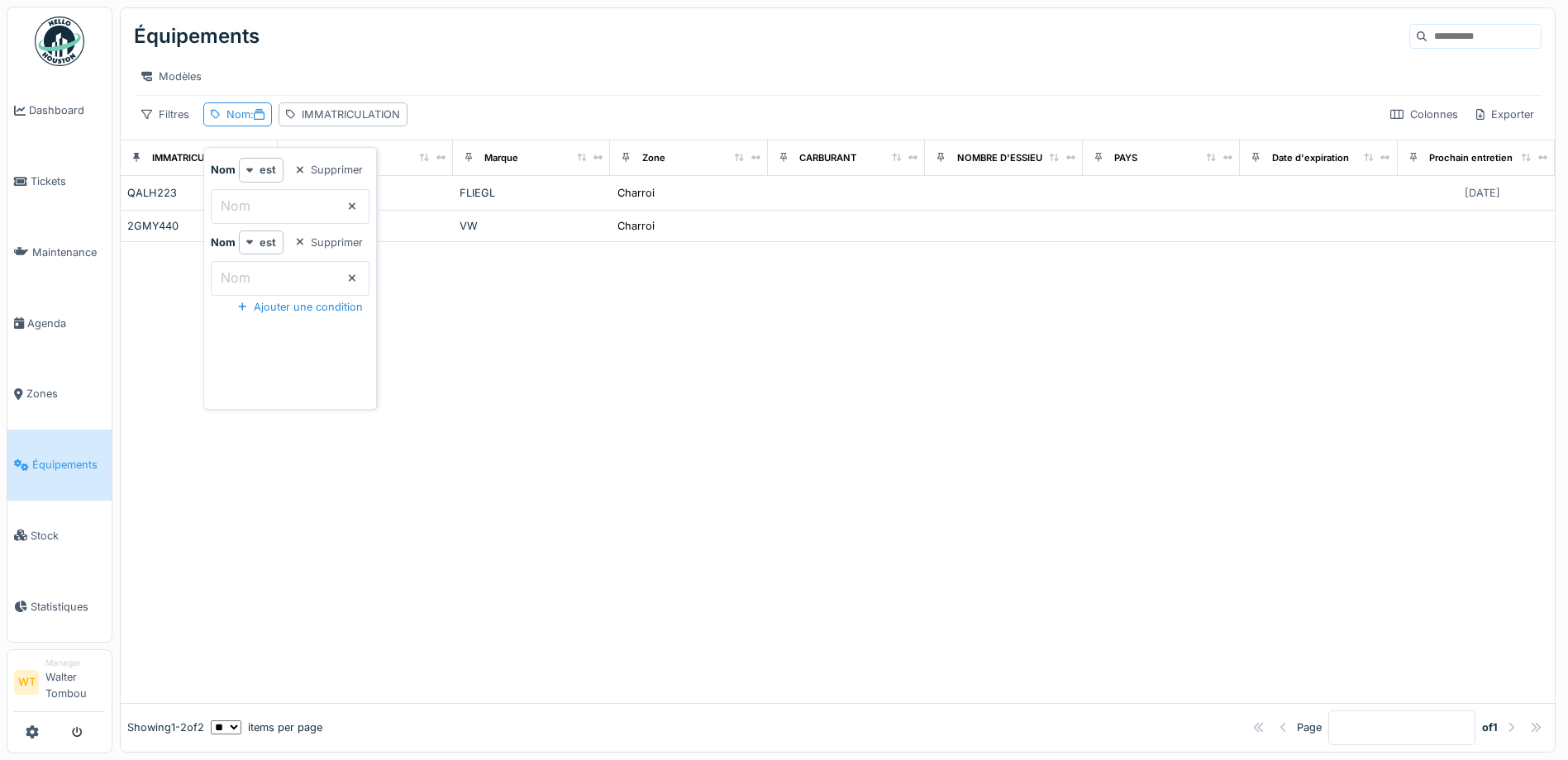 click on "Nom" at bounding box center (290, 207) 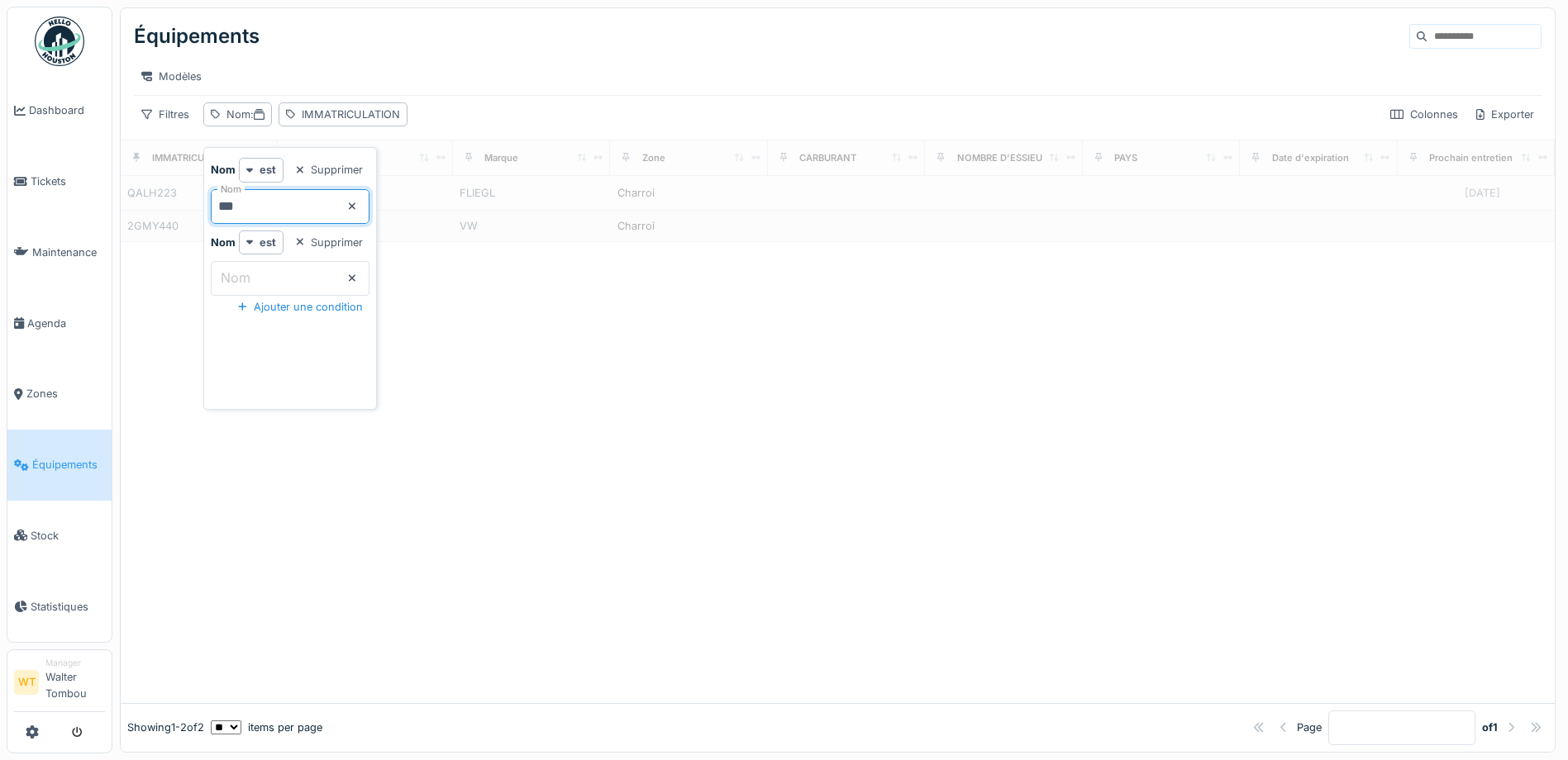 type on "***" 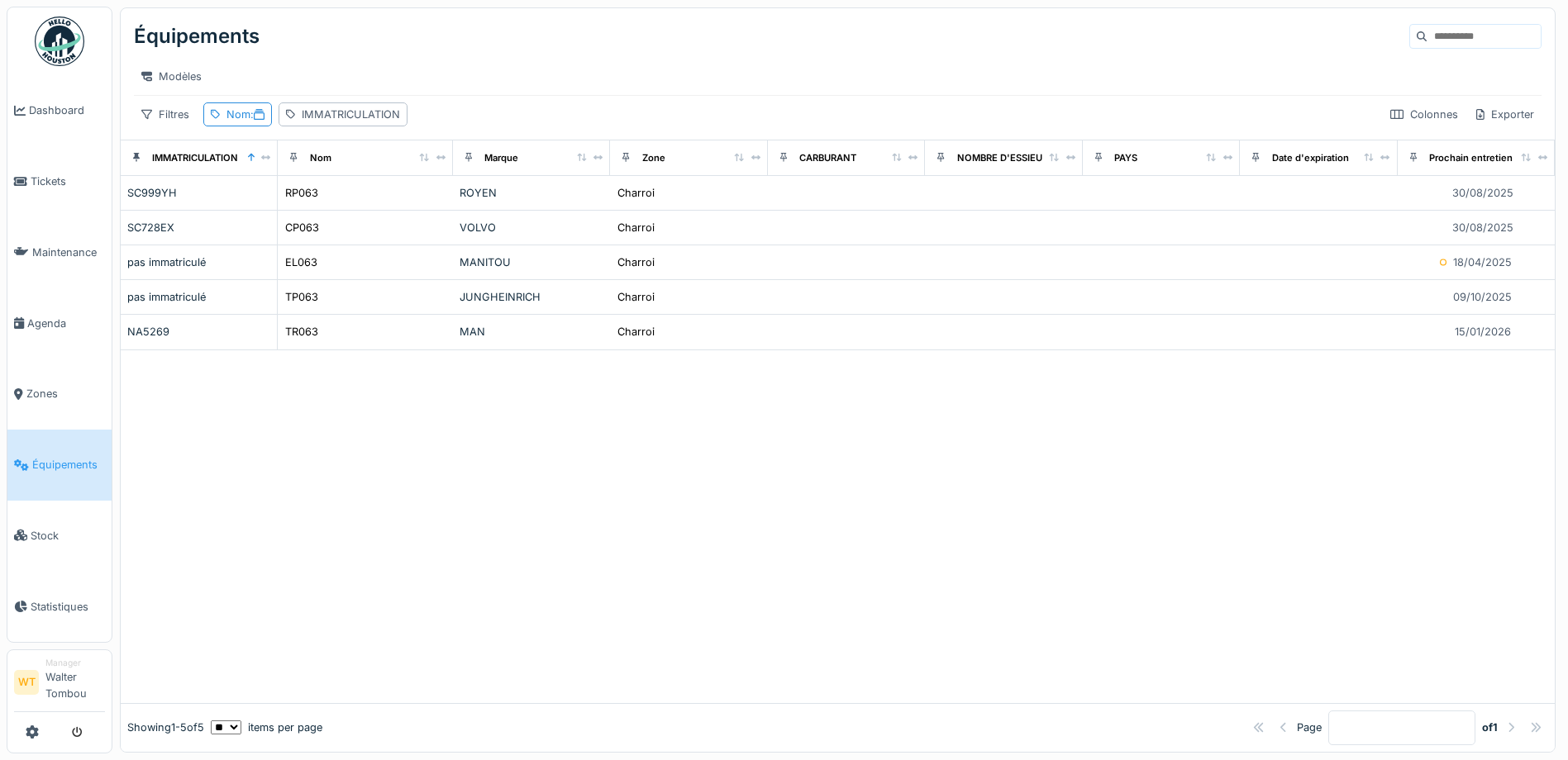 click on "Modèles" at bounding box center (837, 76) 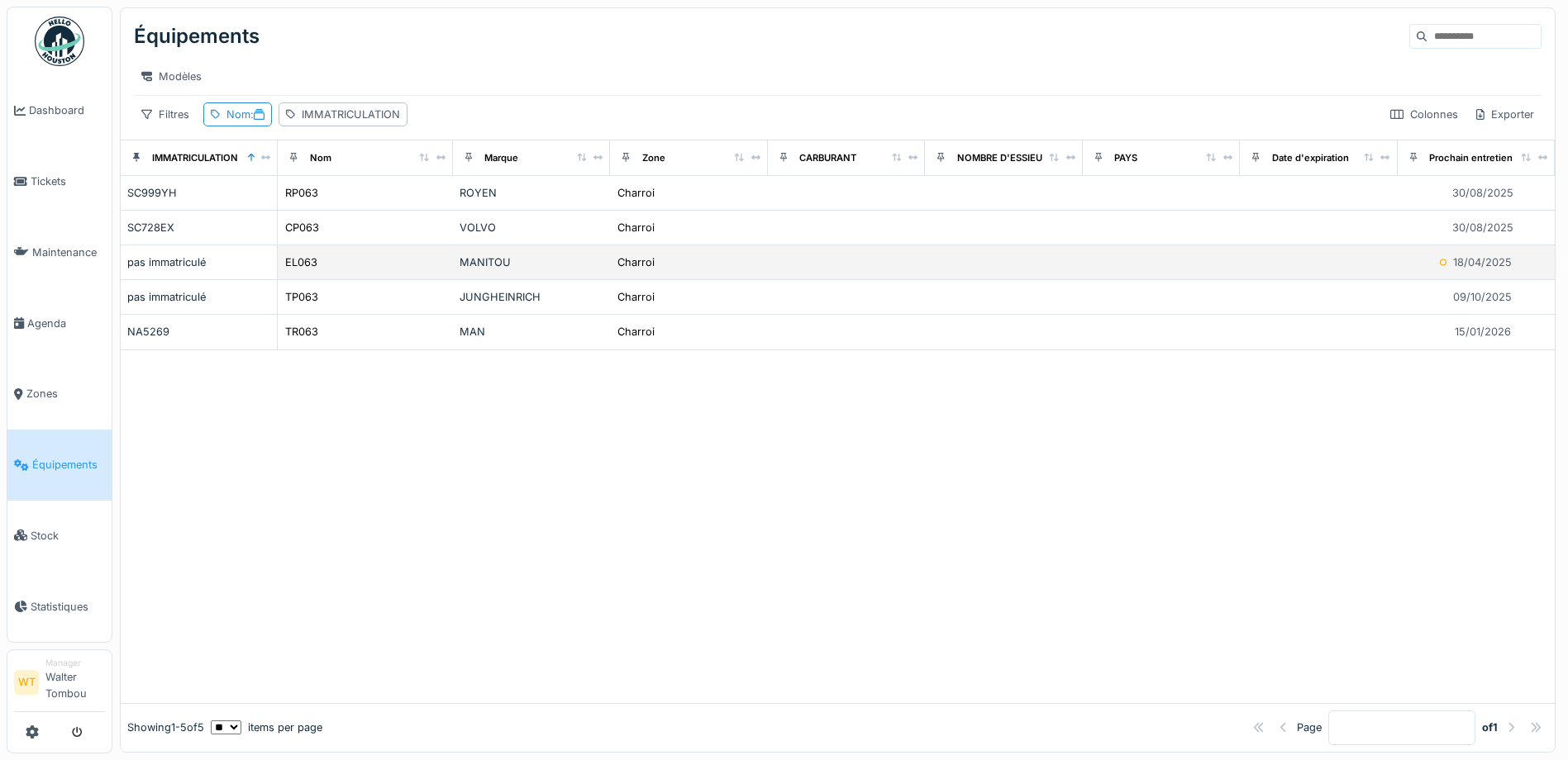 click on "EL063" at bounding box center [365, 262] 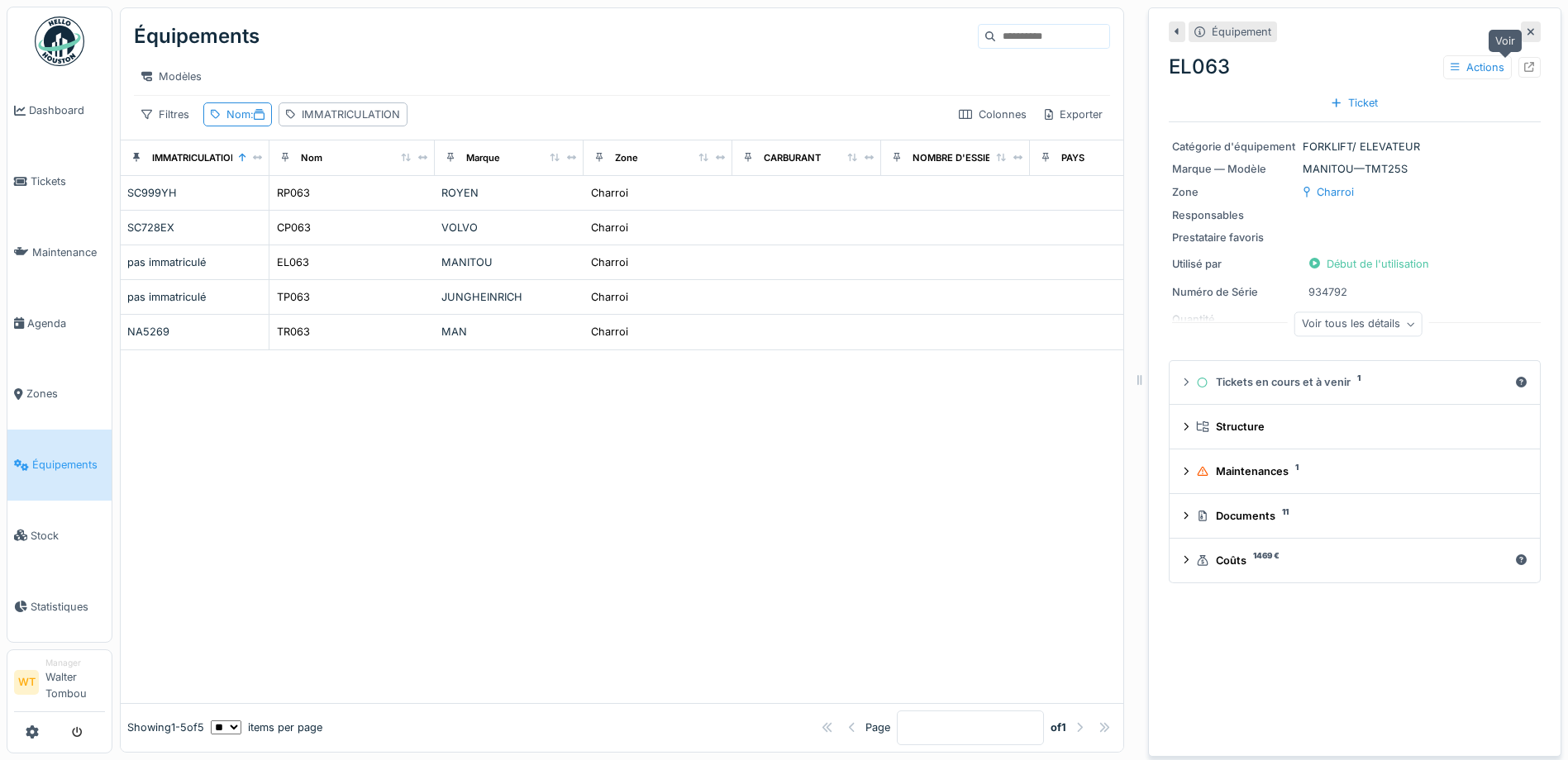 click 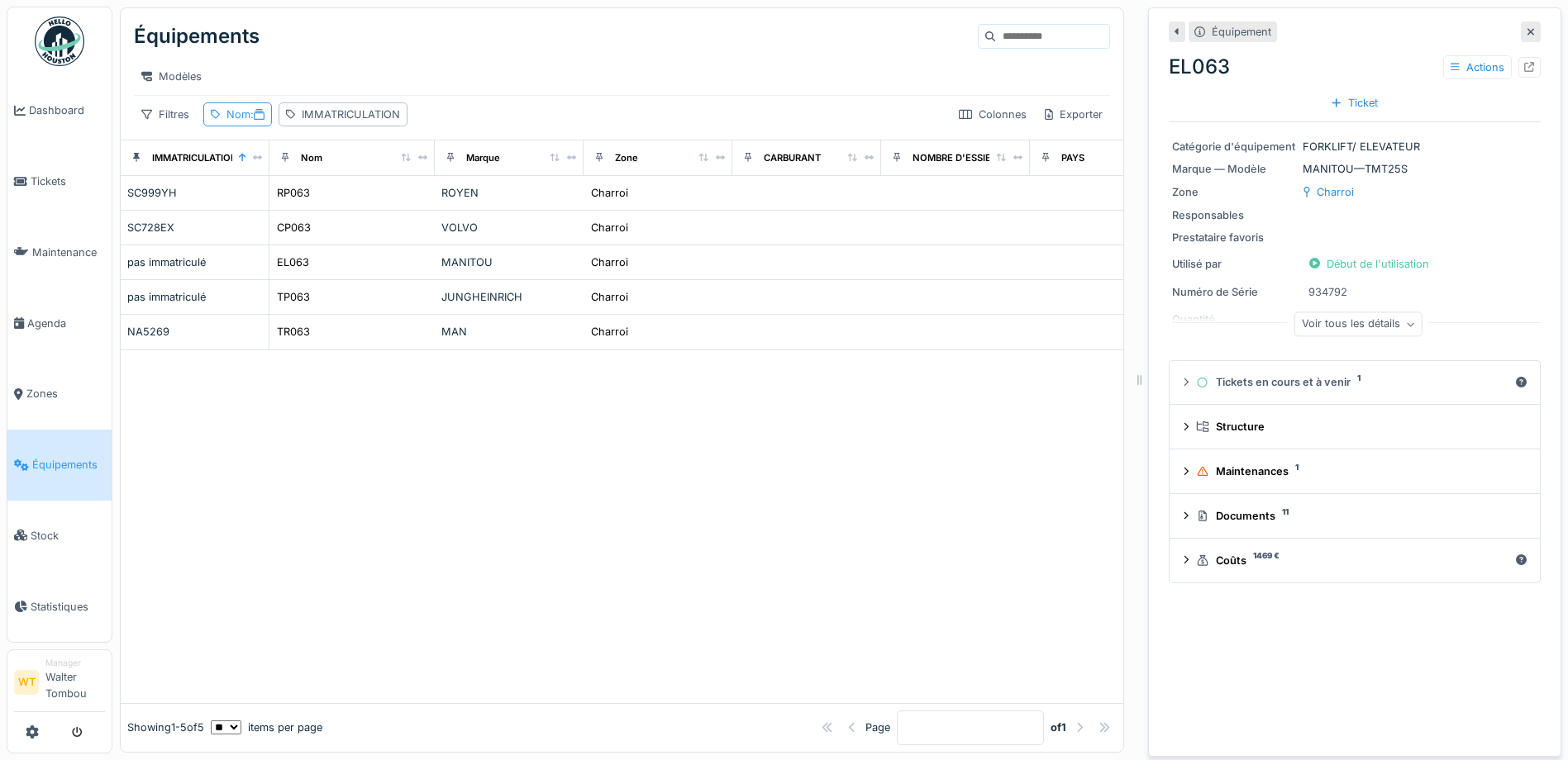 click on "Nom  :" at bounding box center (245, 114) 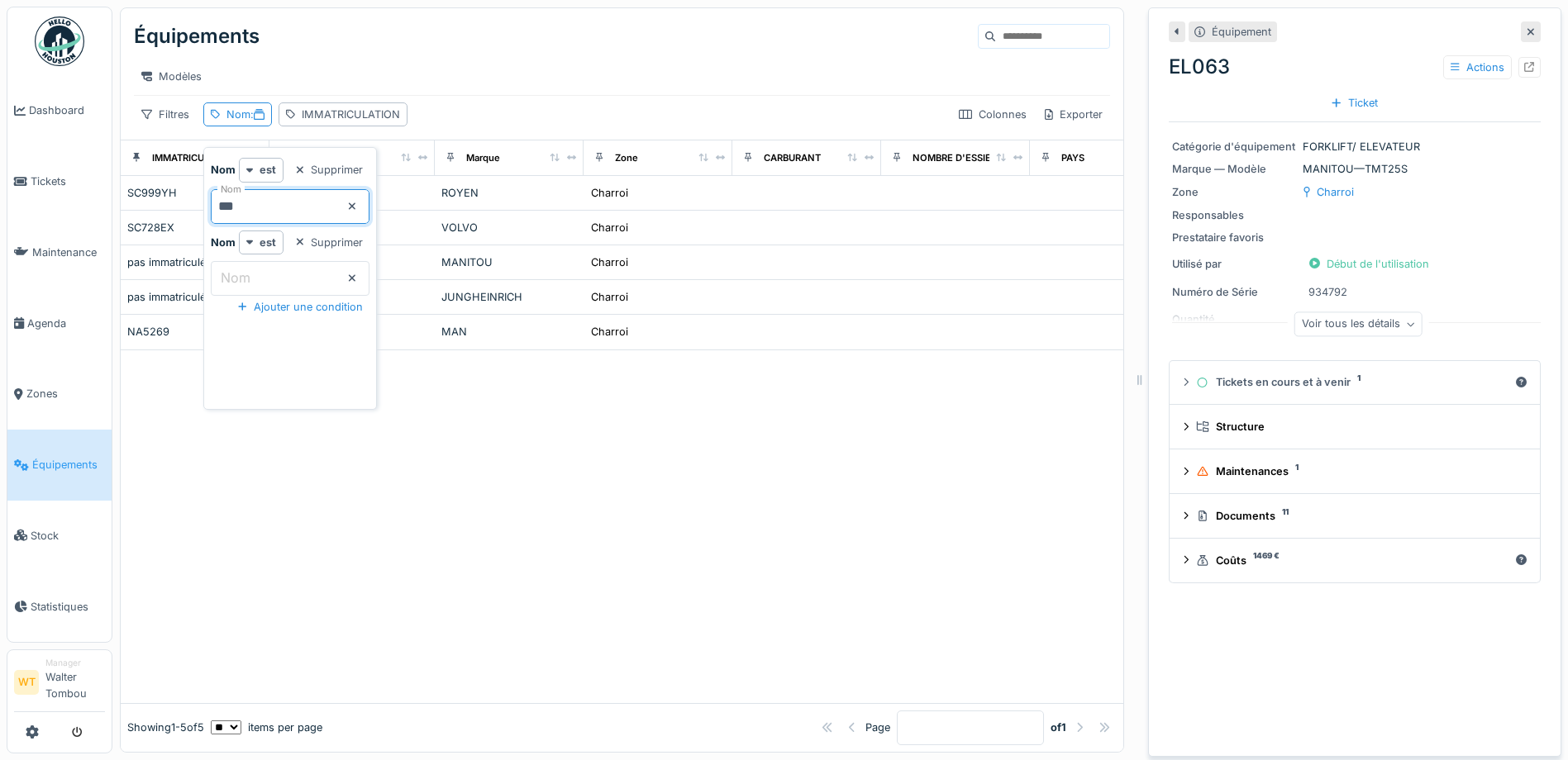 click on "***" at bounding box center (290, 207) 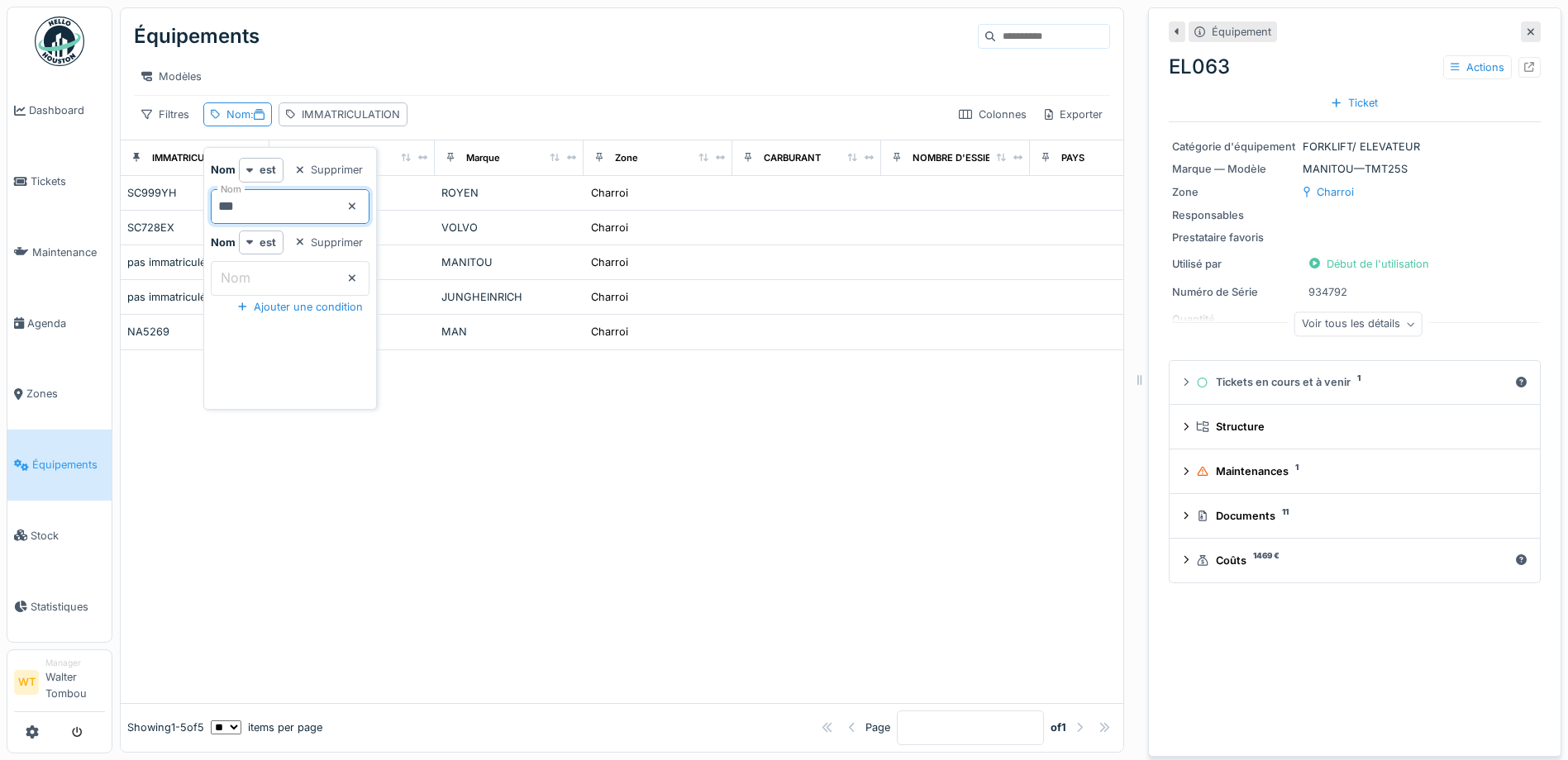 type on "***" 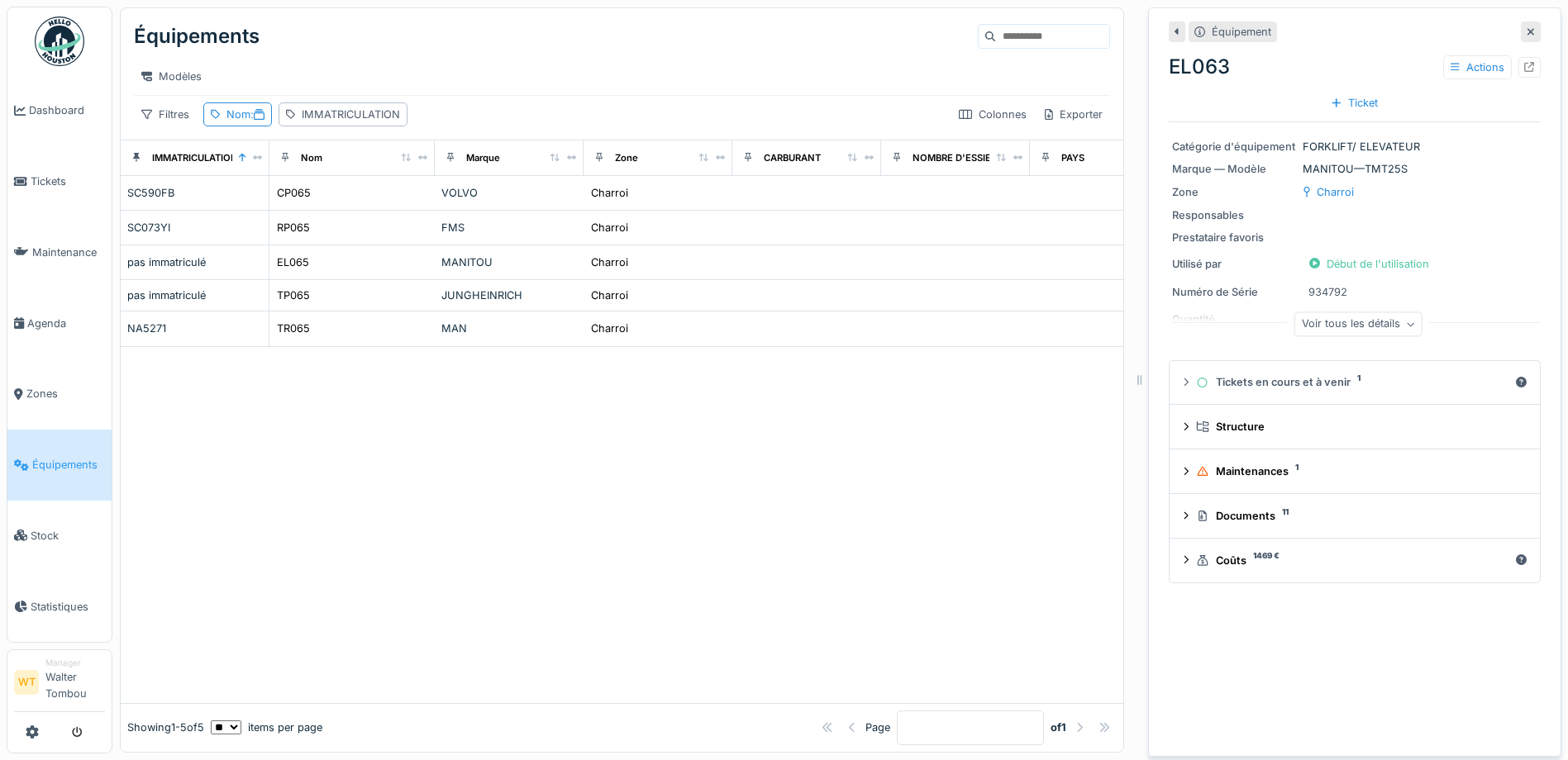 click on "Équipements" at bounding box center (622, 36) 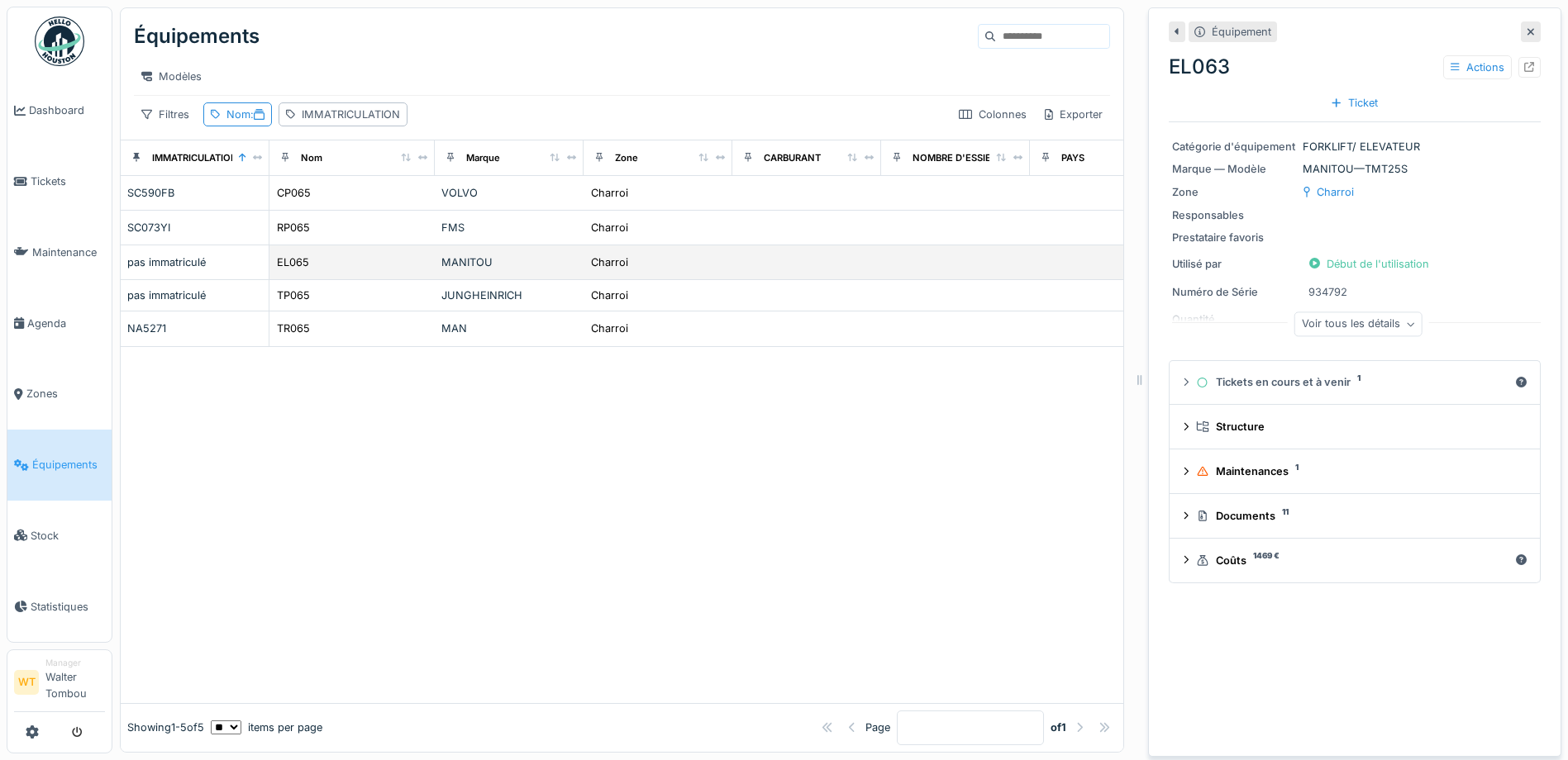 click on "EL065" at bounding box center (352, 262) 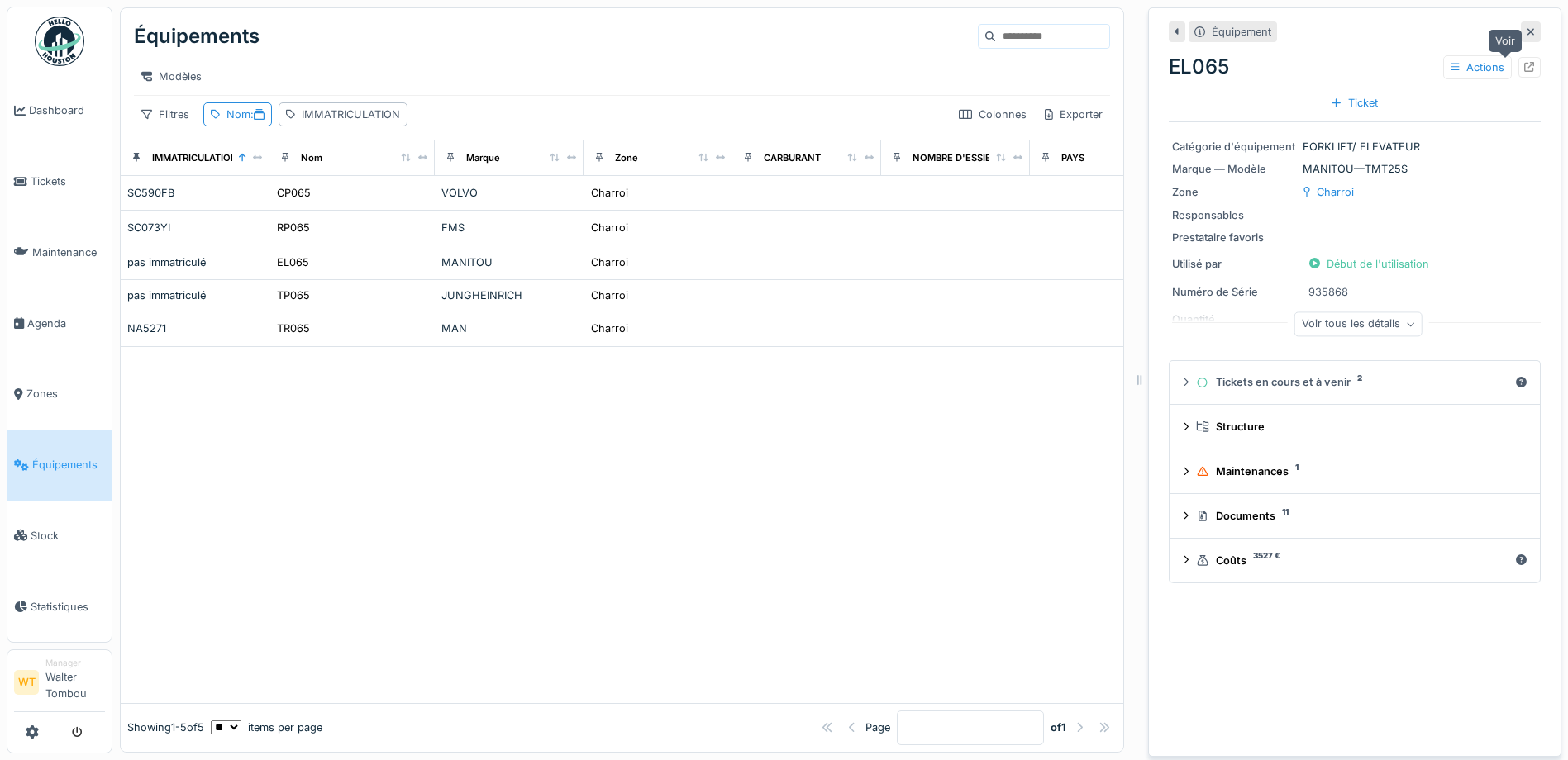 click 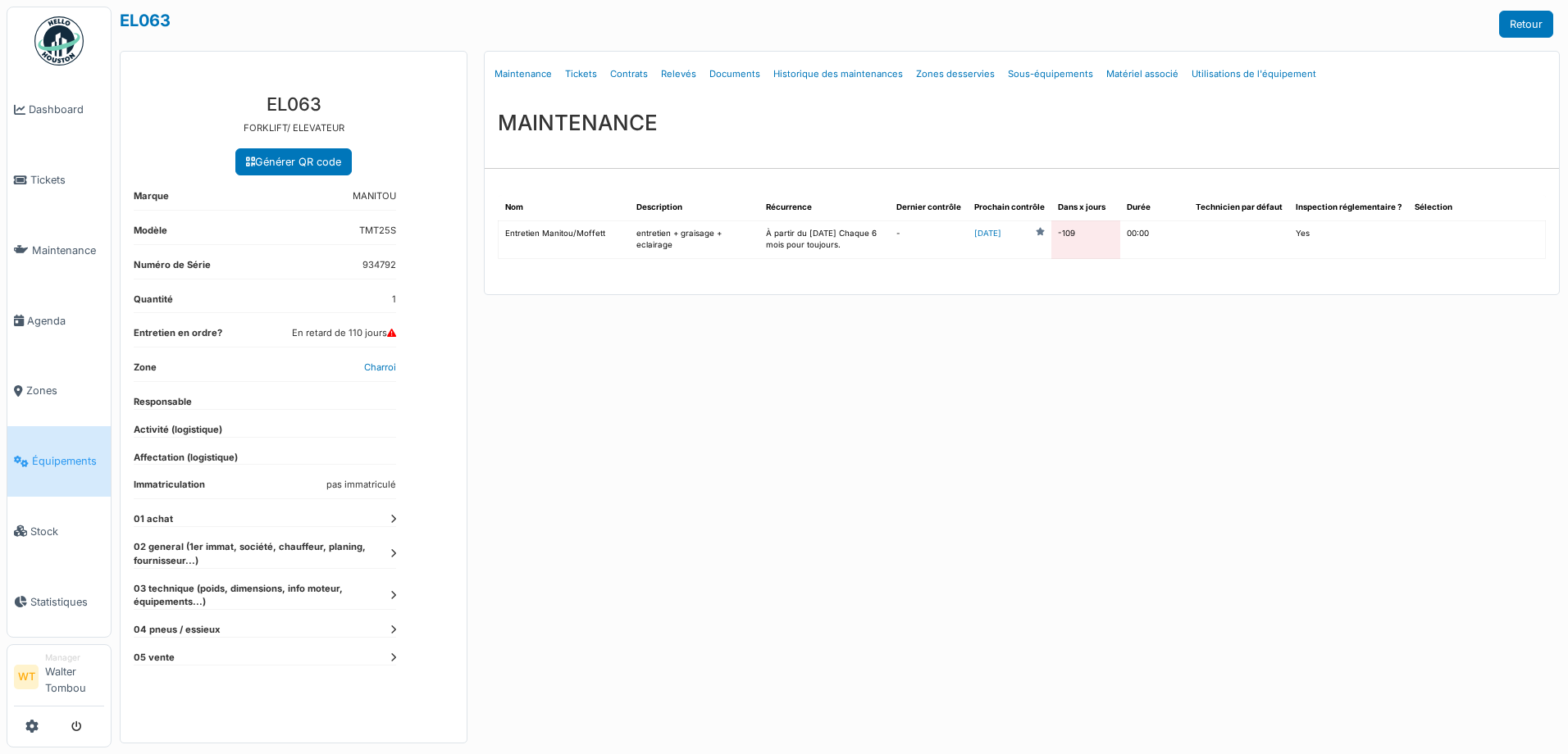 scroll, scrollTop: 0, scrollLeft: 0, axis: both 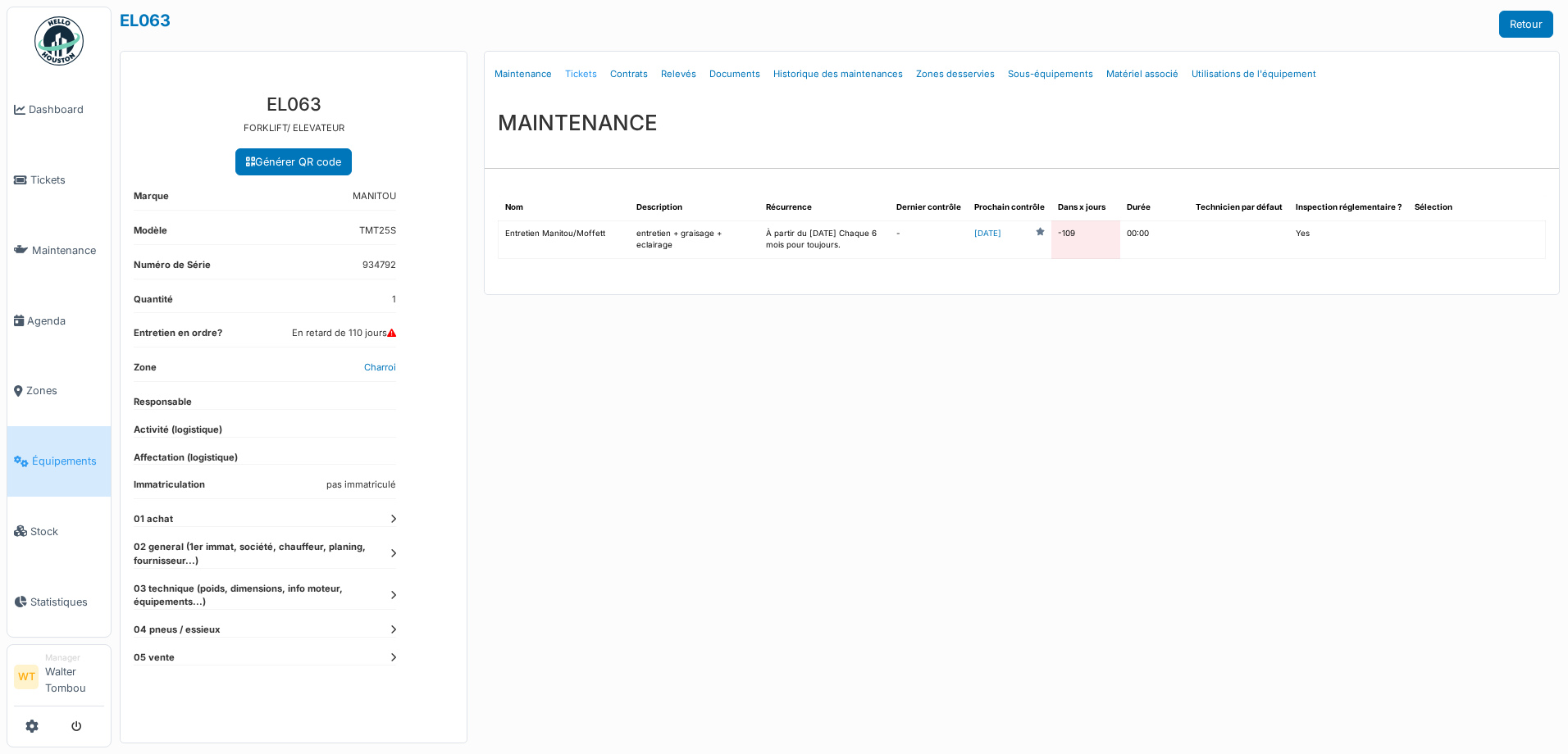 click on "Tickets" at bounding box center (581, 74) 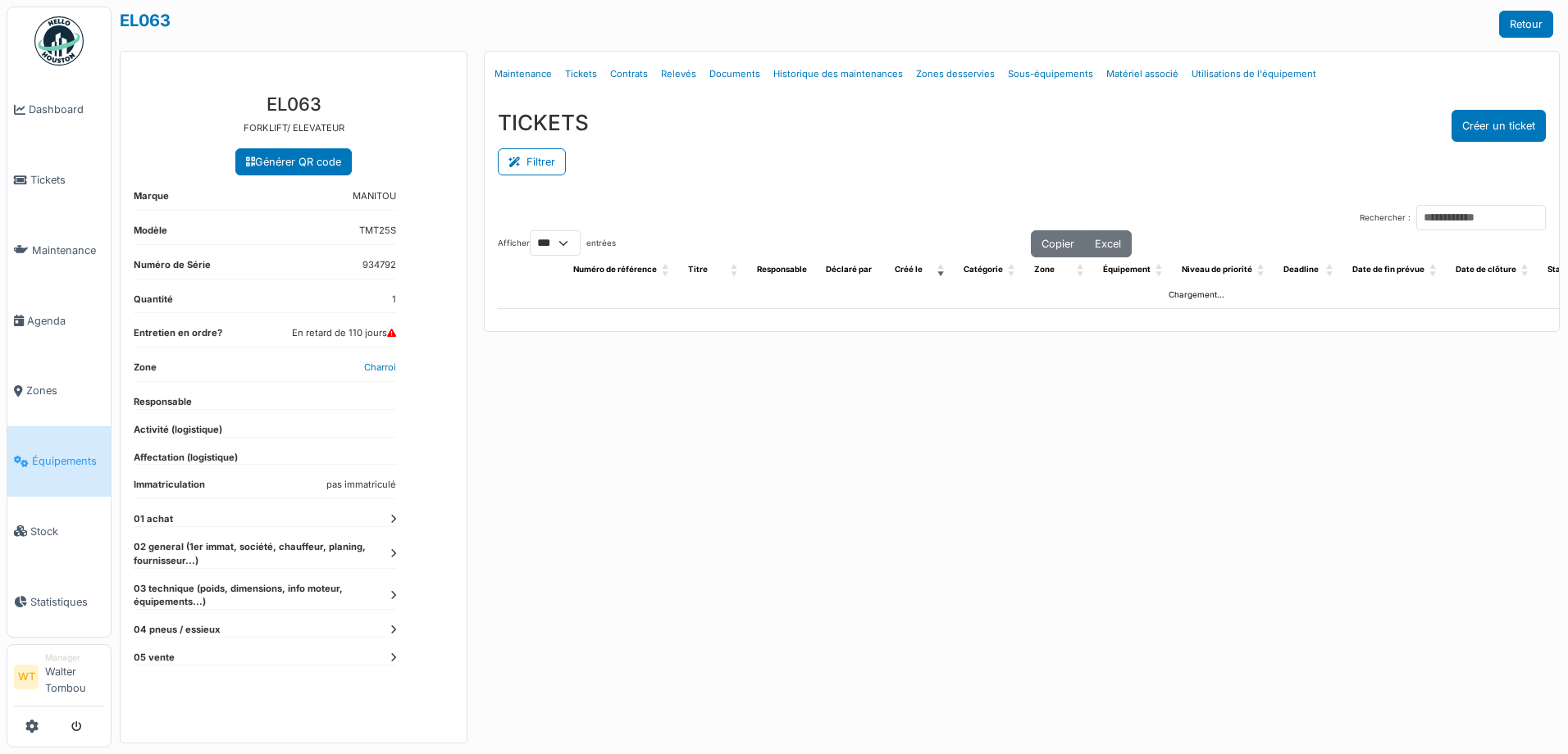select on "***" 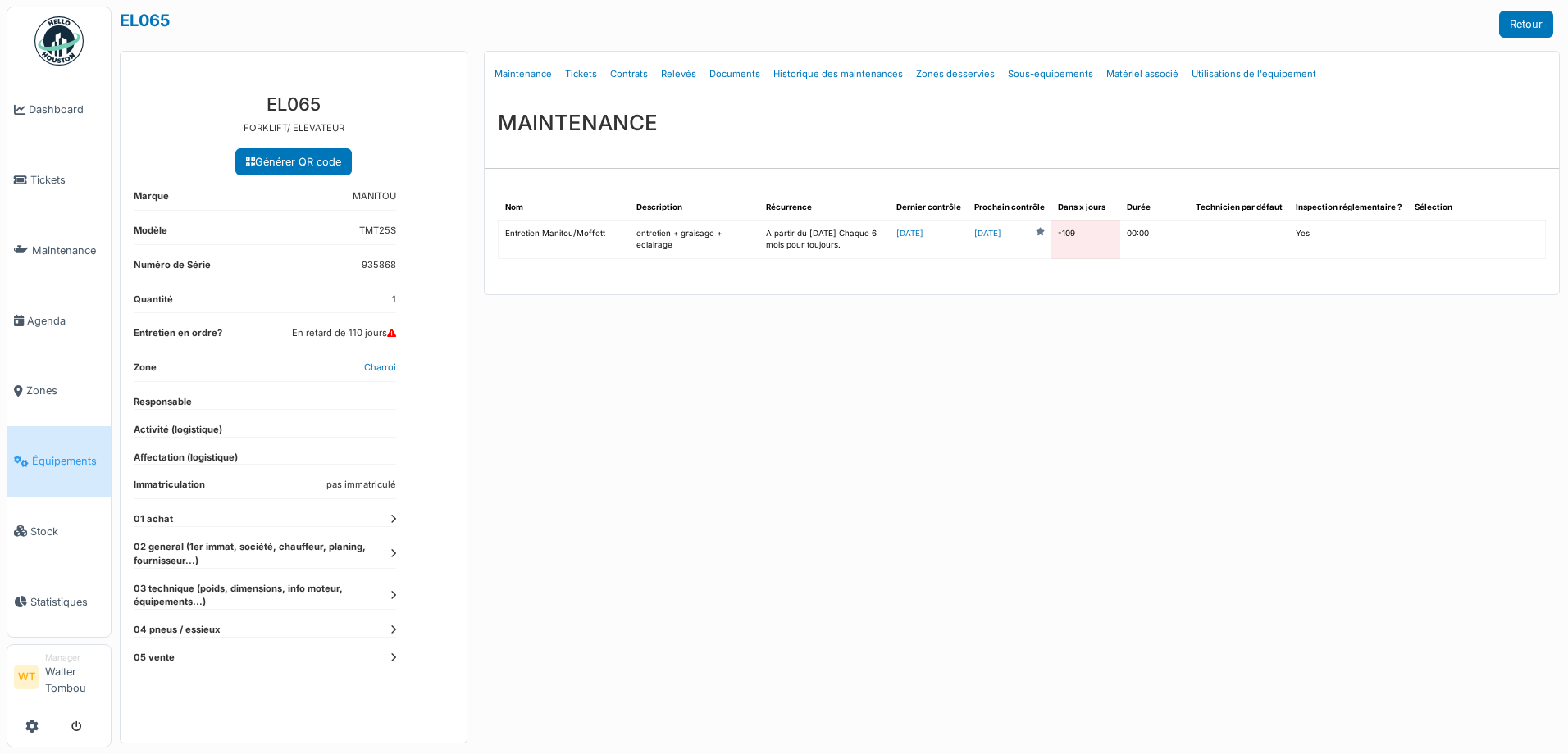 scroll, scrollTop: 0, scrollLeft: 0, axis: both 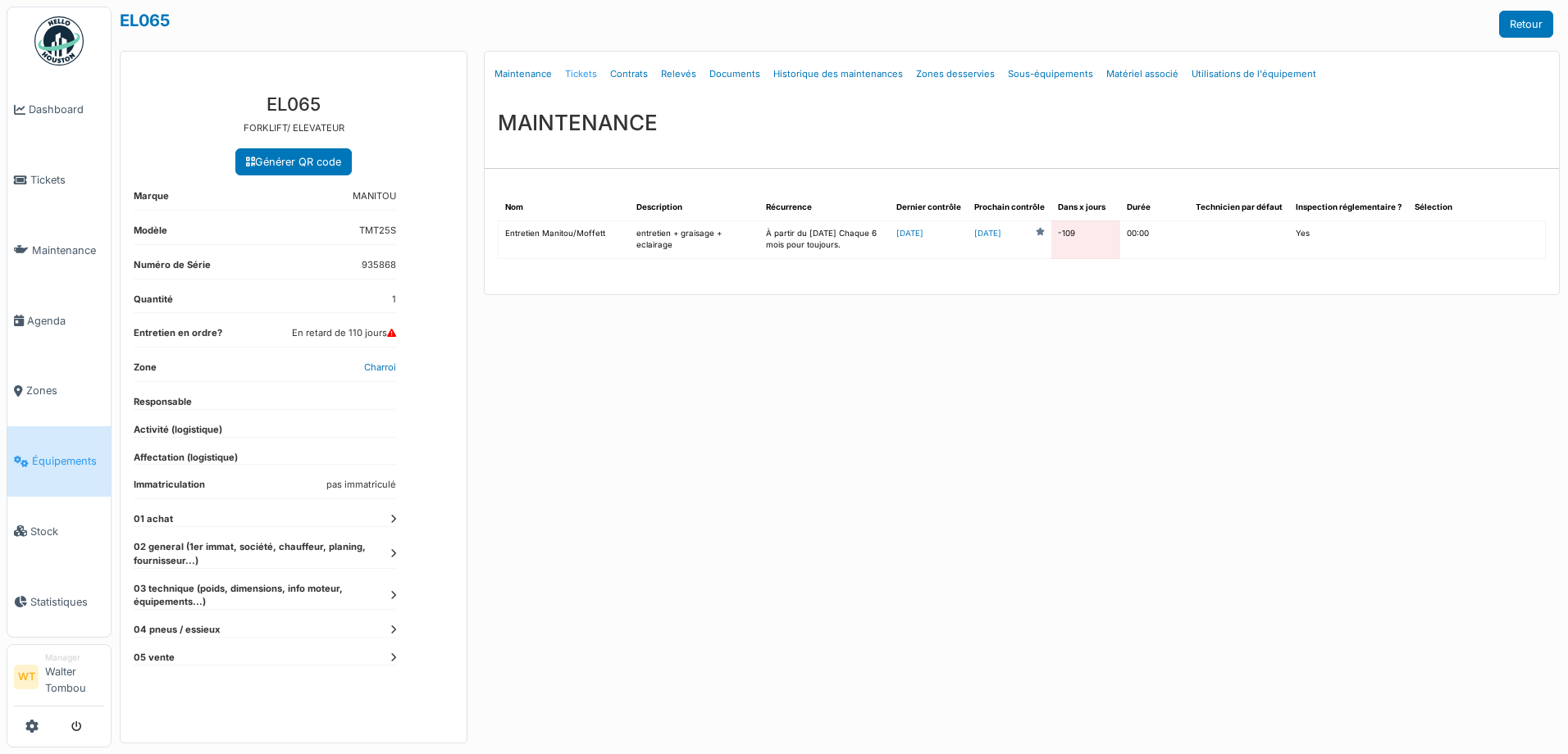 drag, startPoint x: 0, startPoint y: 0, endPoint x: 566, endPoint y: 72, distance: 570.561 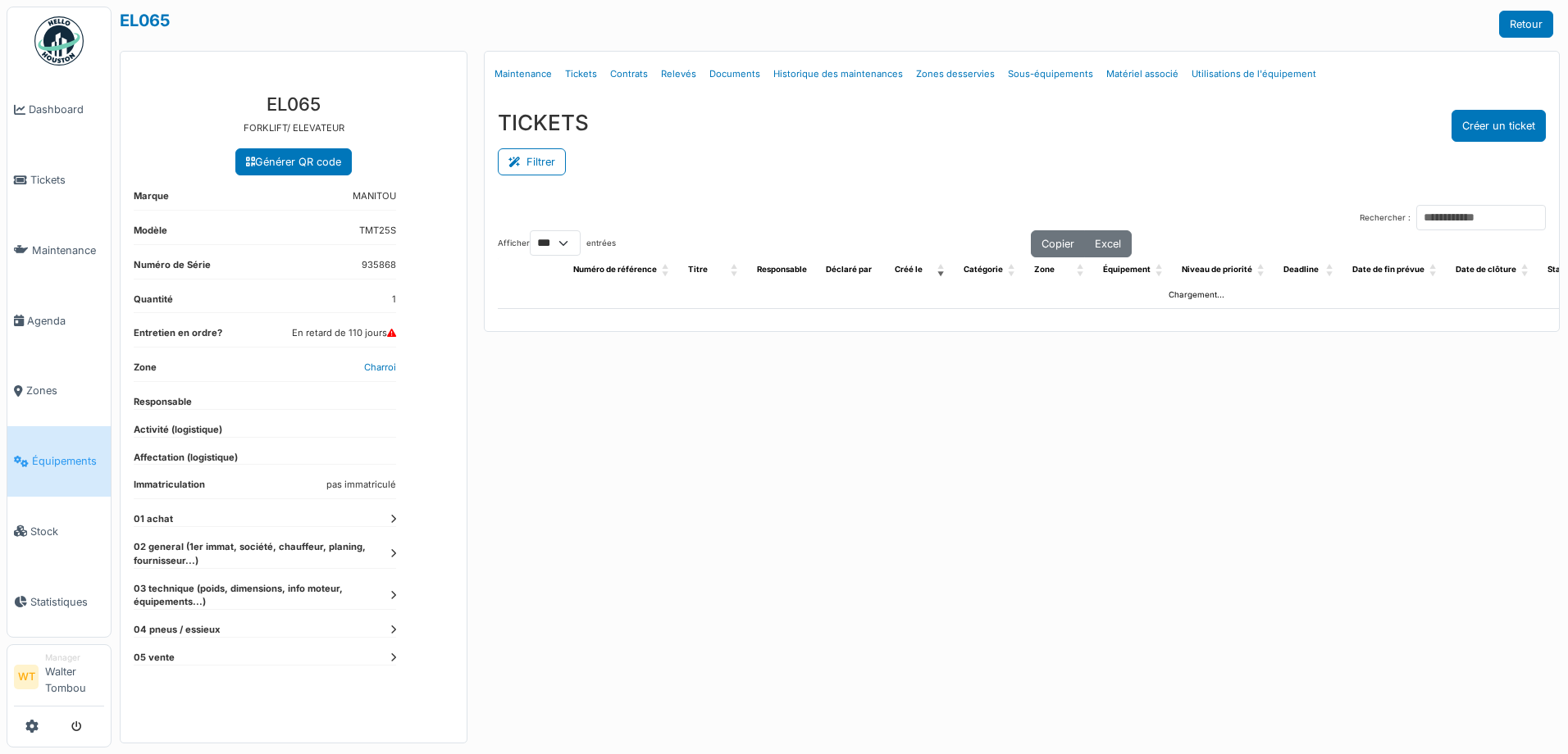 select on "***" 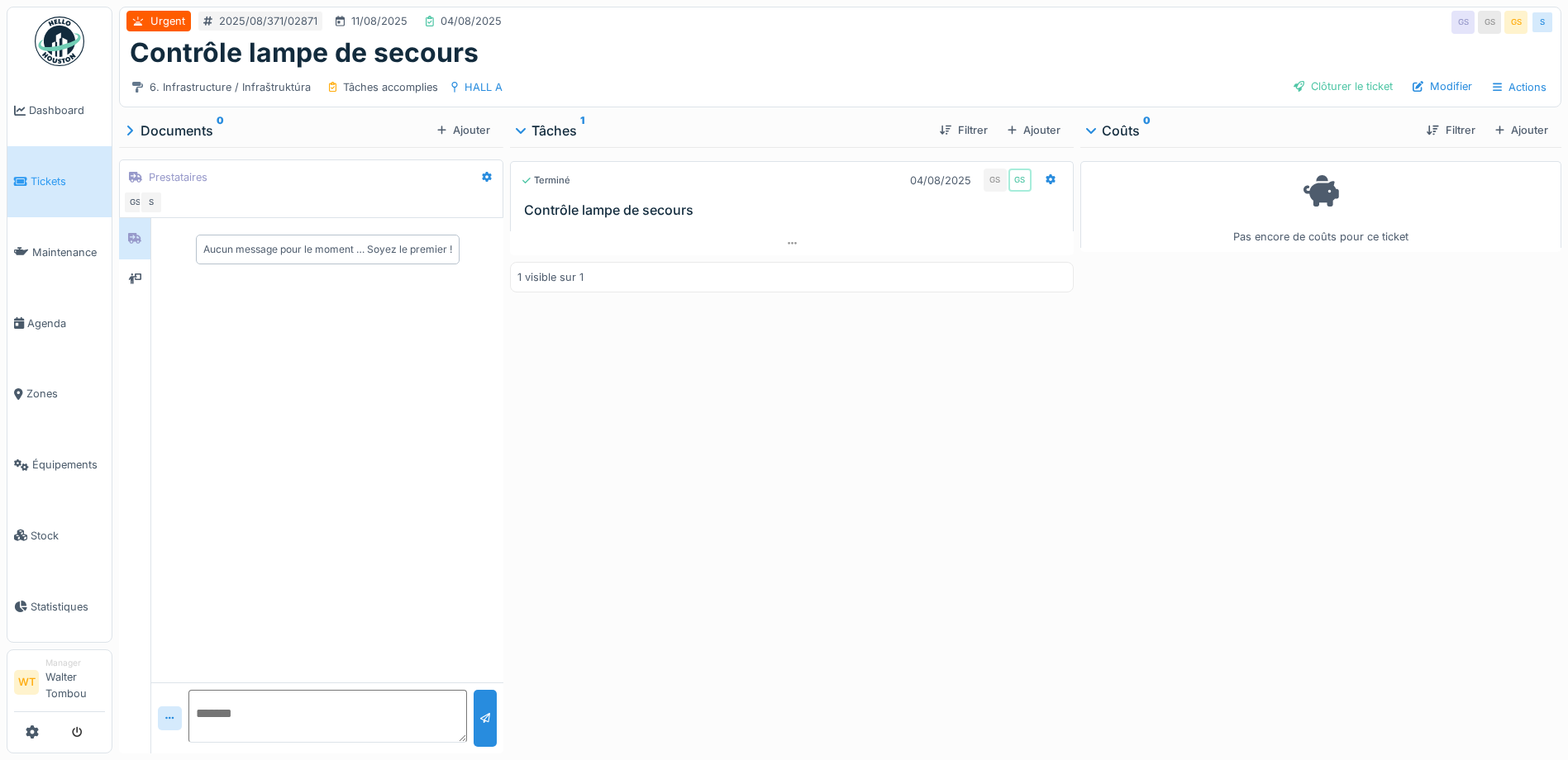 scroll, scrollTop: 0, scrollLeft: 0, axis: both 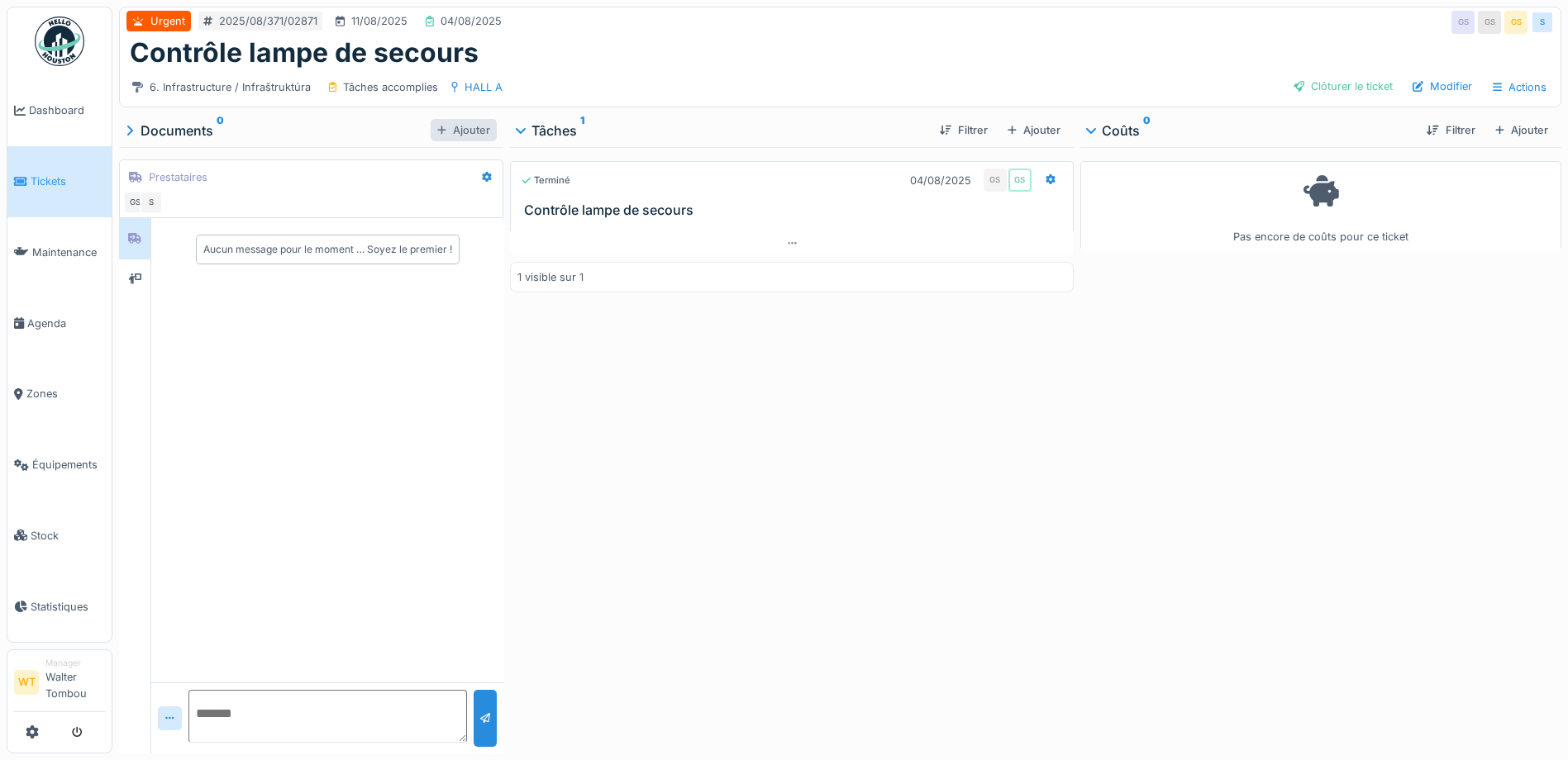 click on "Ajouter" at bounding box center [464, 130] 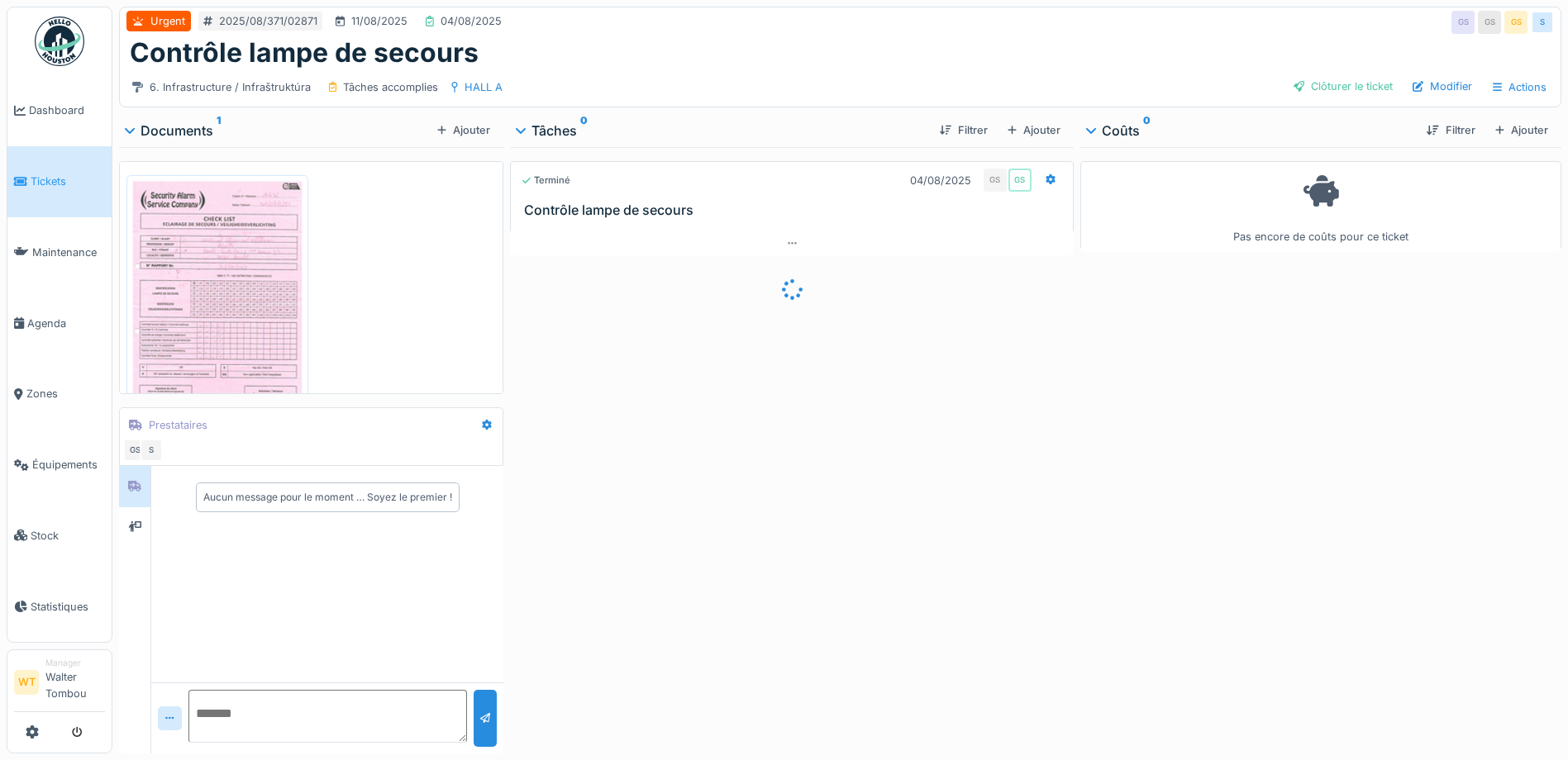 scroll, scrollTop: 0, scrollLeft: 0, axis: both 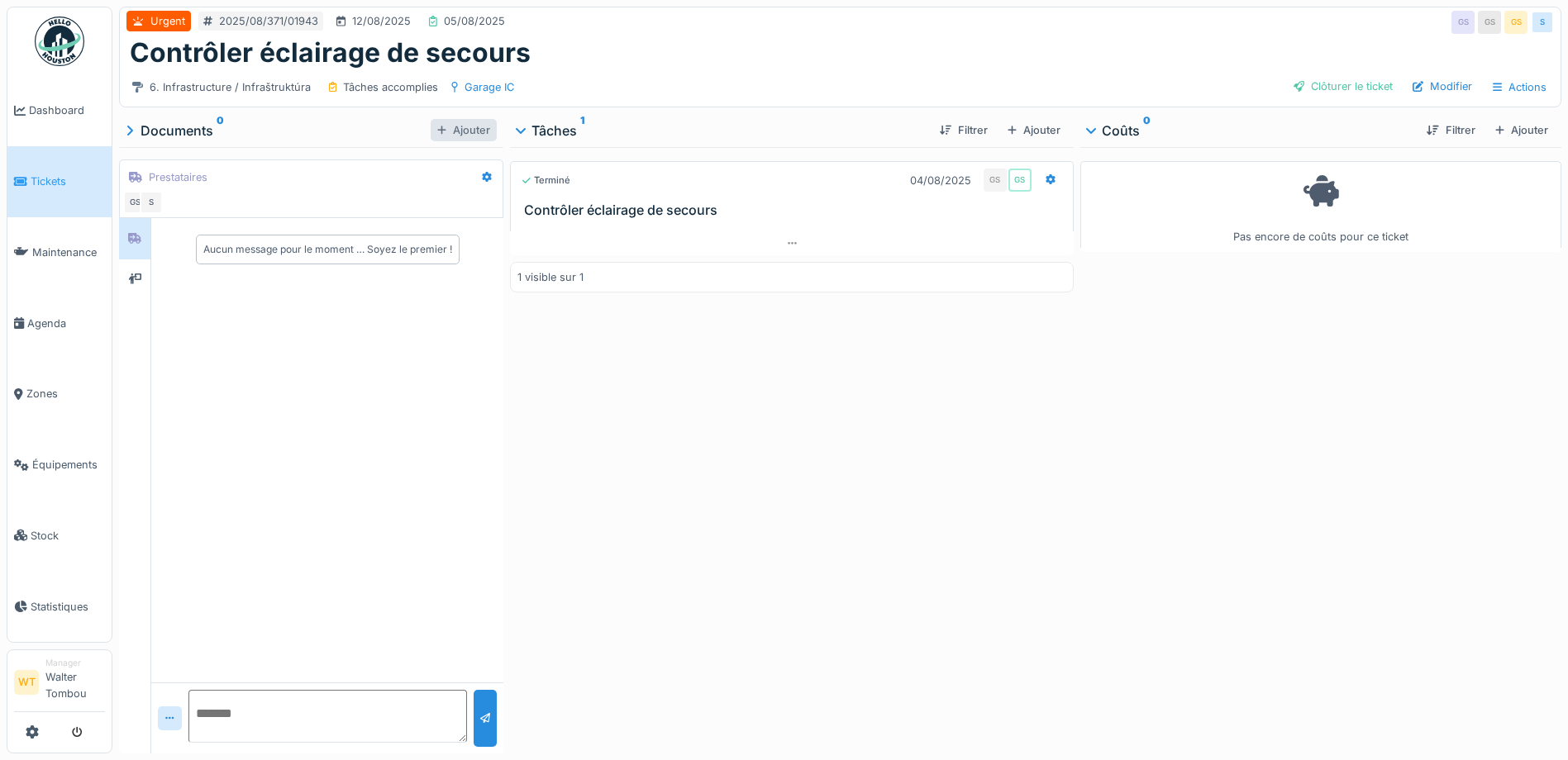 click on "Ajouter" at bounding box center (464, 130) 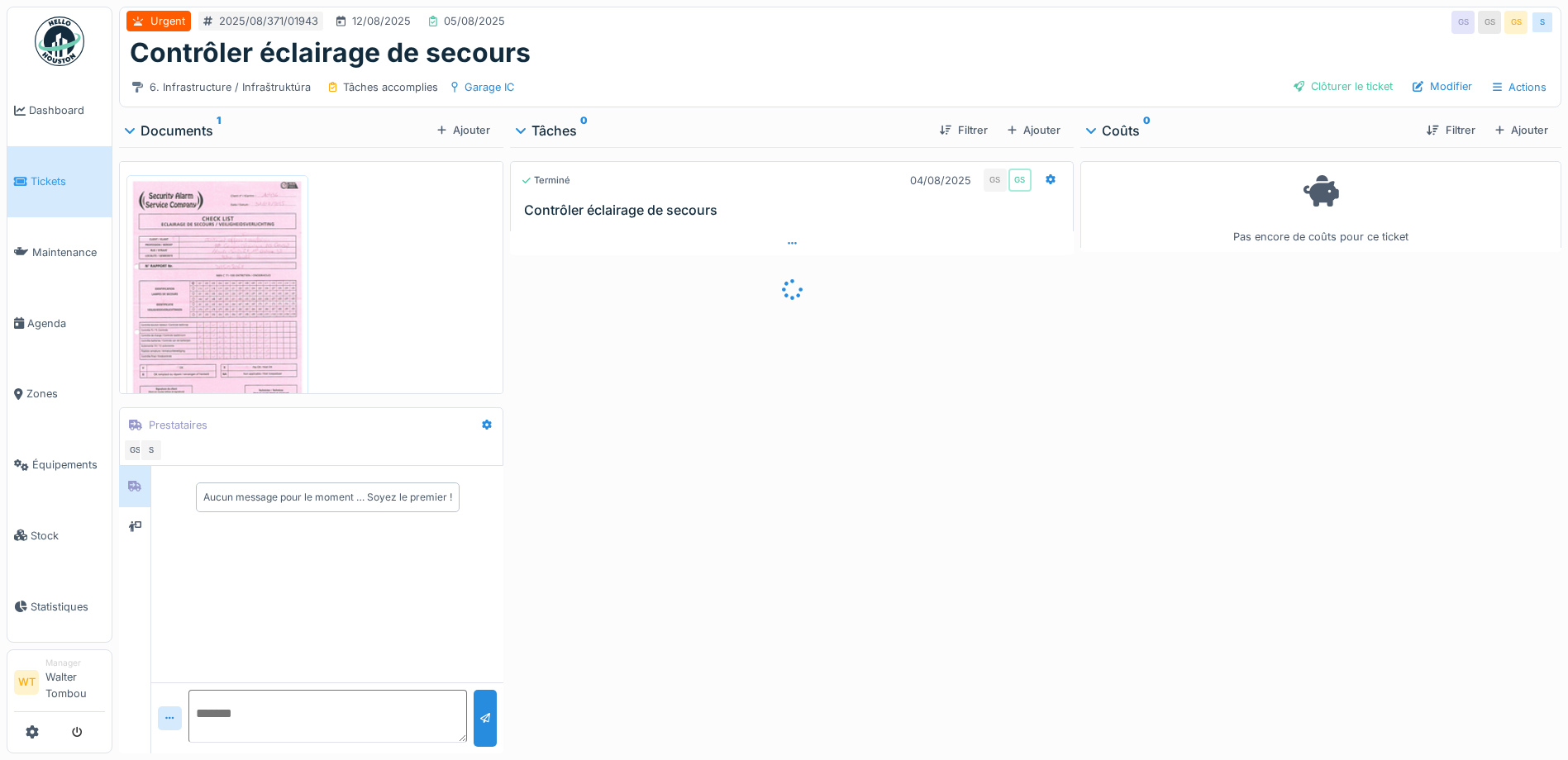 scroll, scrollTop: 0, scrollLeft: 0, axis: both 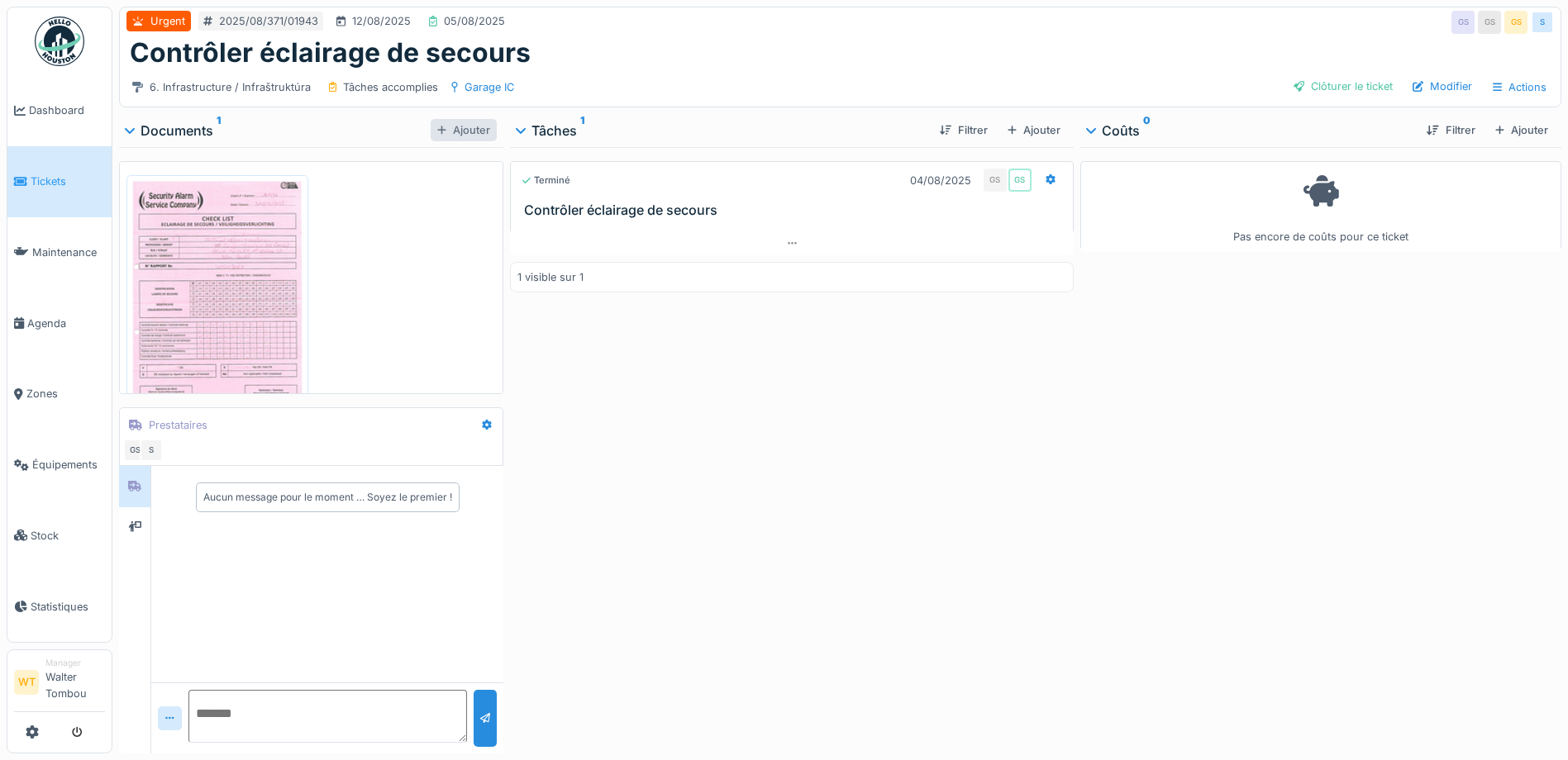 click on "Ajouter" at bounding box center [464, 130] 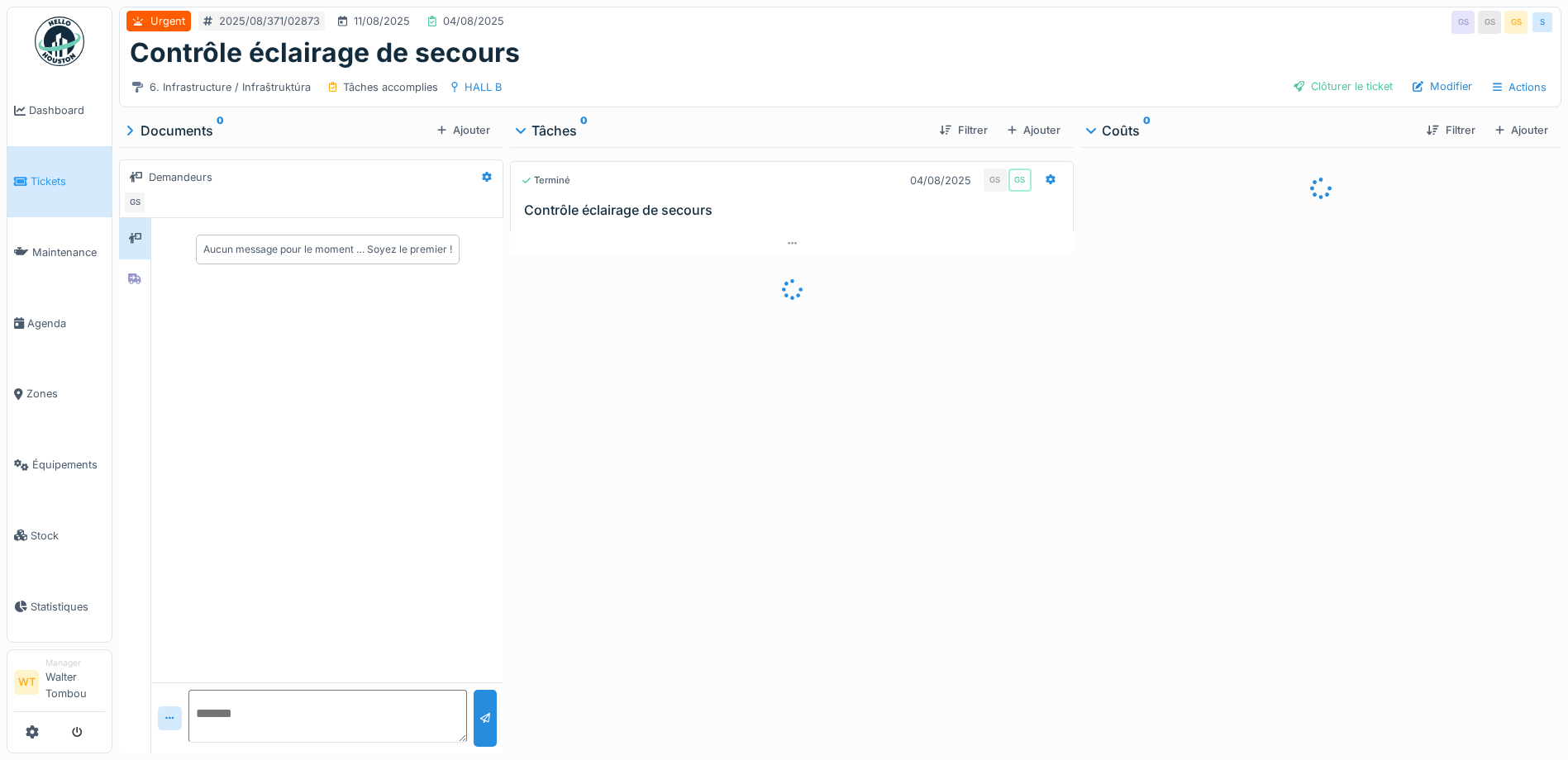 scroll, scrollTop: 0, scrollLeft: 0, axis: both 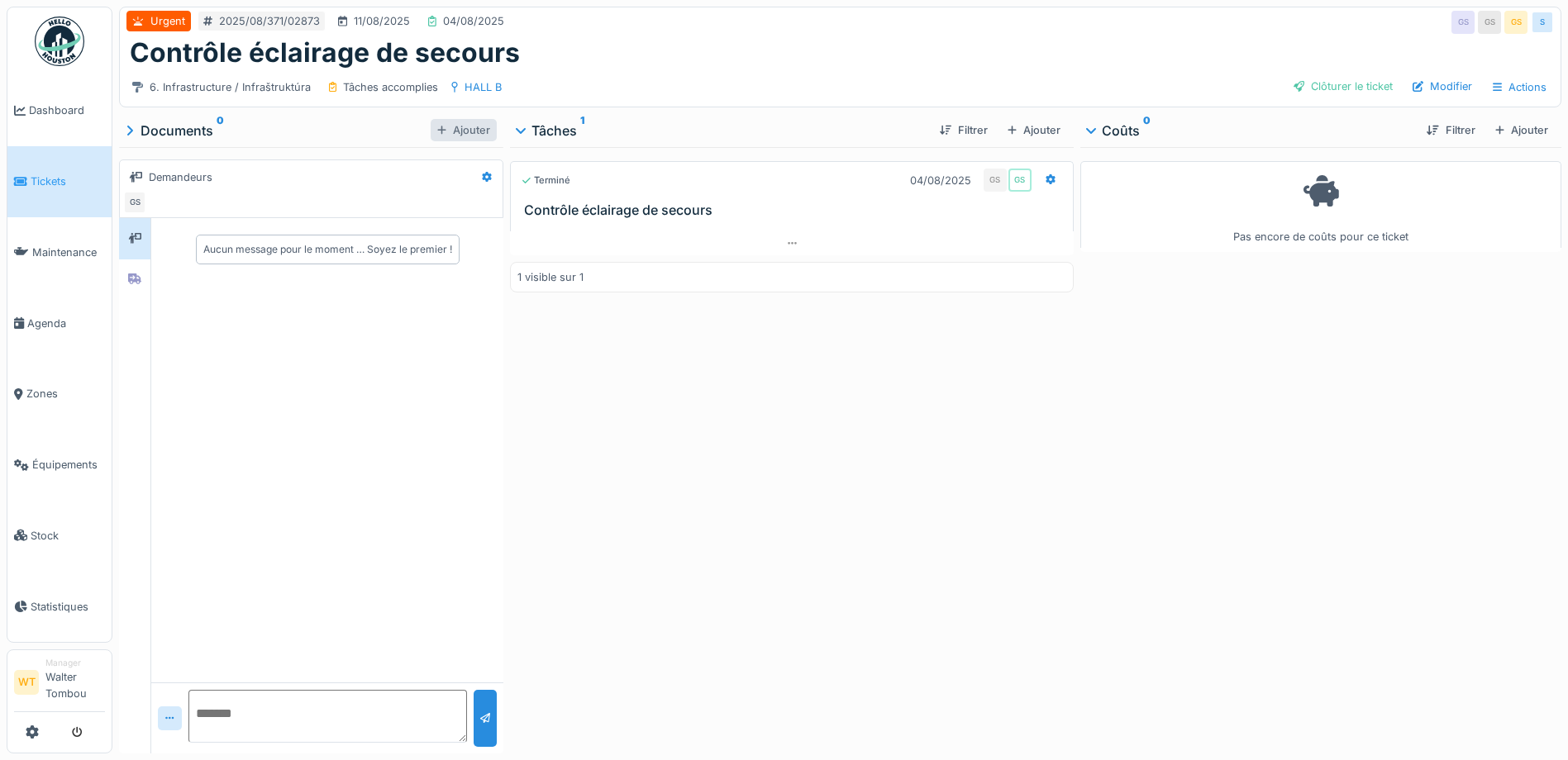click on "Ajouter" at bounding box center [464, 130] 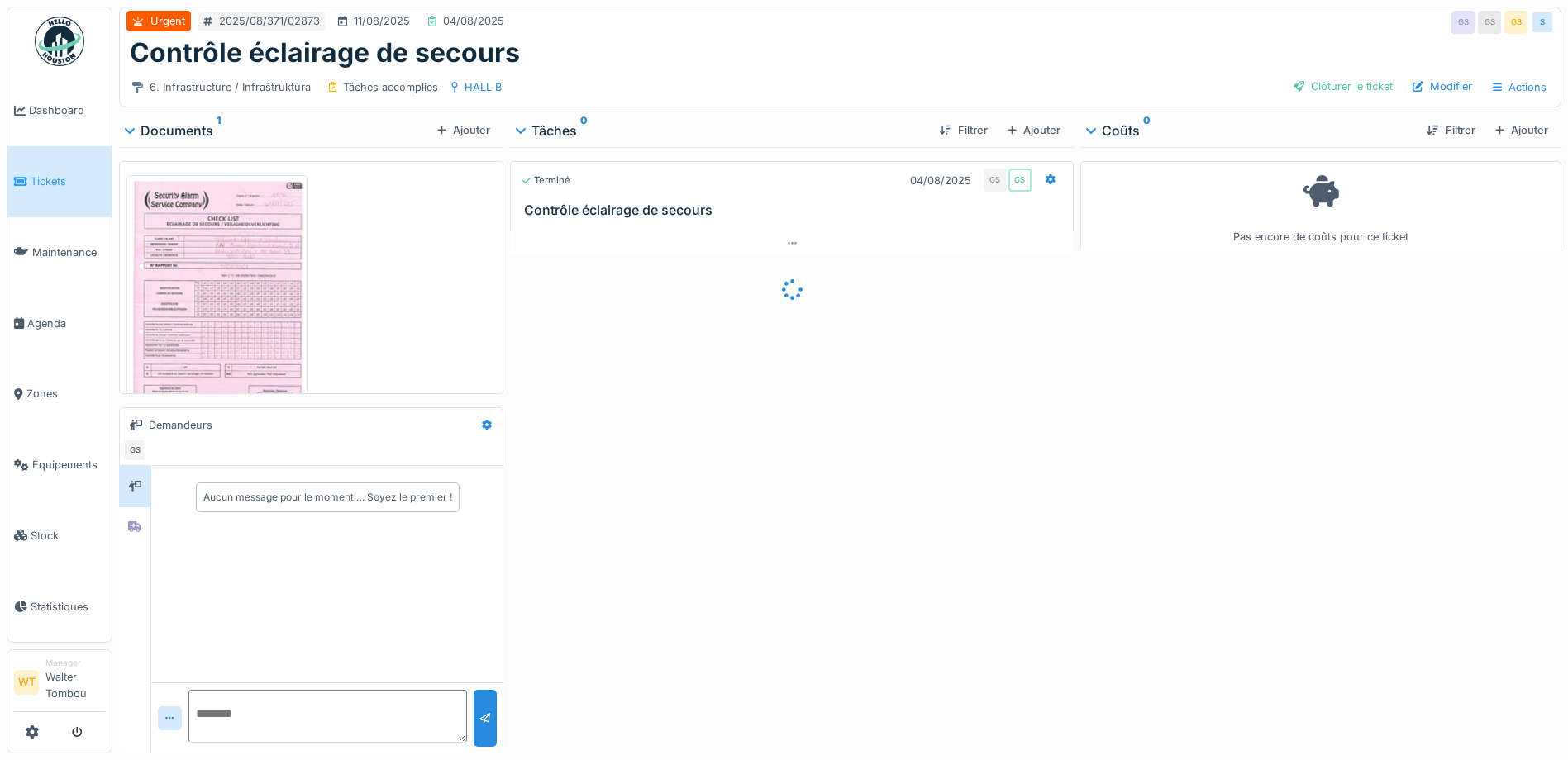 scroll, scrollTop: 0, scrollLeft: 0, axis: both 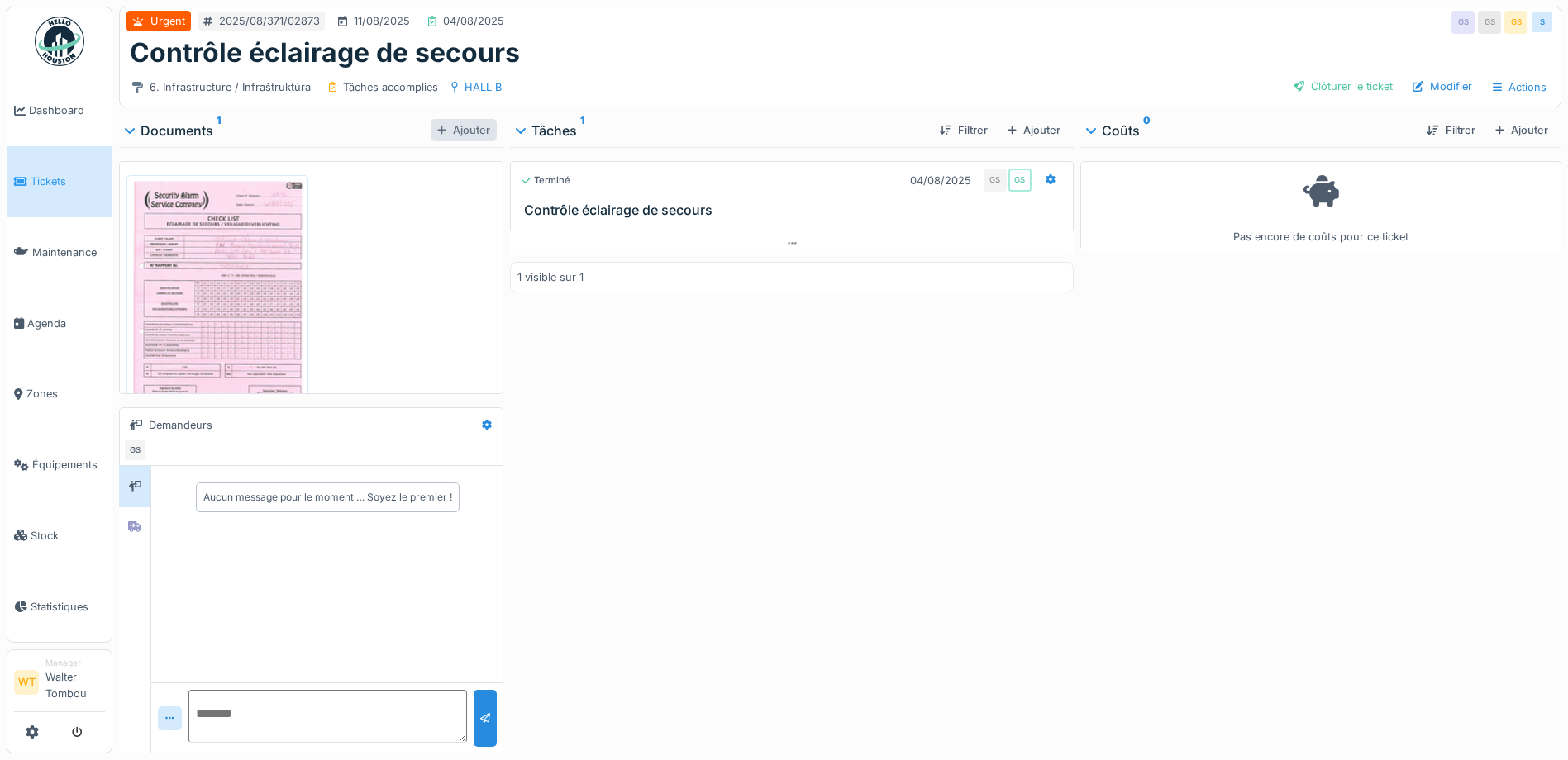 click at bounding box center [441, 130] 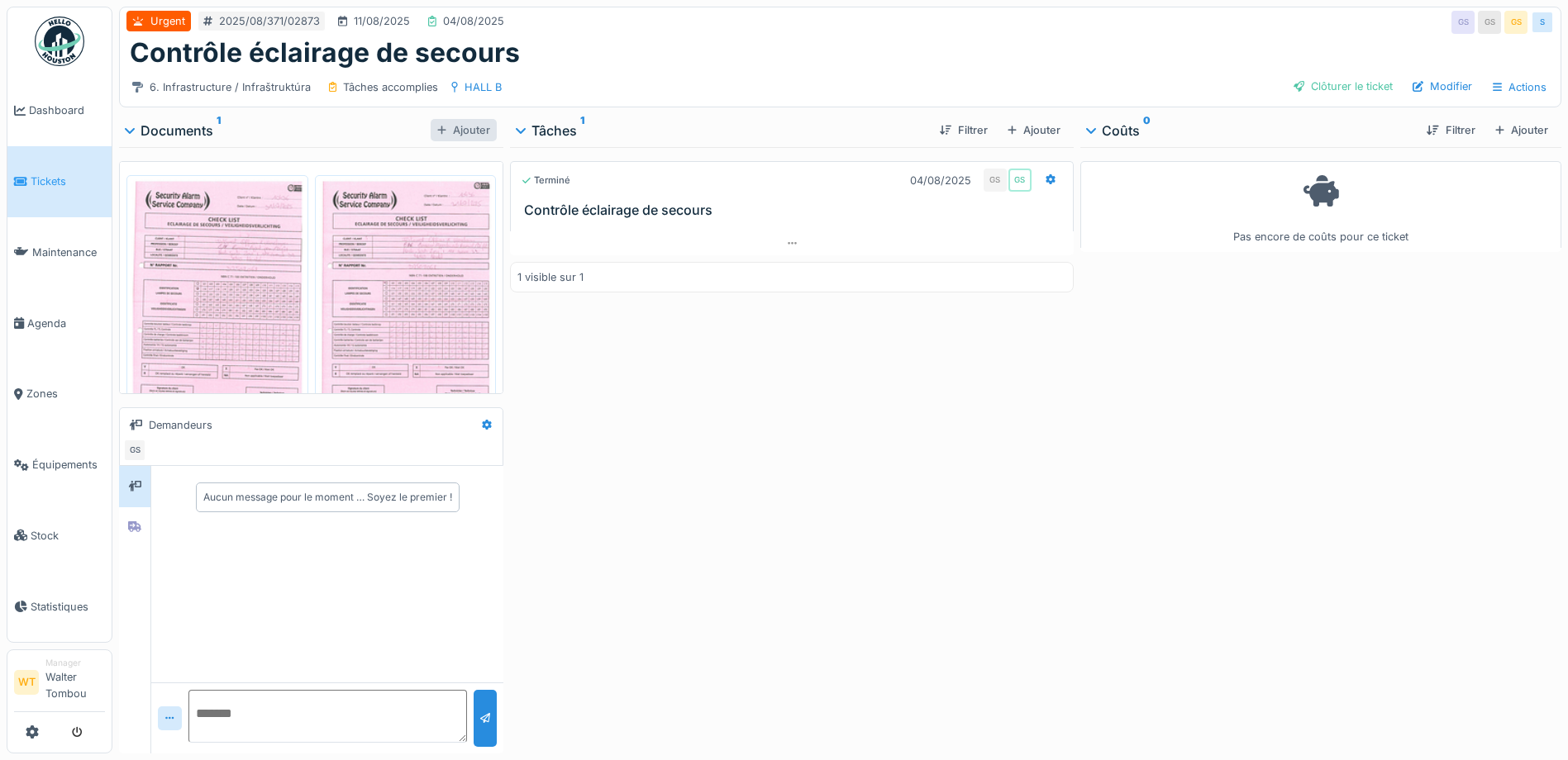 click on "Ajouter" at bounding box center (464, 130) 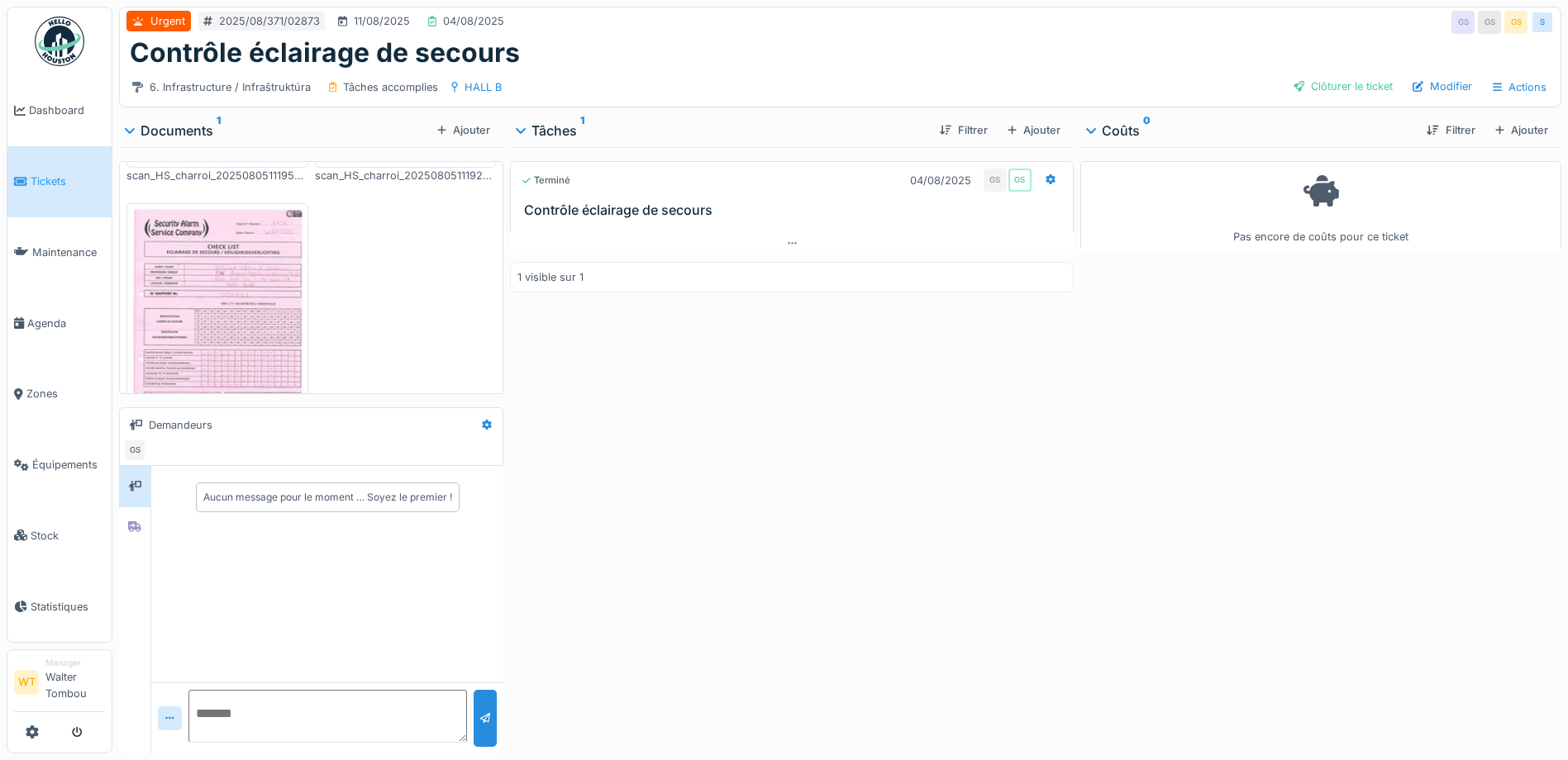 scroll, scrollTop: 330, scrollLeft: 0, axis: vertical 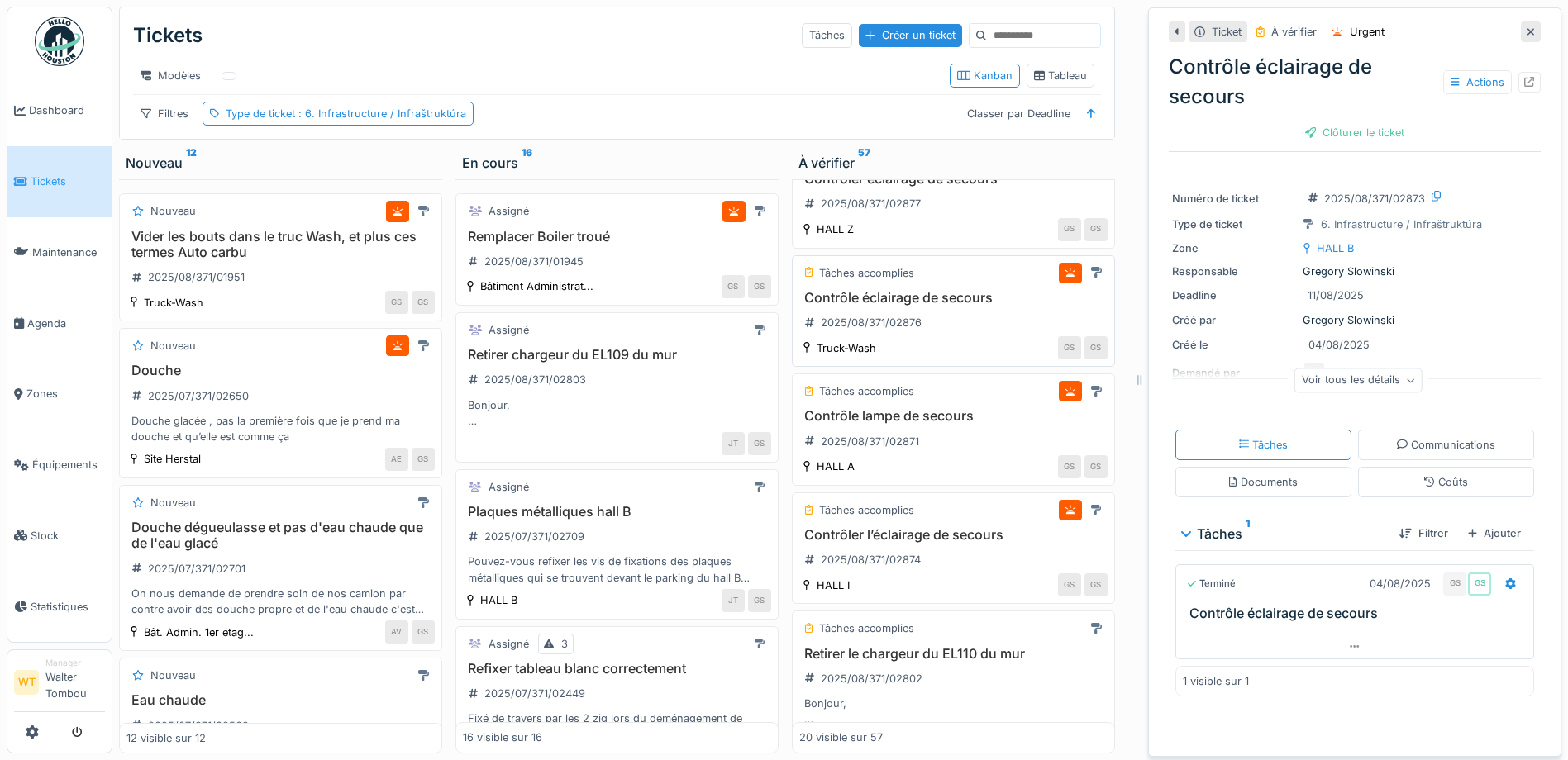 click on "Contrôle éclairage de secours" at bounding box center [953, 297] 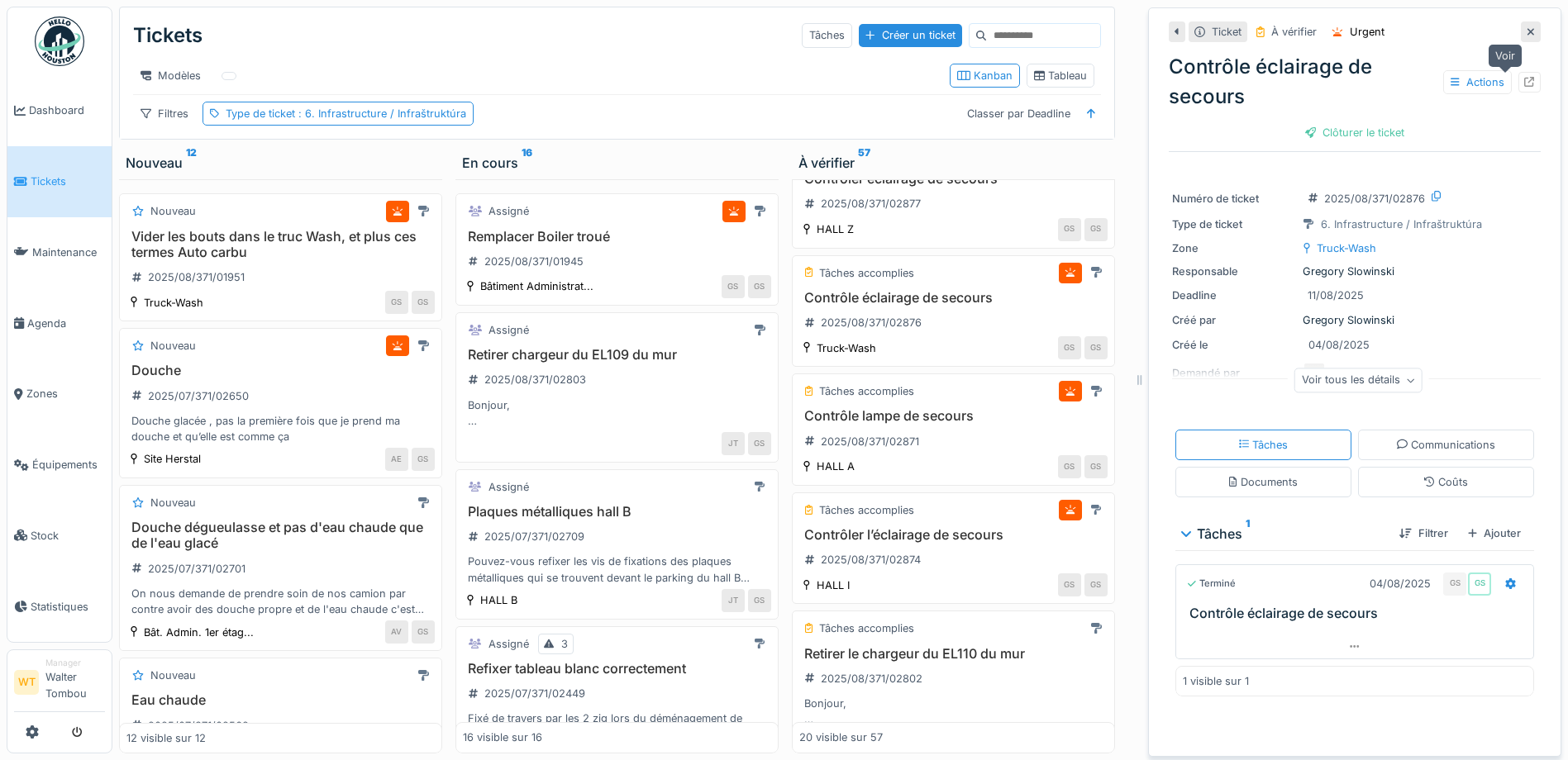 click 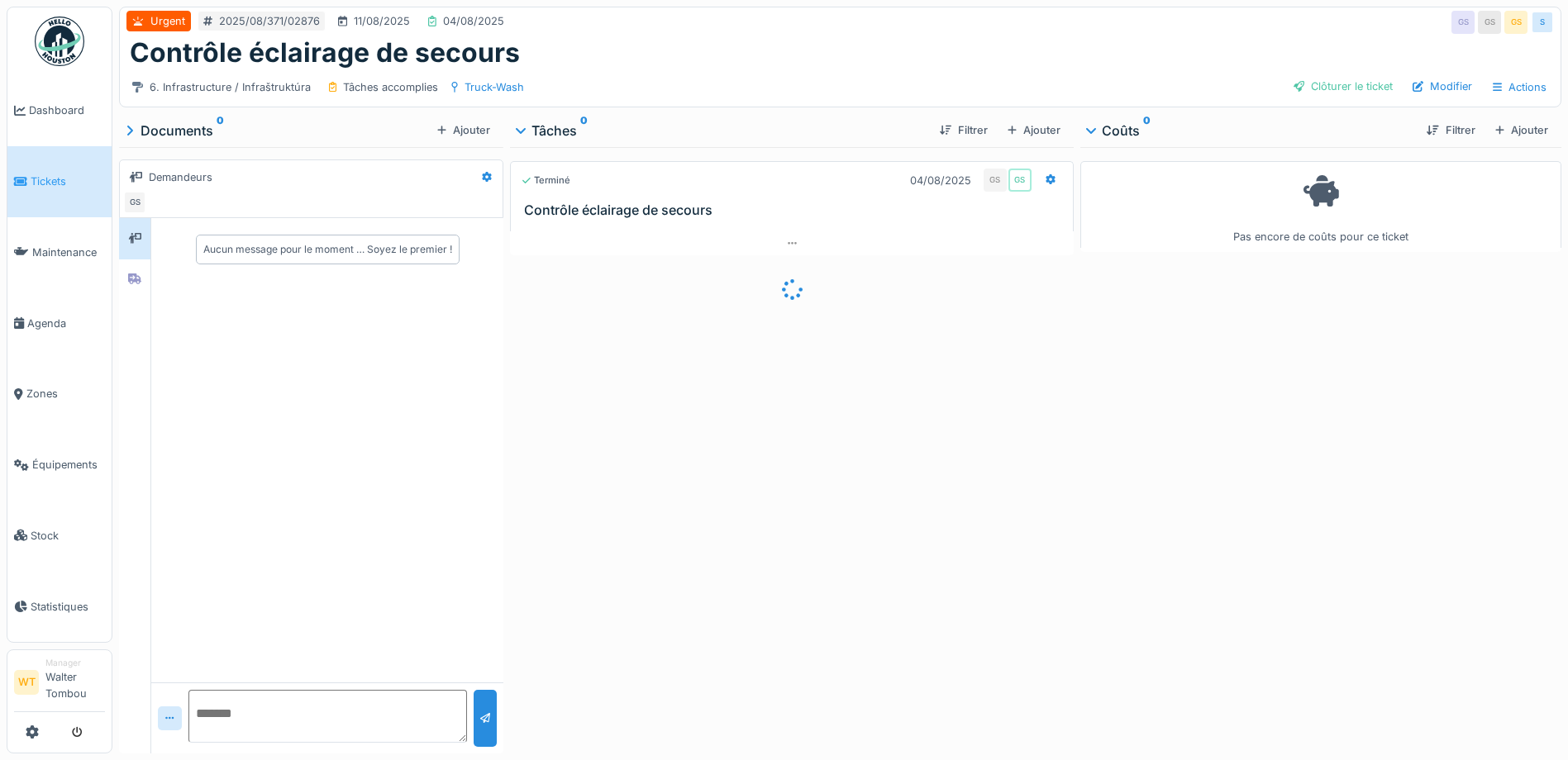 scroll, scrollTop: 0, scrollLeft: 0, axis: both 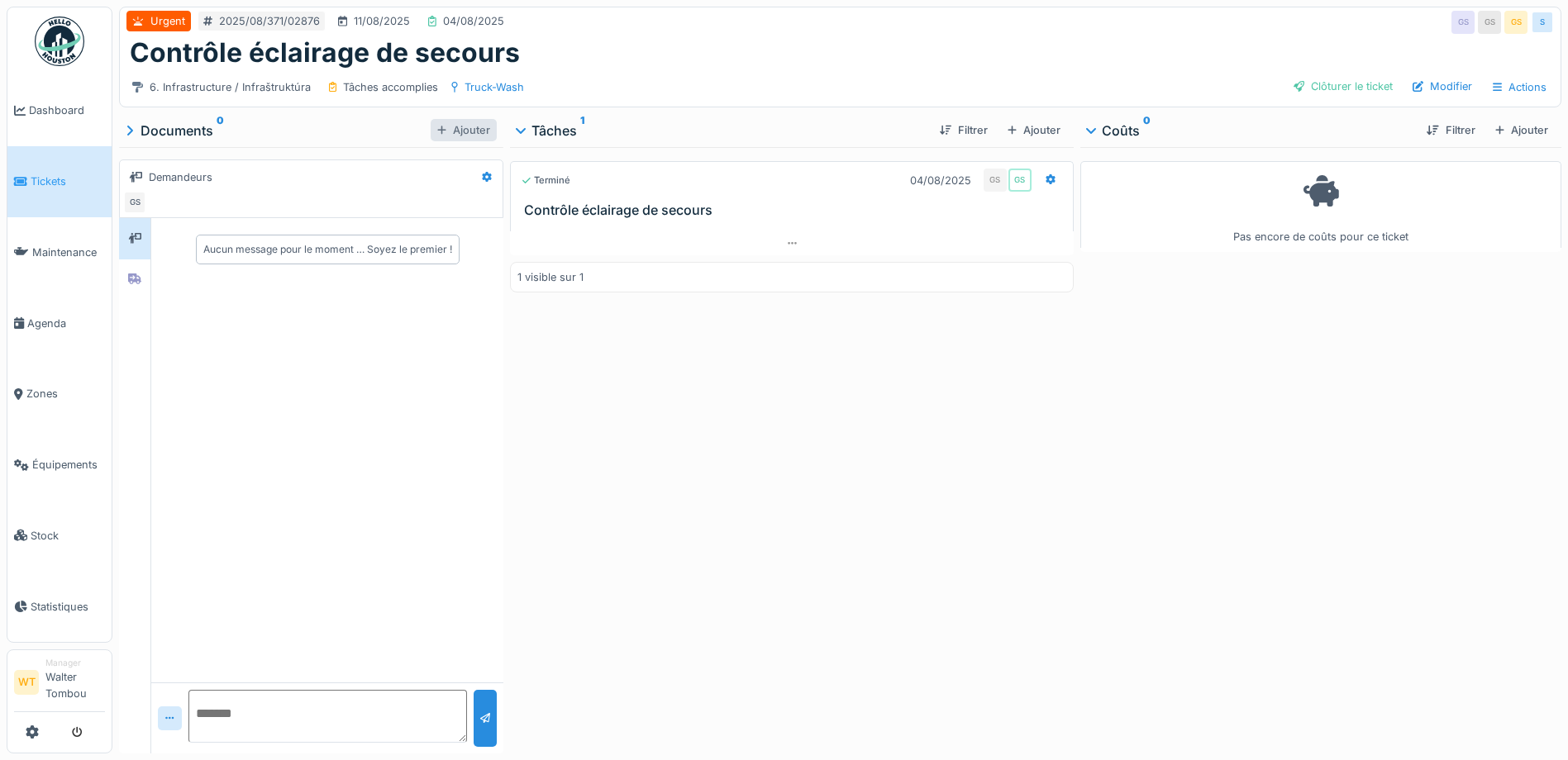 click on "Ajouter" at bounding box center [464, 130] 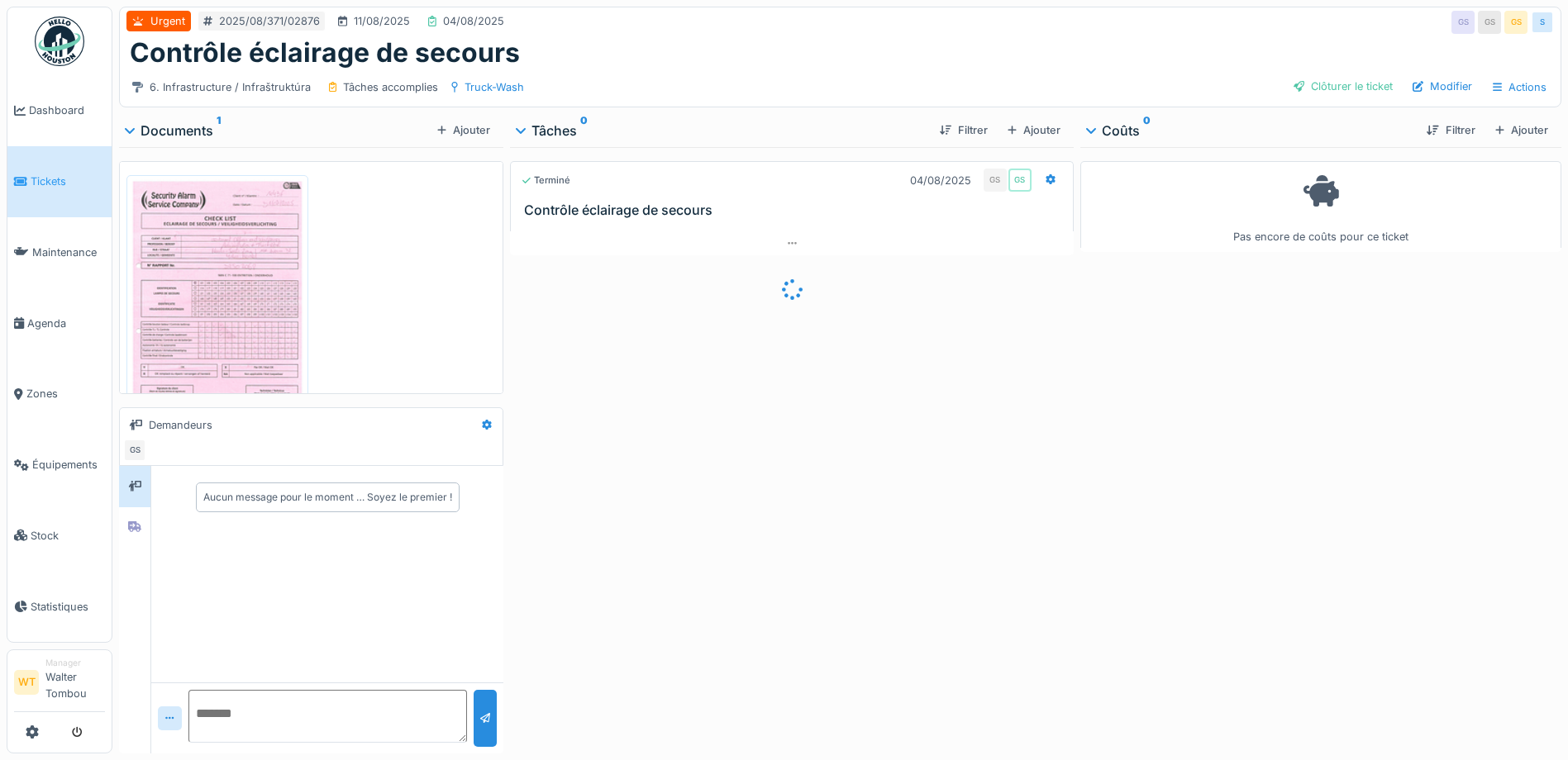 scroll, scrollTop: 0, scrollLeft: 0, axis: both 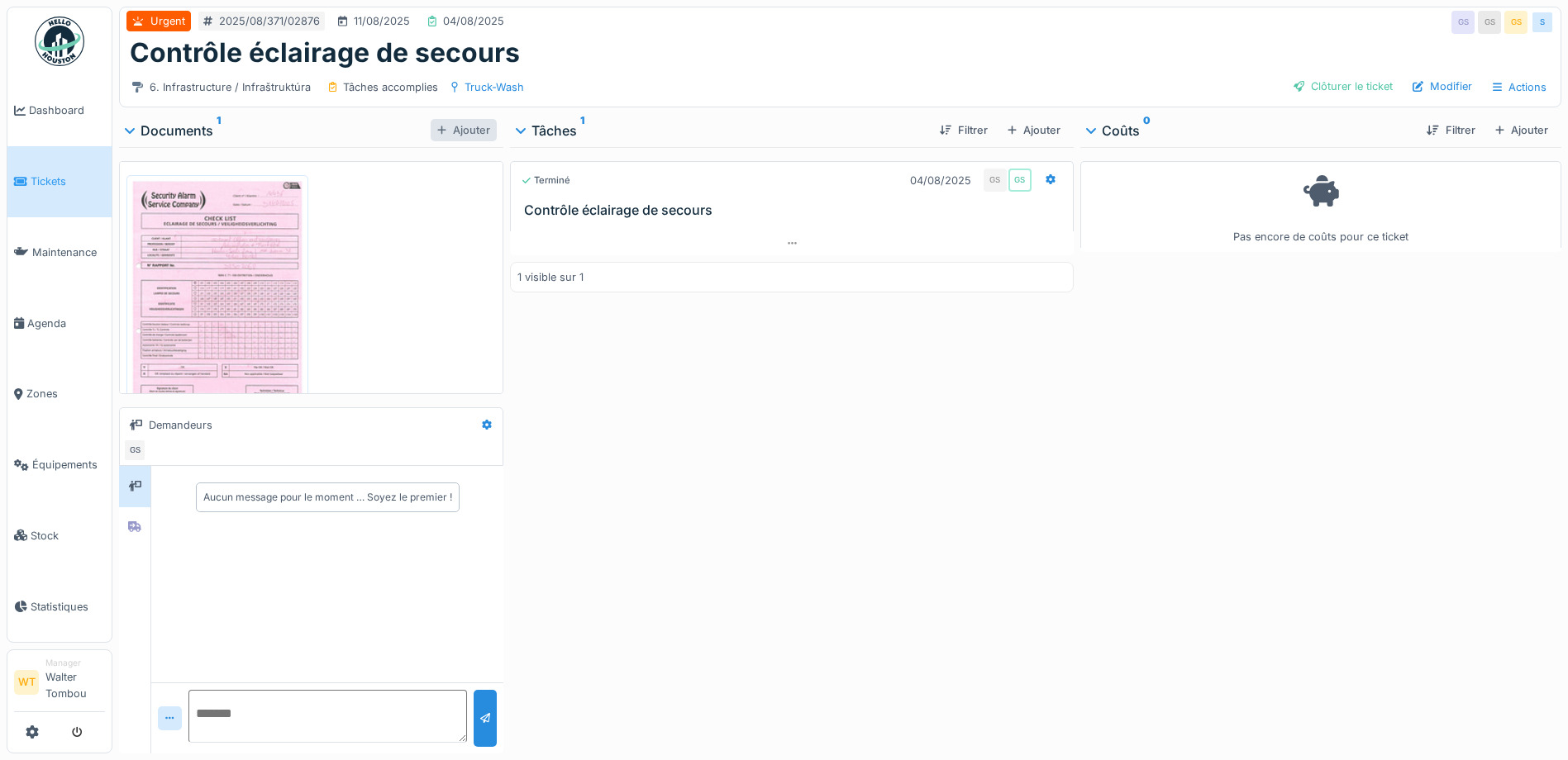 click on "Ajouter" at bounding box center [464, 130] 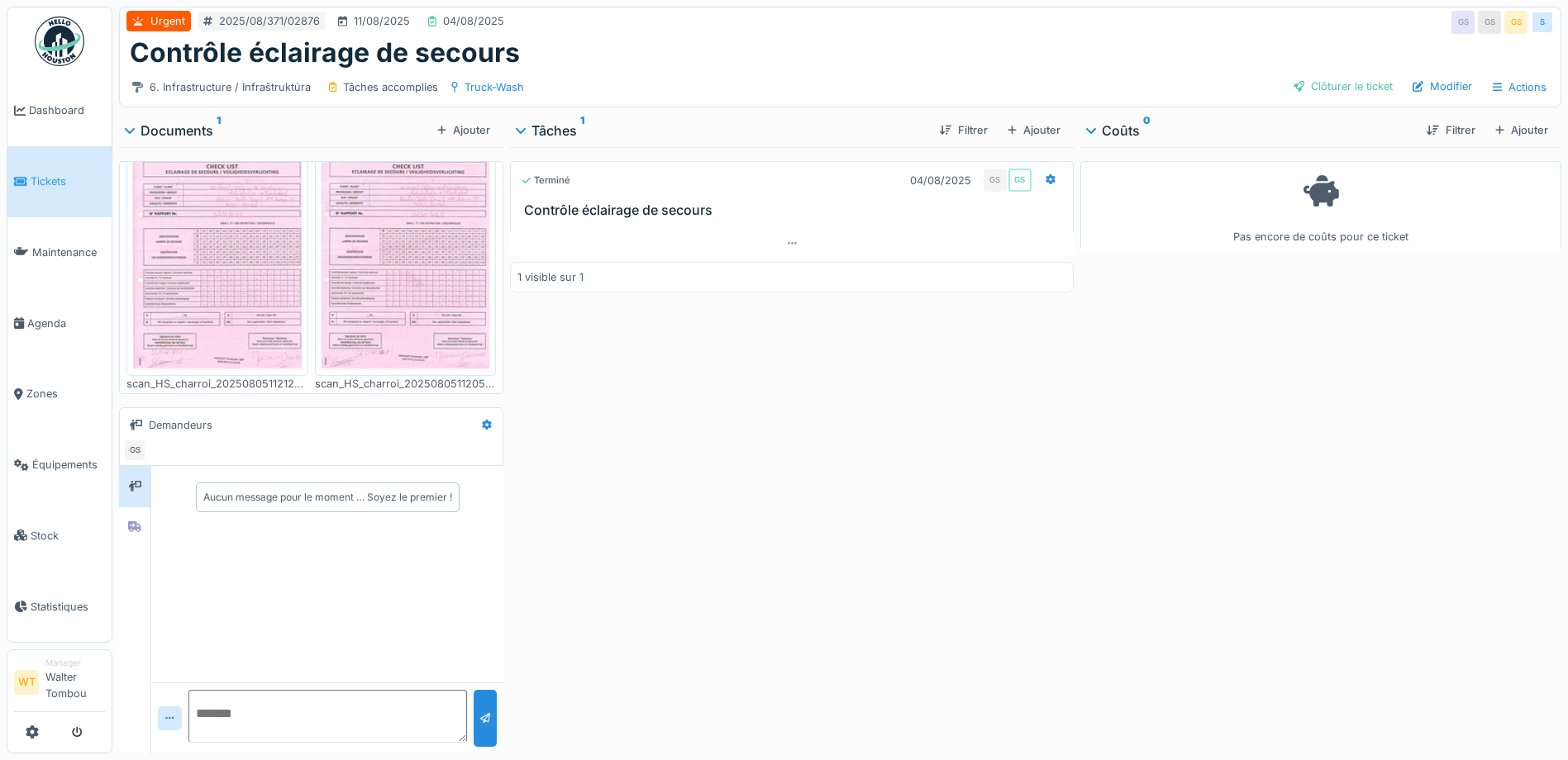 scroll, scrollTop: 0, scrollLeft: 0, axis: both 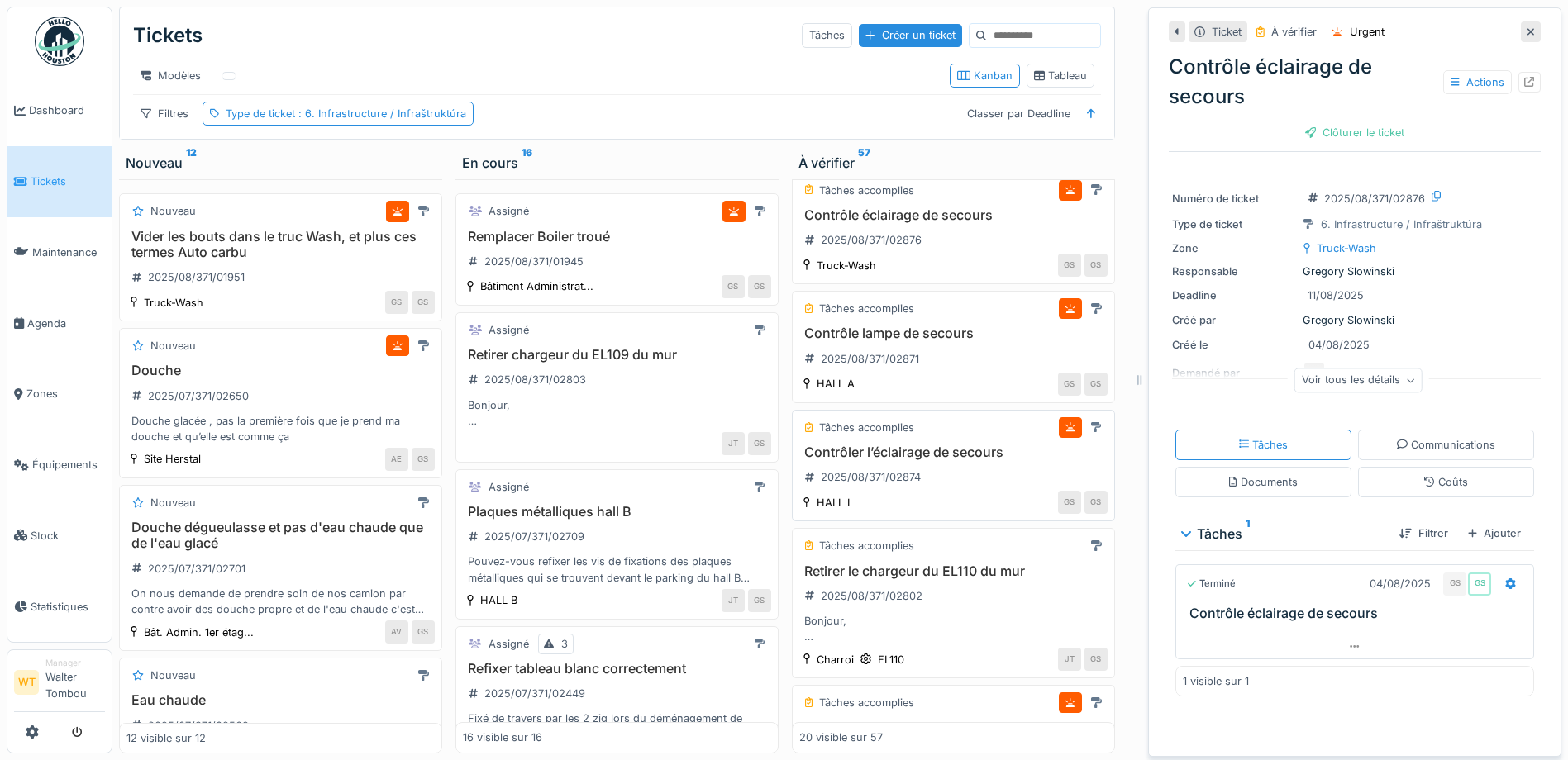 click on "Contrôler l’éclairage de secours" at bounding box center (953, 452) 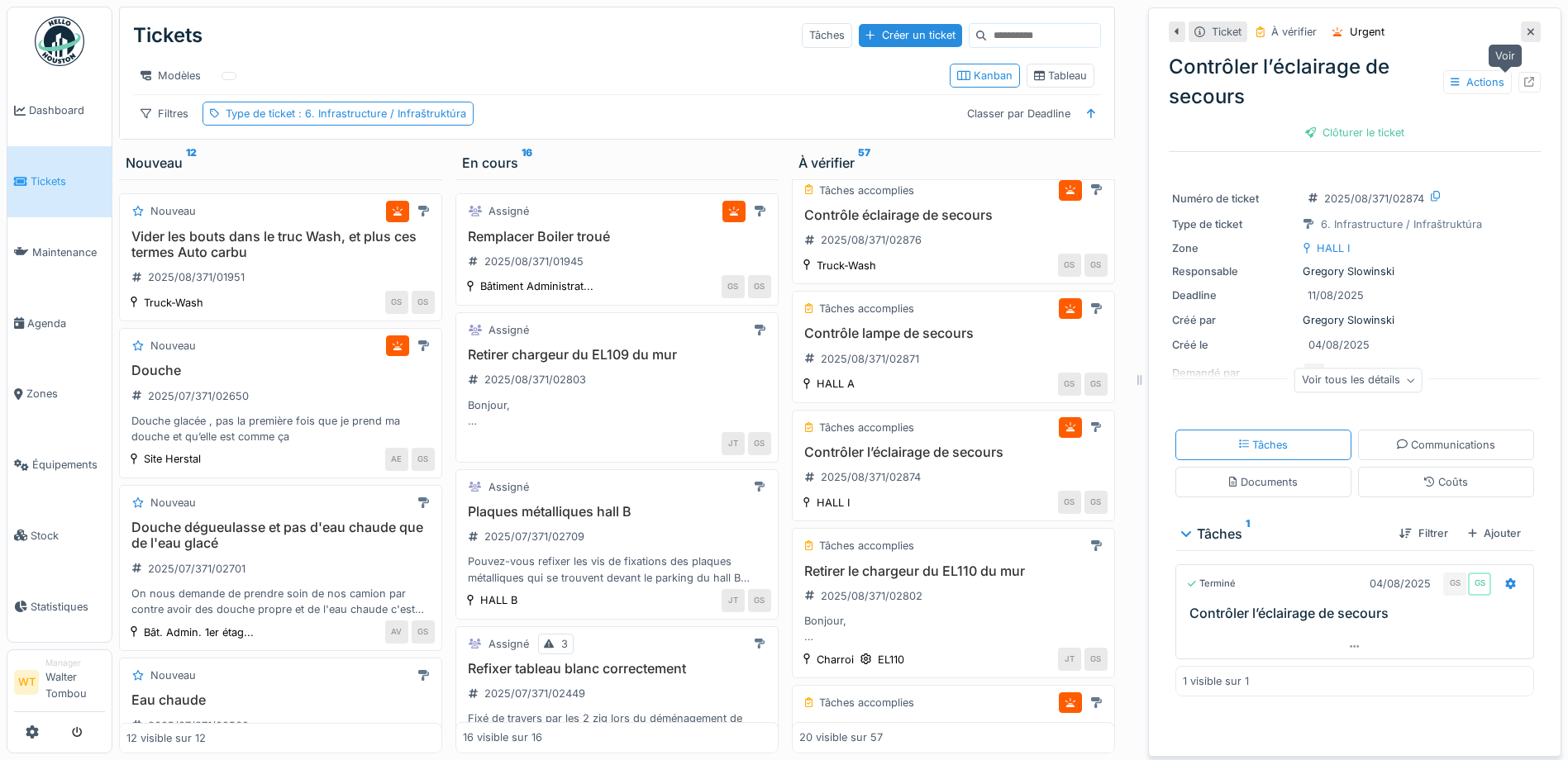 click 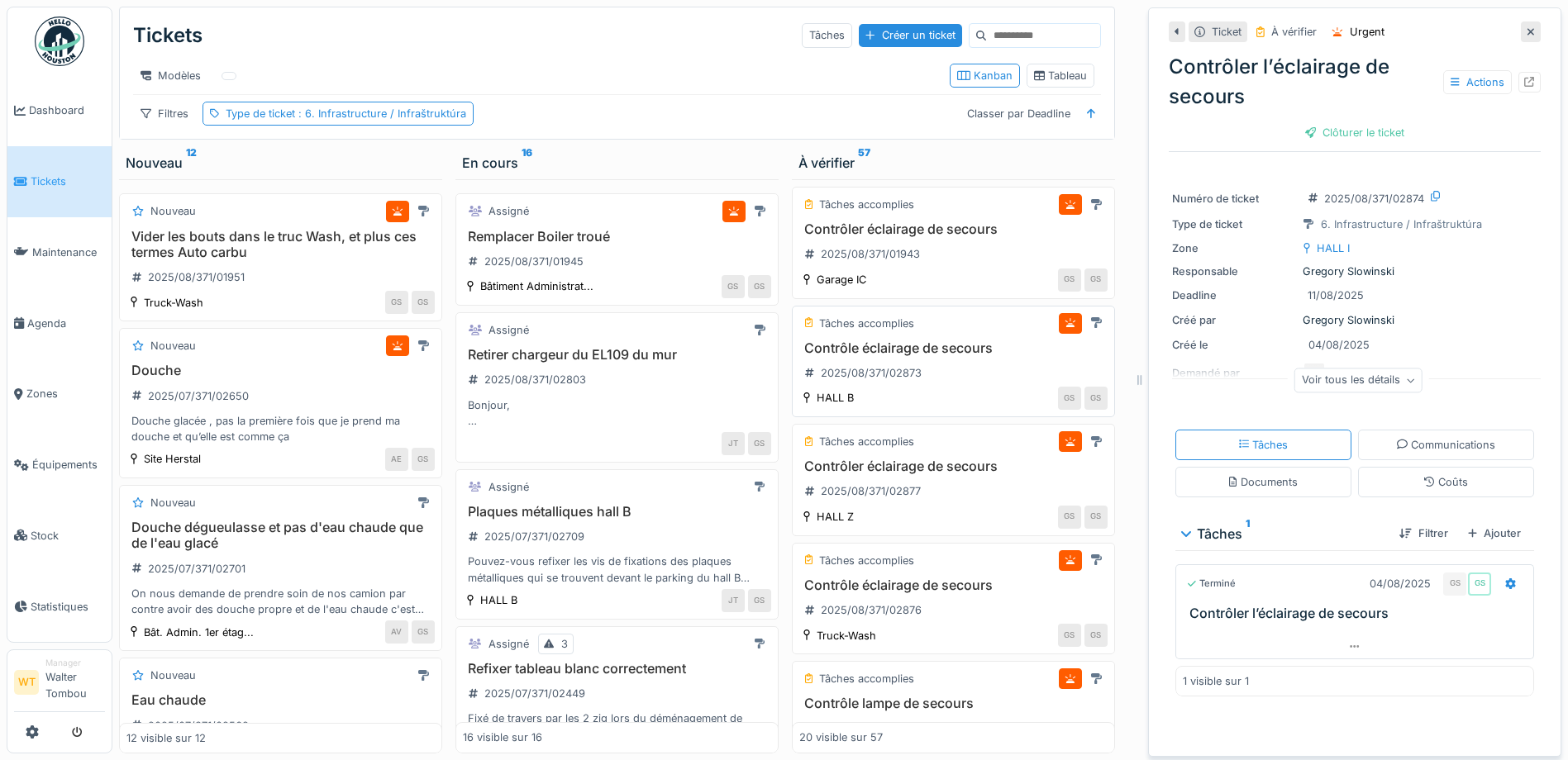 scroll, scrollTop: 165, scrollLeft: 0, axis: vertical 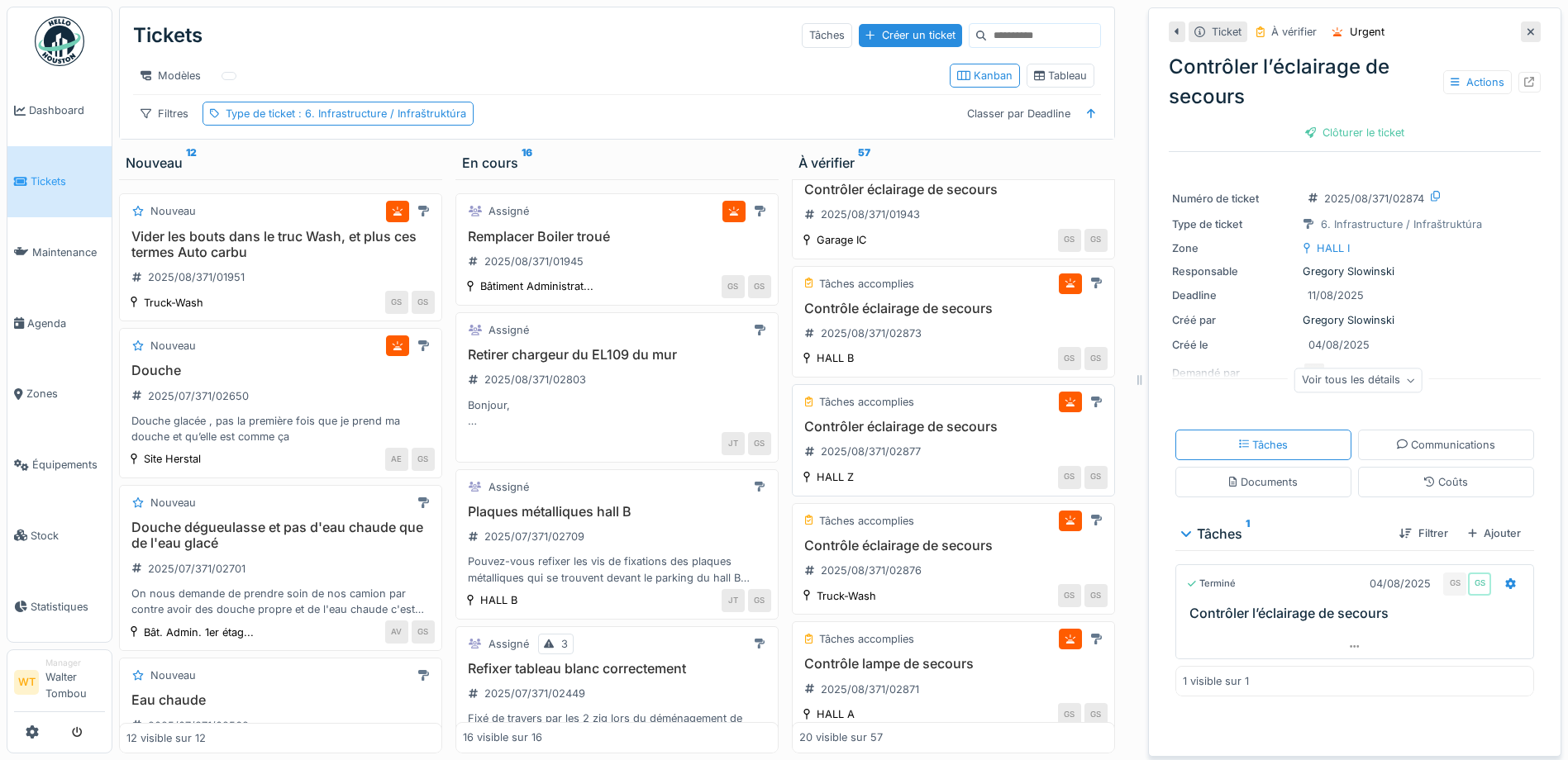 click on "Tâches accomplies Contrôler éclairage de secours 2025/08/371/02877 HALL Z GS GS" at bounding box center (953, 440) 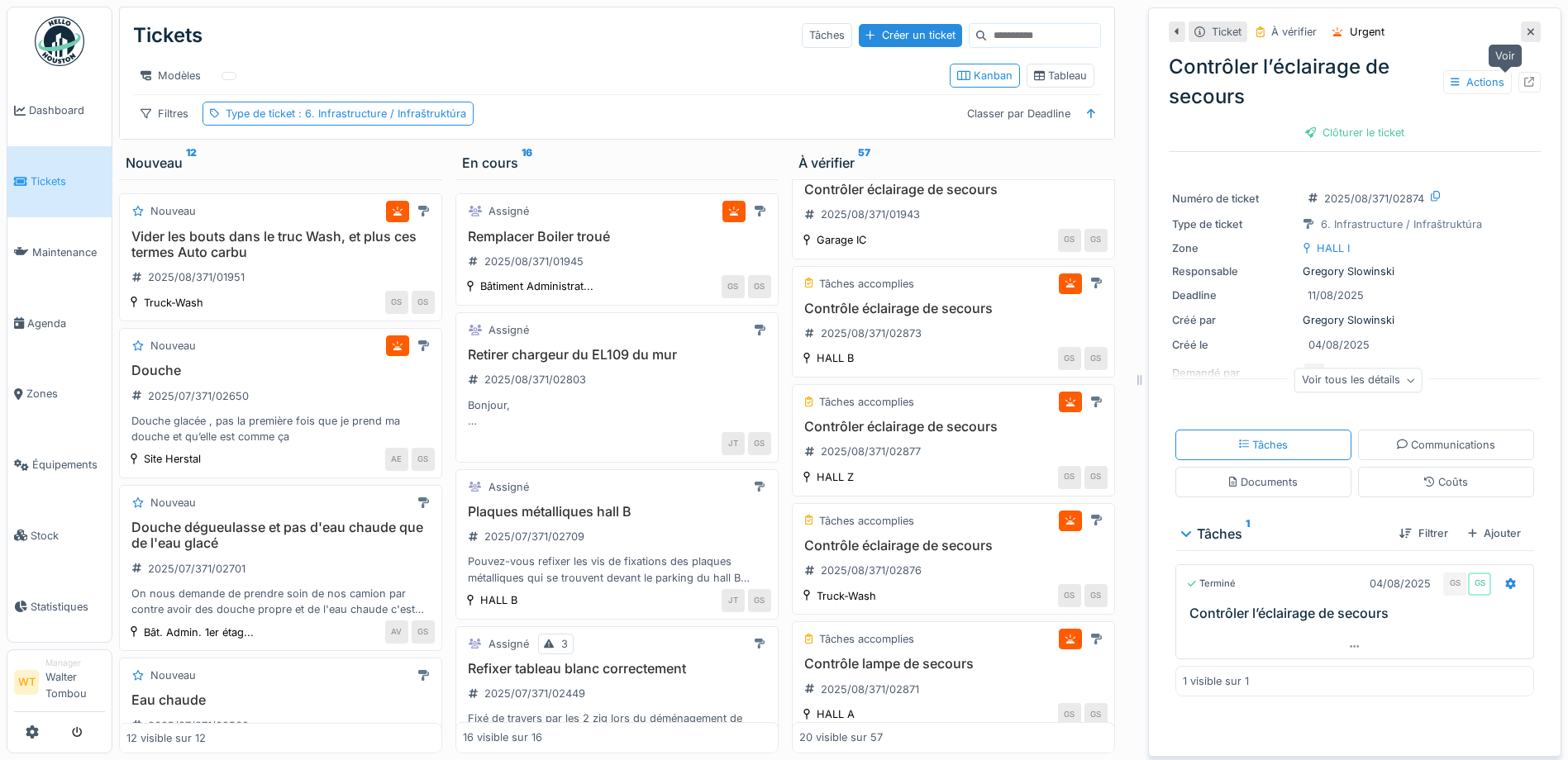 click 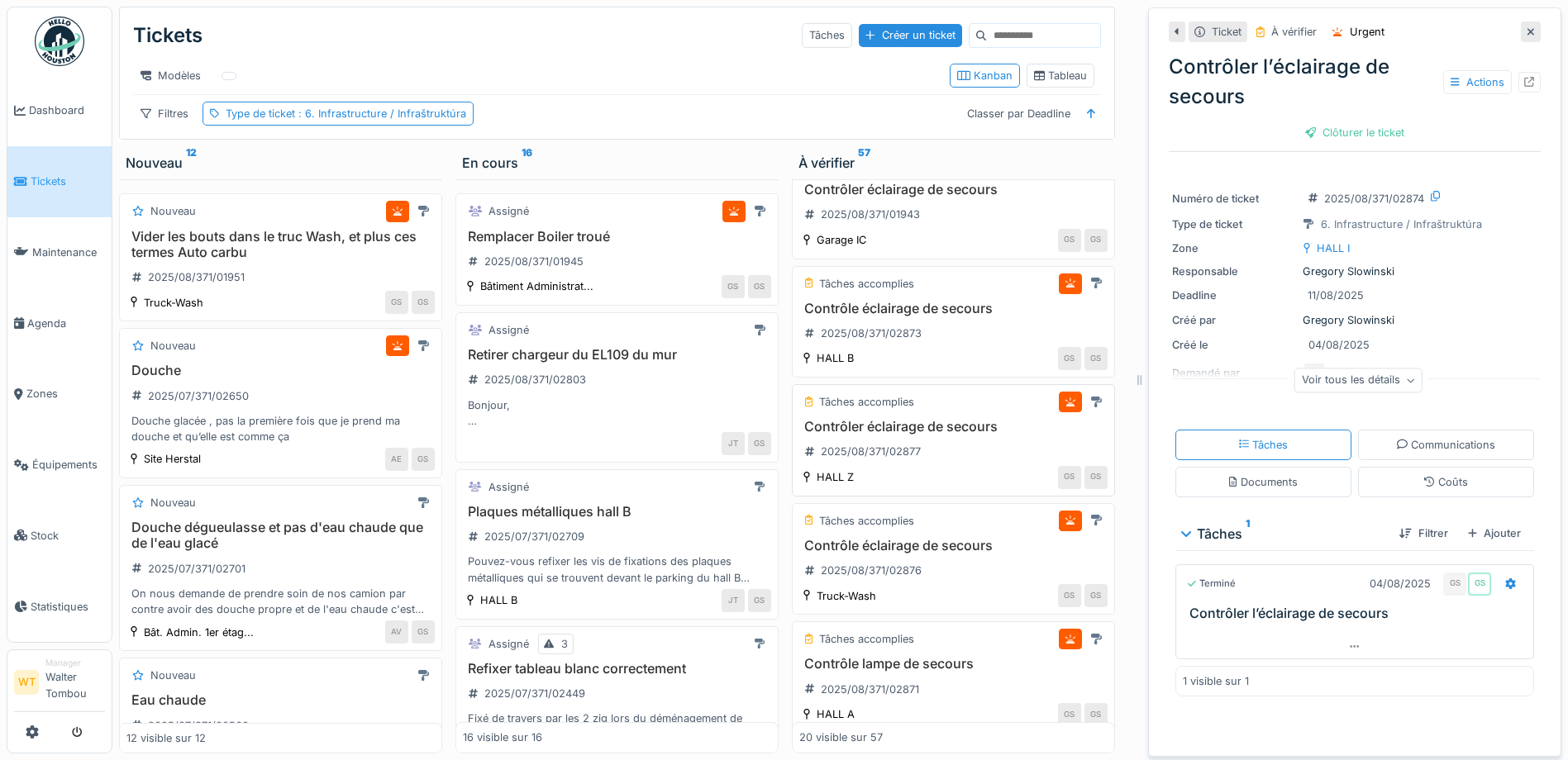 click on "Contrôler éclairage de secours" at bounding box center [953, 426] 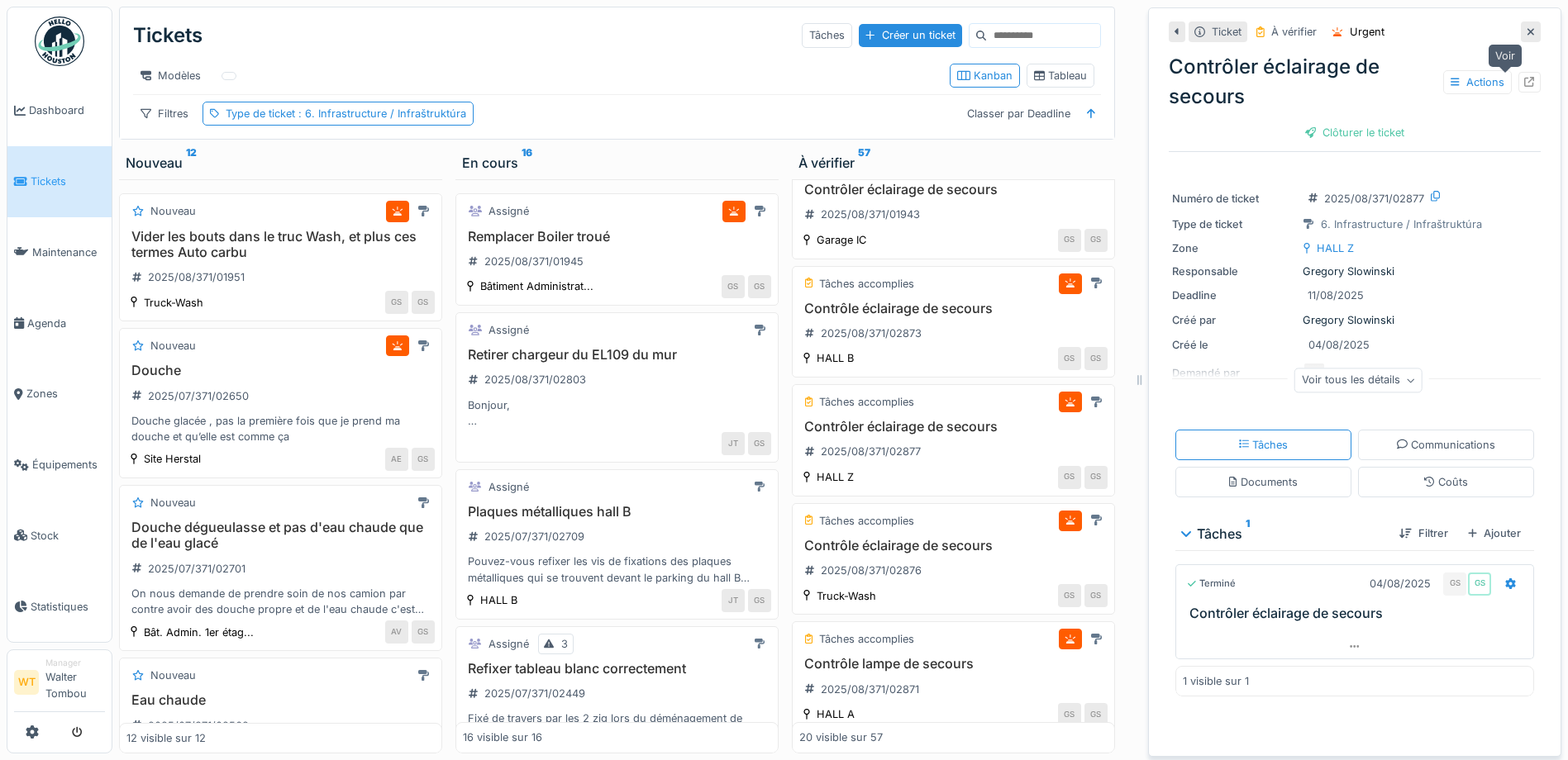 click 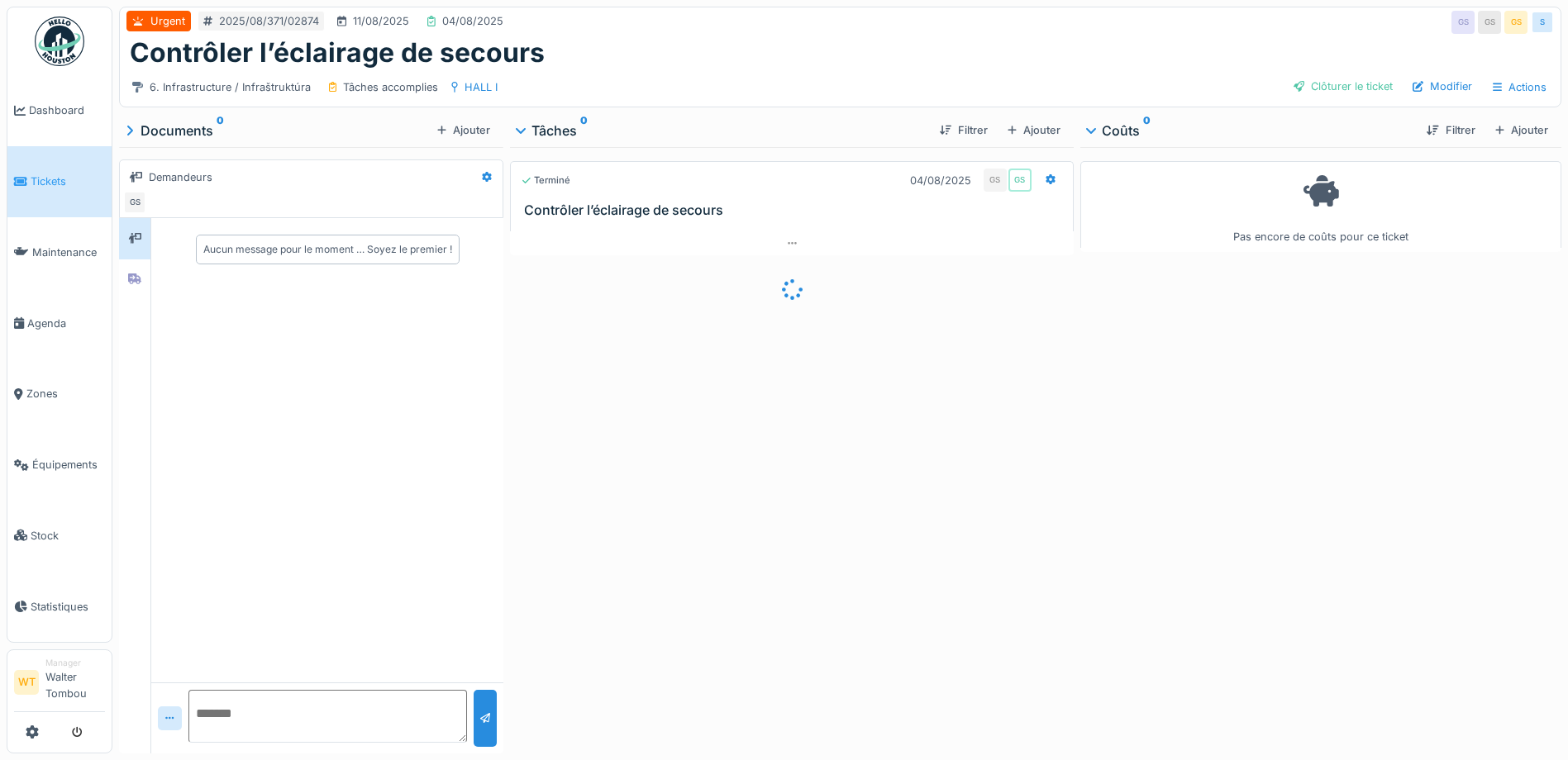 scroll, scrollTop: 0, scrollLeft: 0, axis: both 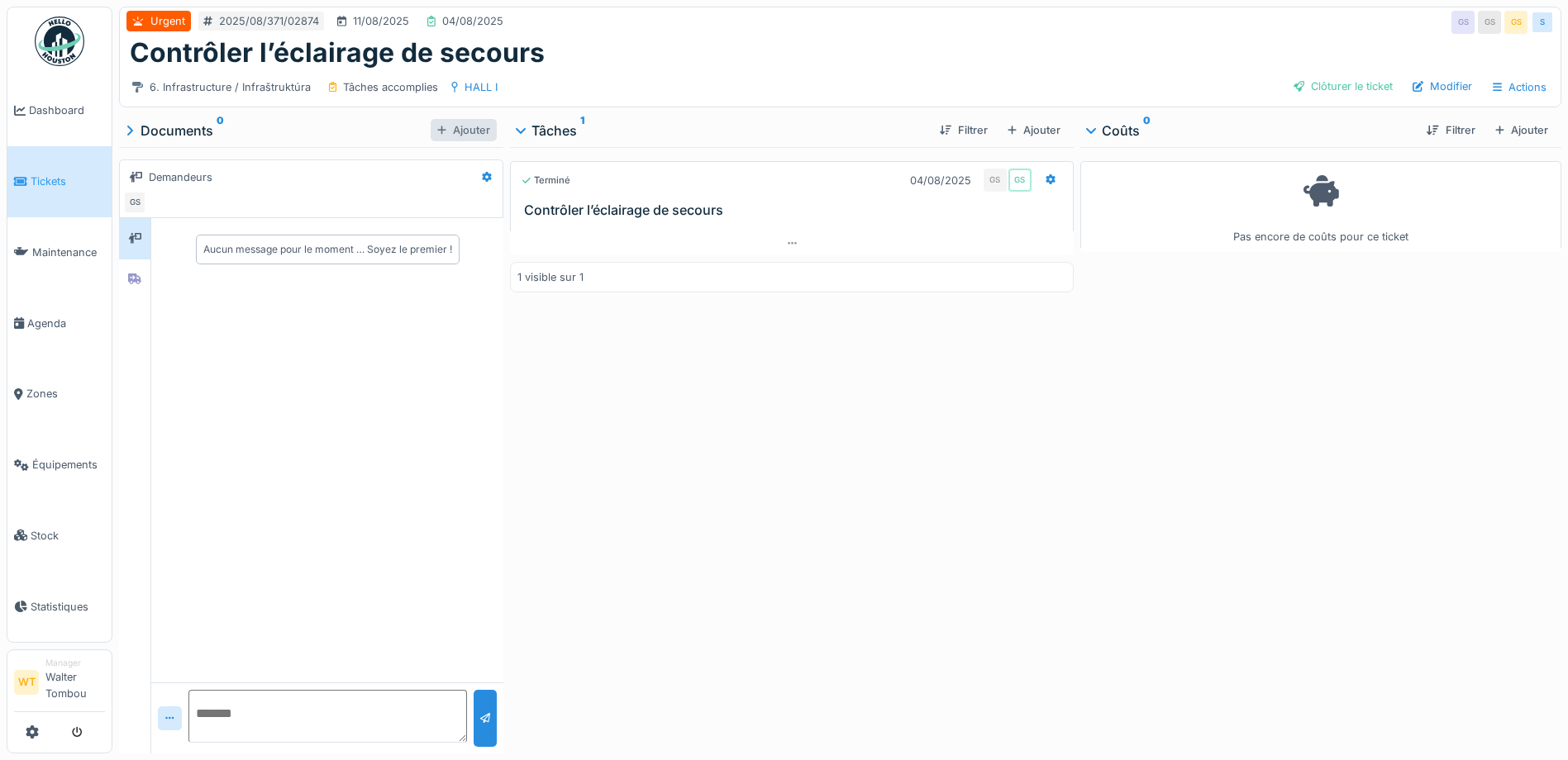 click on "Ajouter" at bounding box center [464, 130] 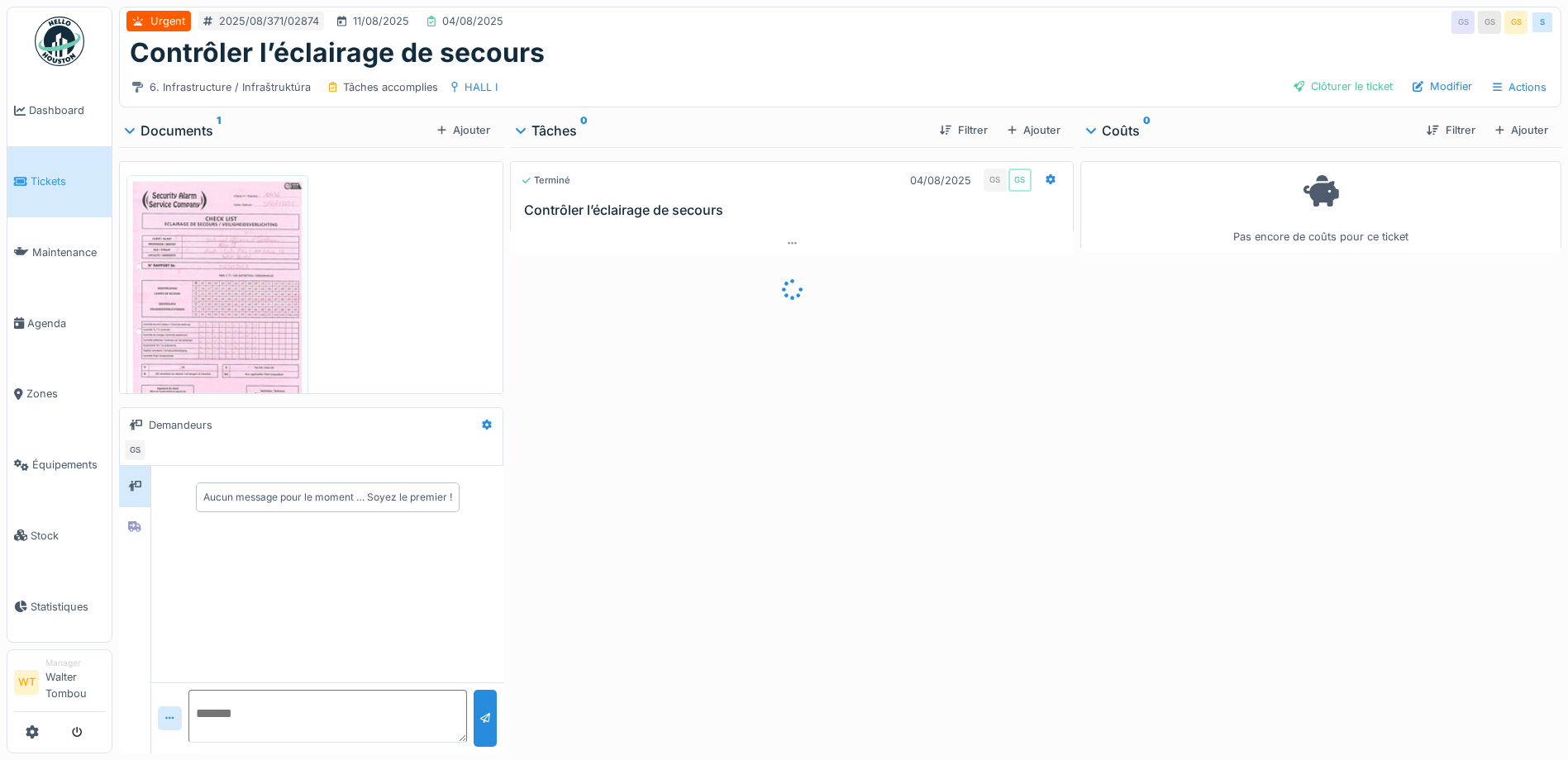 scroll, scrollTop: 0, scrollLeft: 0, axis: both 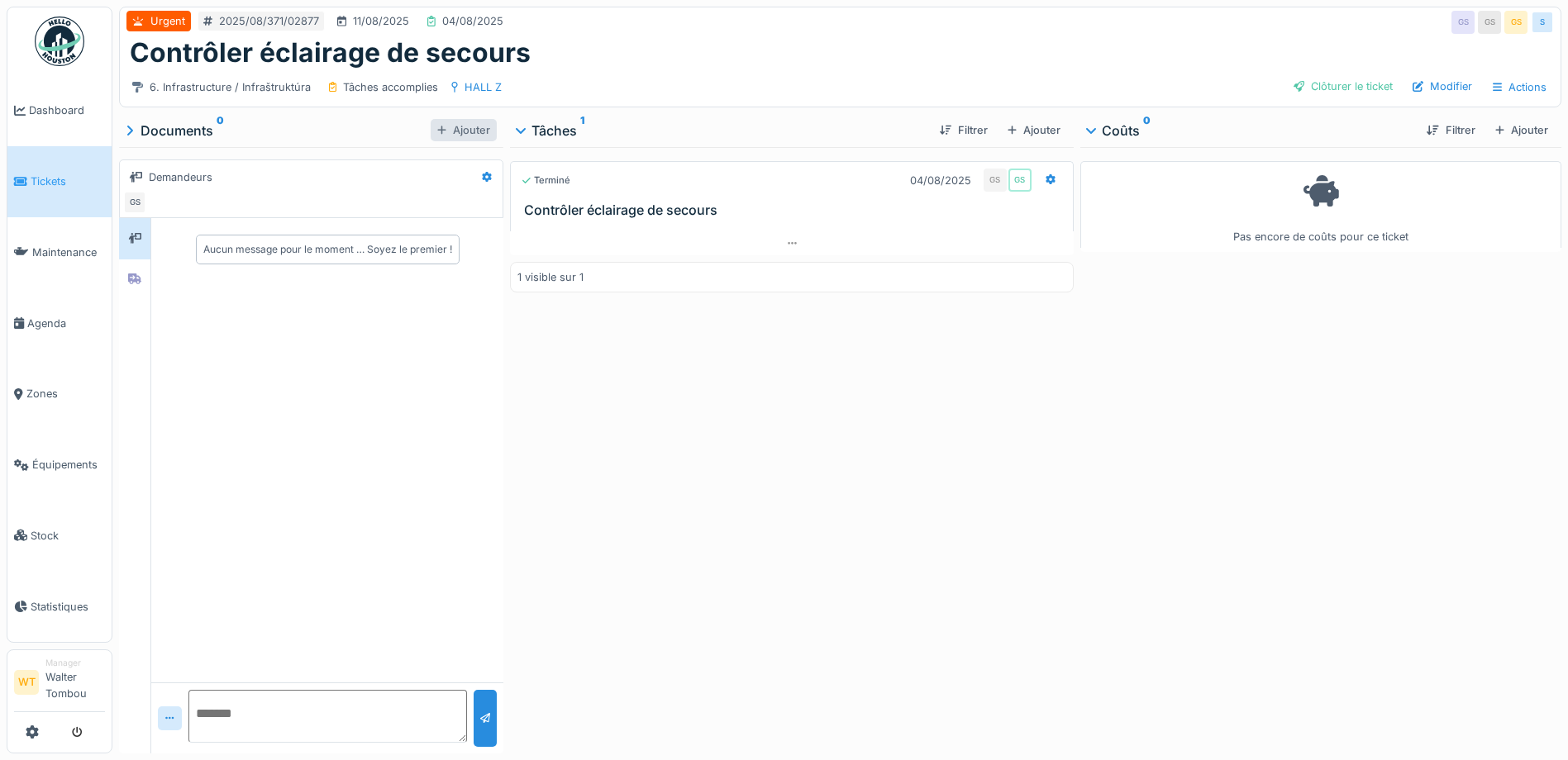 click on "Ajouter" at bounding box center (464, 130) 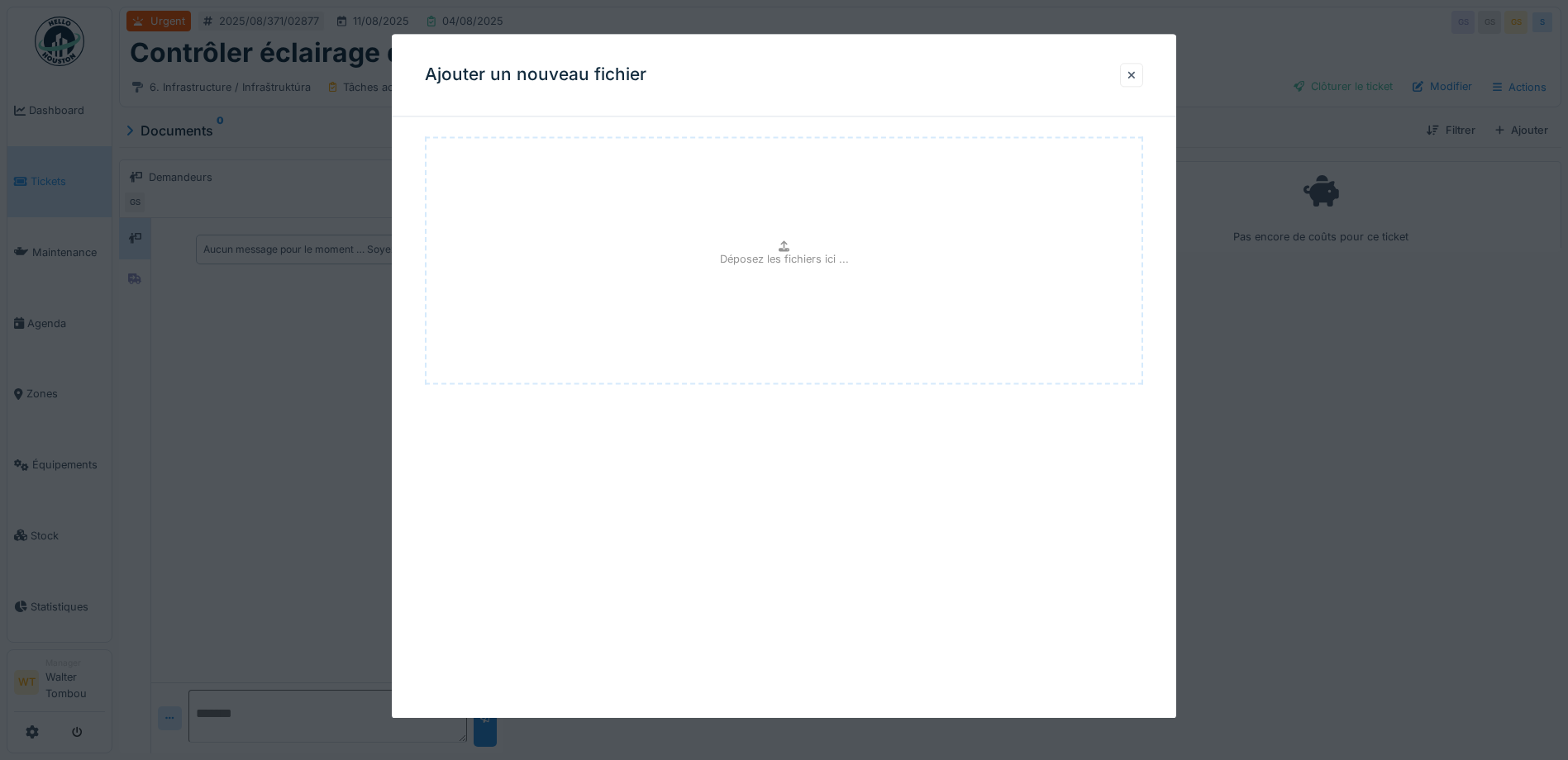 click on "Déposez les fichiers ici ..." at bounding box center (784, 260) 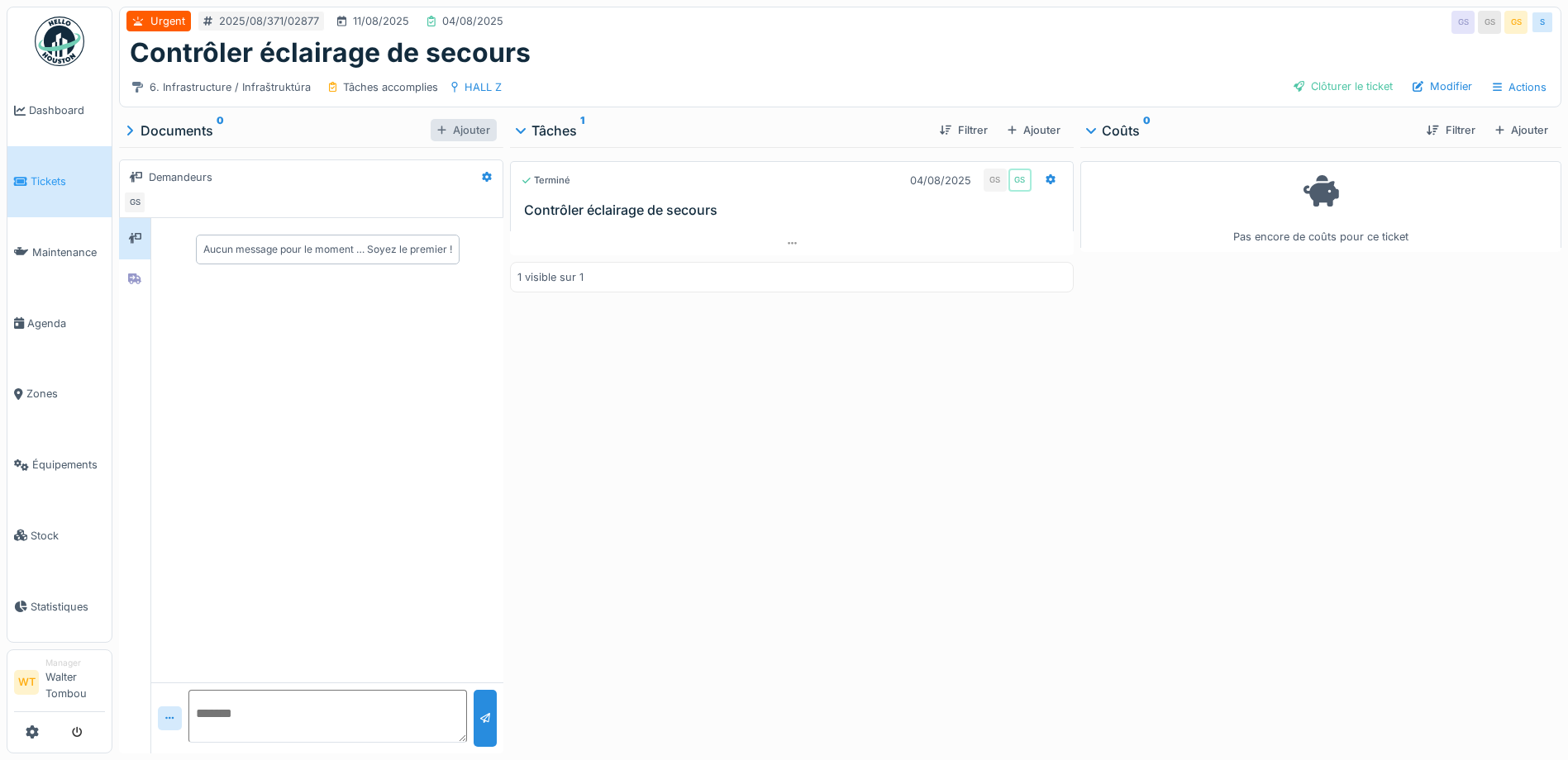 click on "Ajouter" at bounding box center (464, 130) 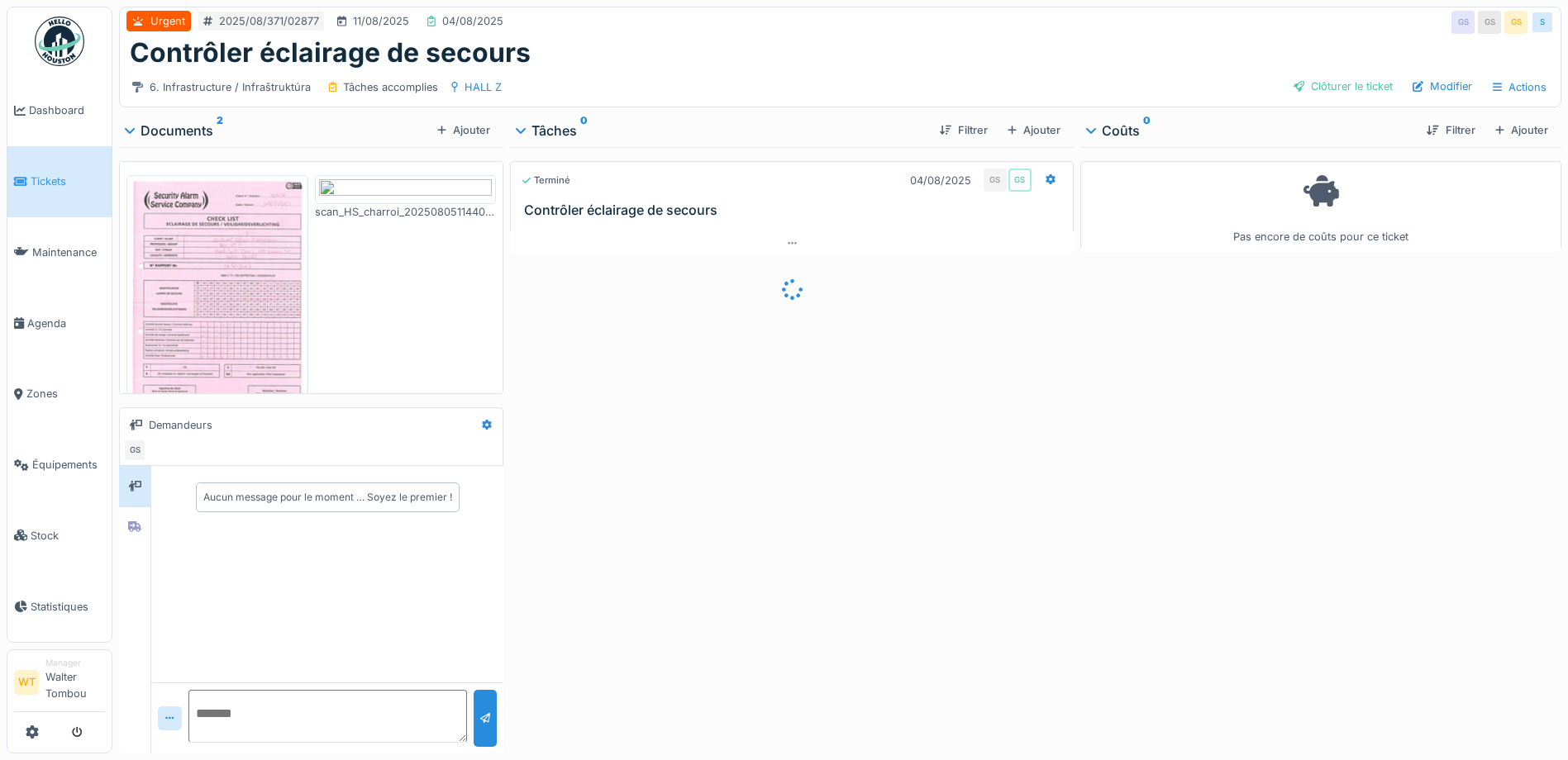 scroll, scrollTop: 0, scrollLeft: 0, axis: both 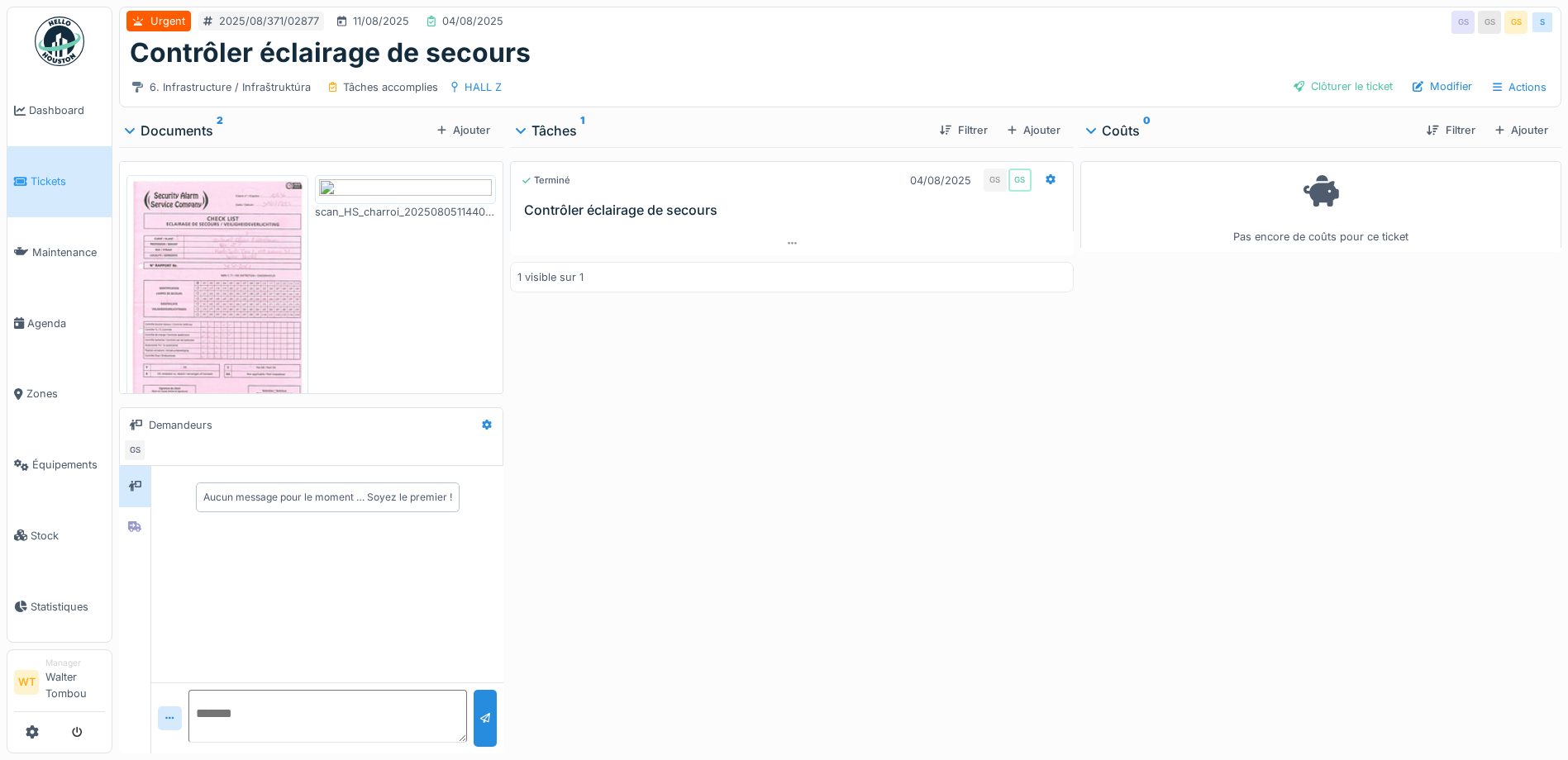 click at bounding box center [406, 189] 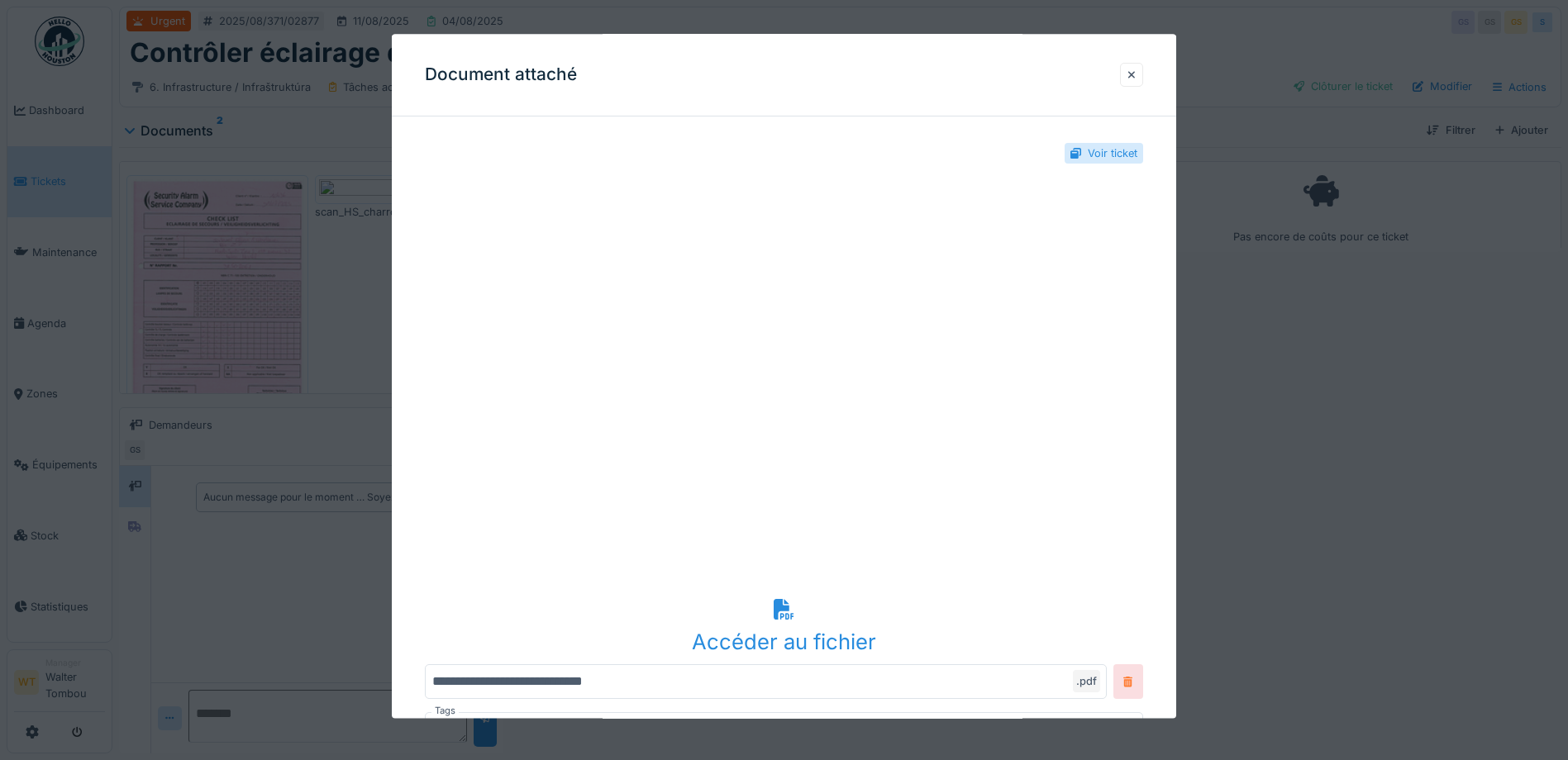 click at bounding box center (1128, 682) 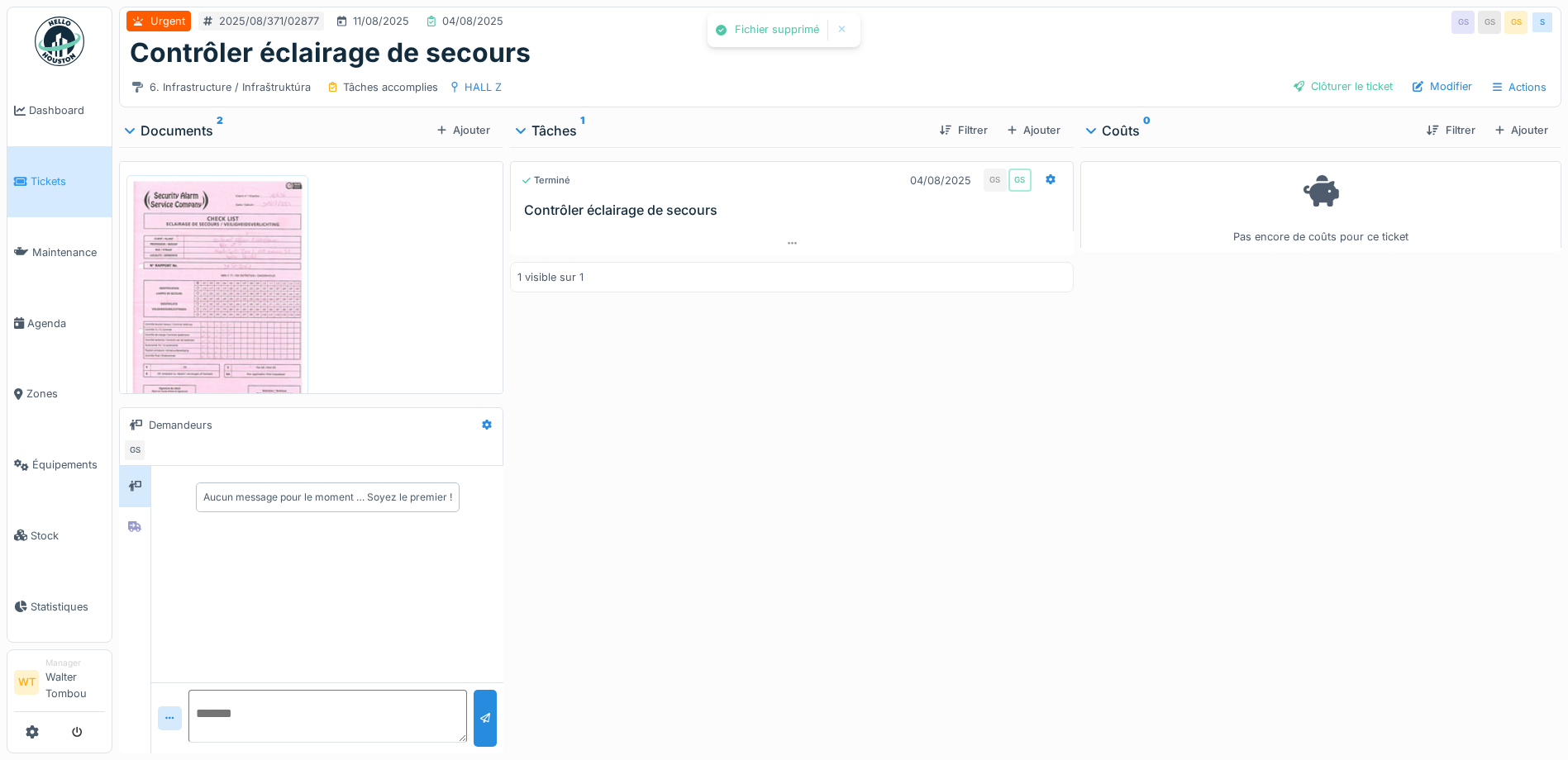 click at bounding box center [217, 302] 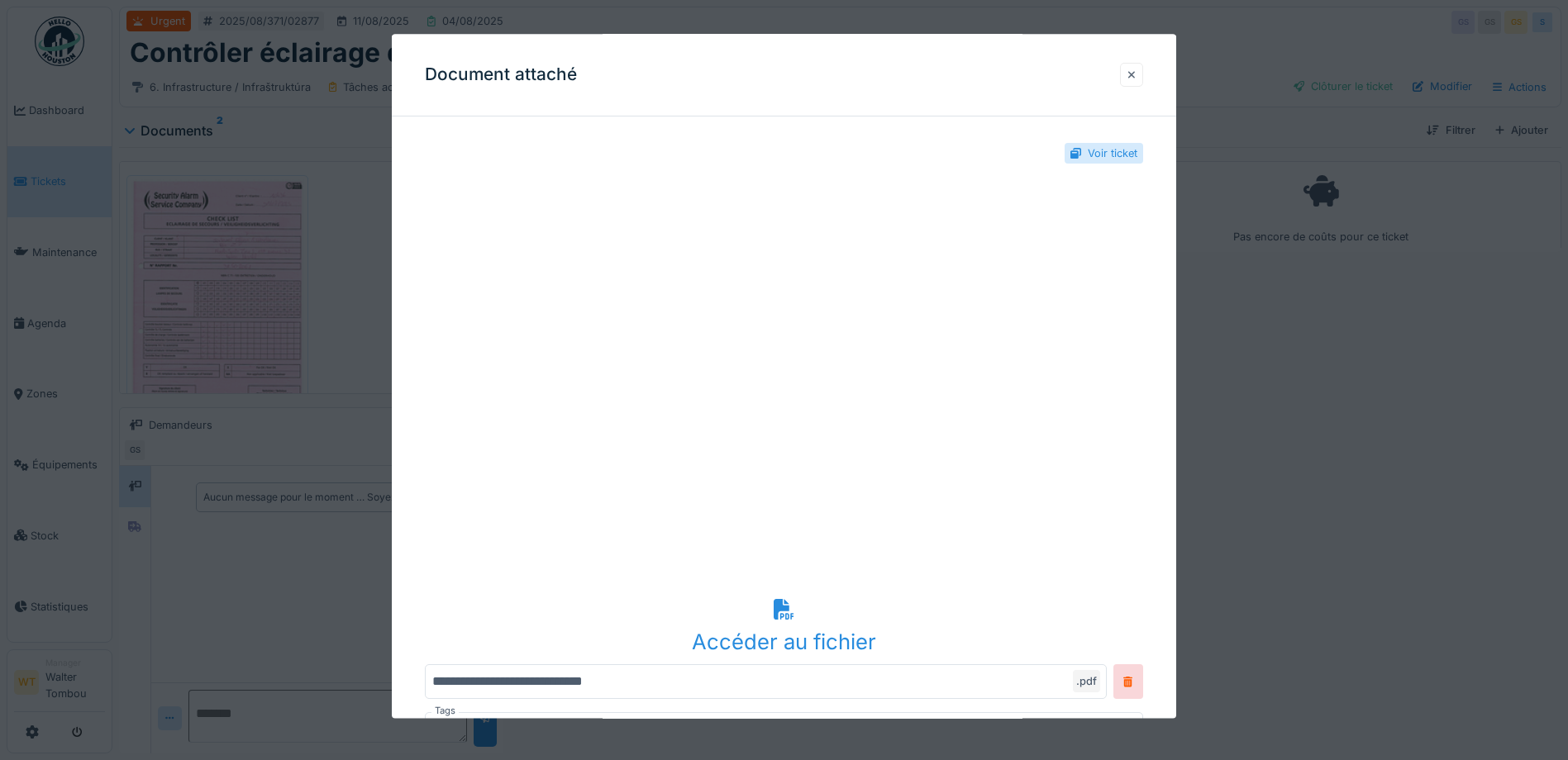 click at bounding box center (1132, 74) 